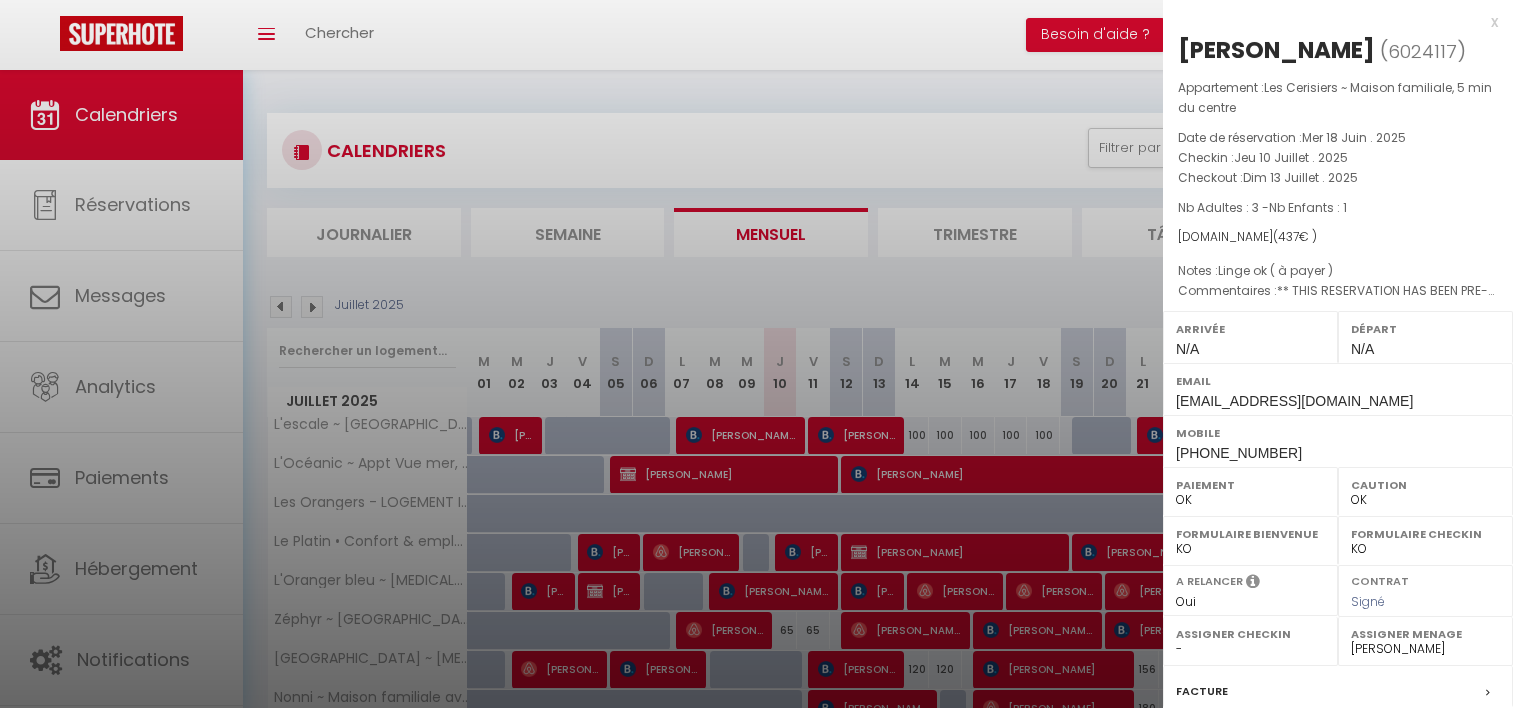 select on "0" 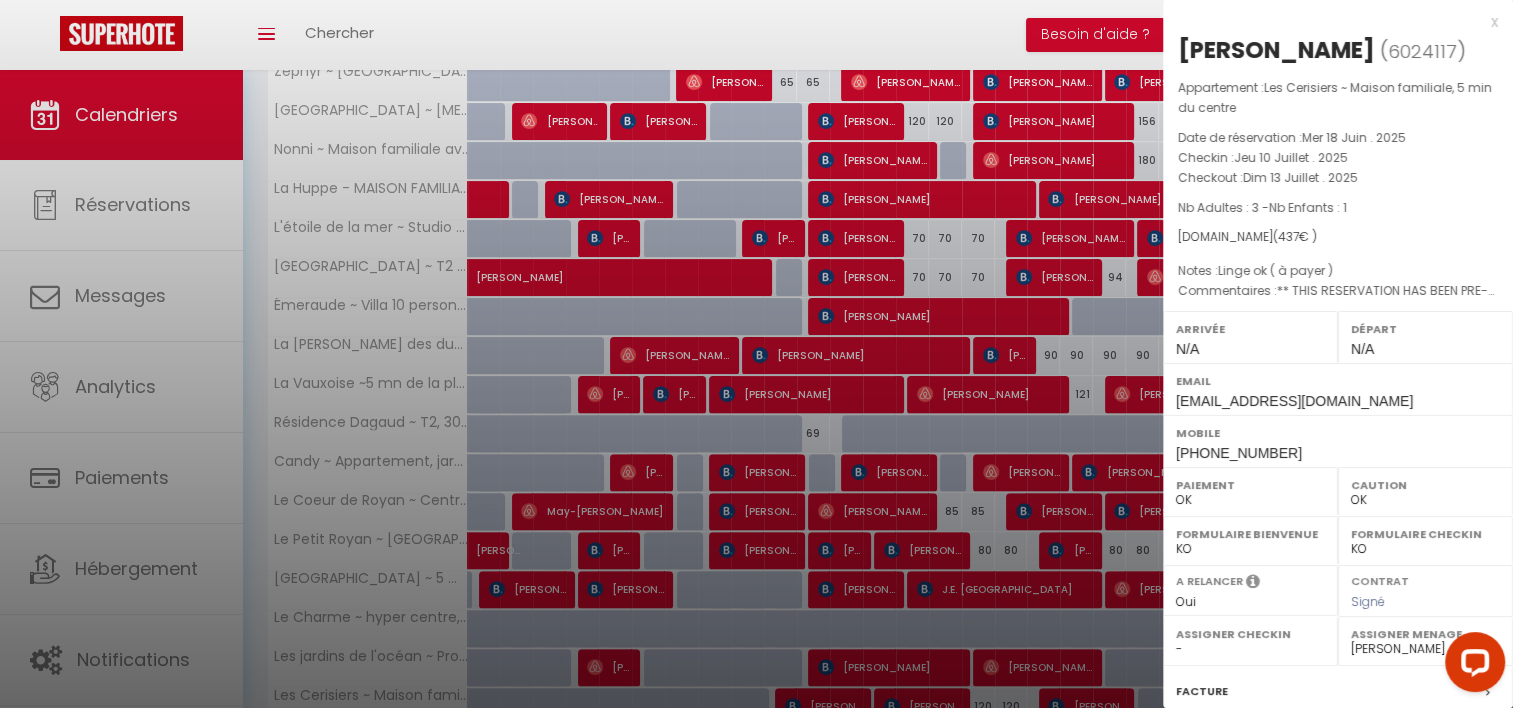 scroll, scrollTop: 0, scrollLeft: 0, axis: both 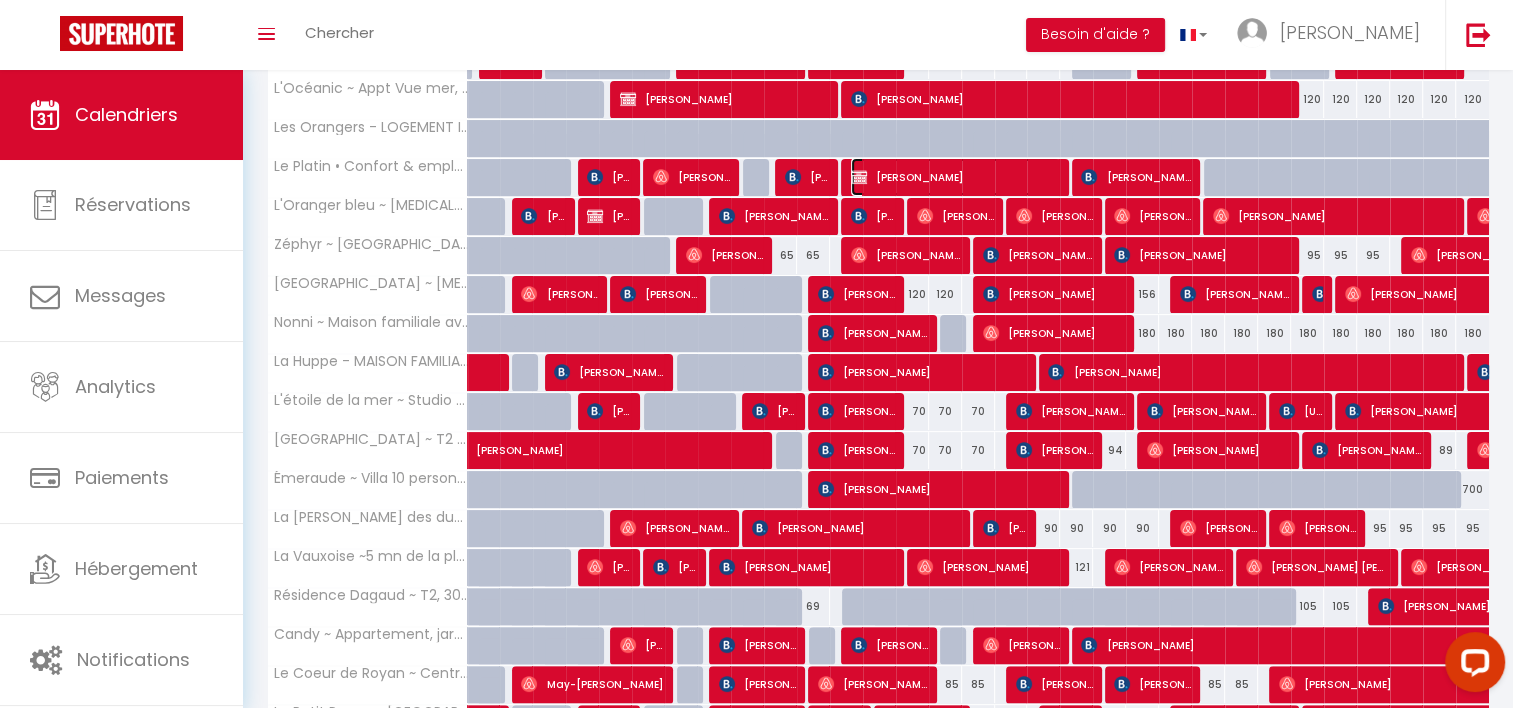 click on "[PERSON_NAME]" at bounding box center [955, 177] 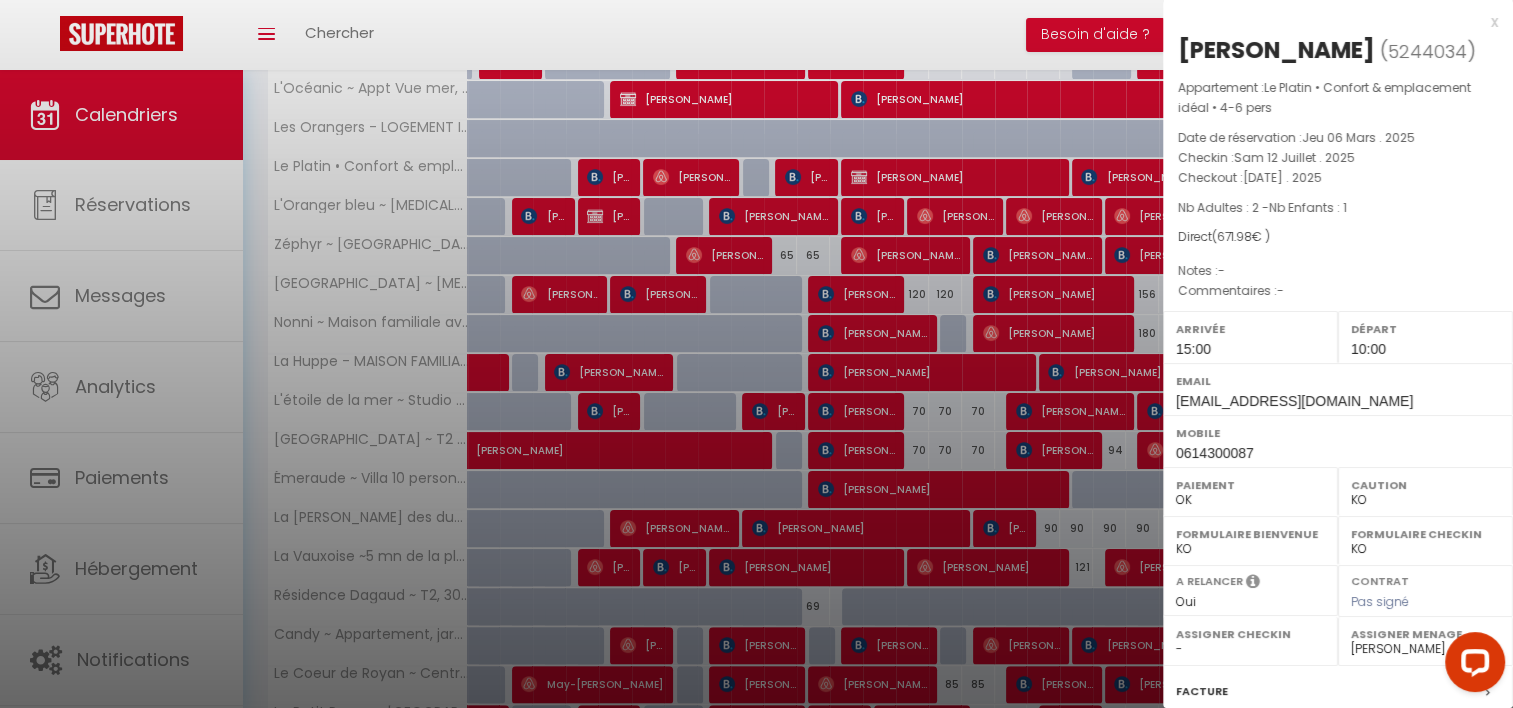 click at bounding box center (756, 354) 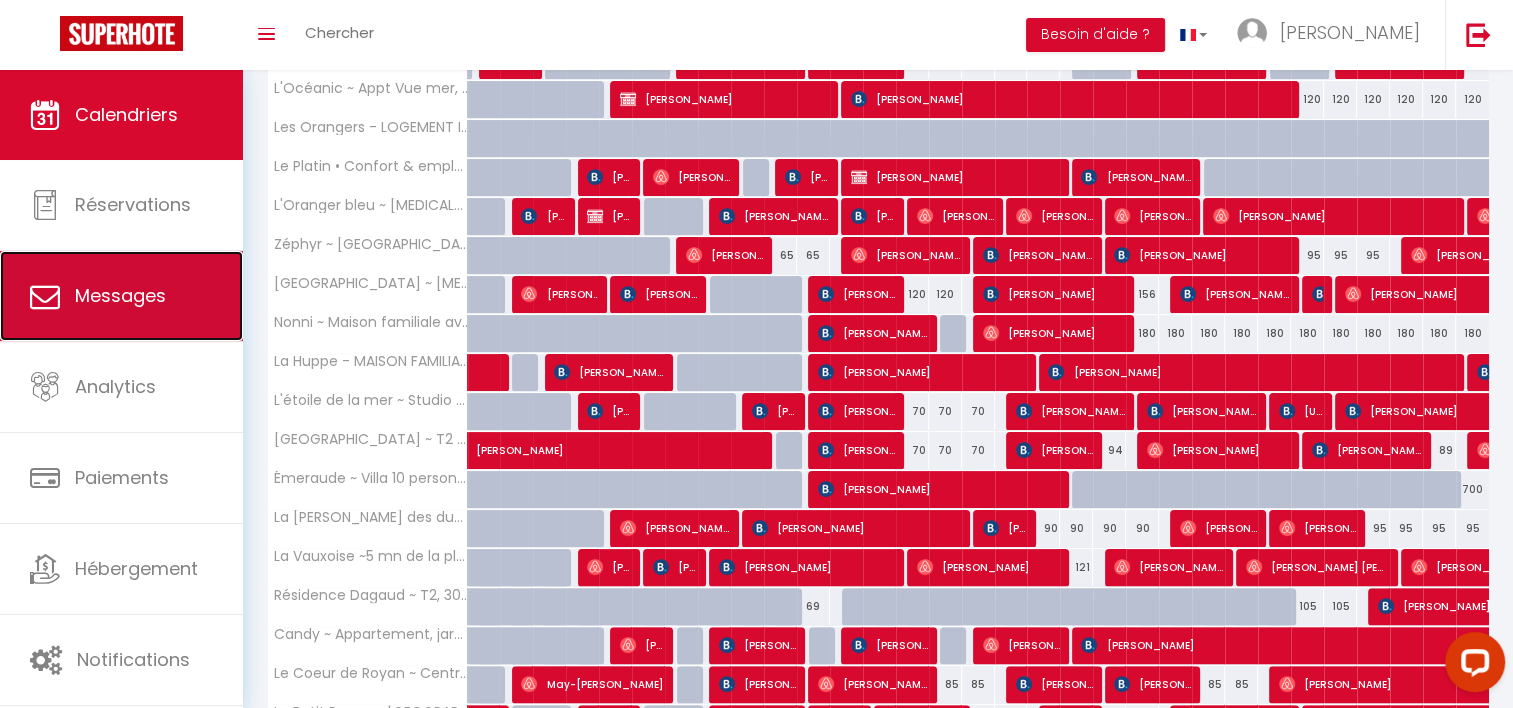 click on "Messages" at bounding box center [120, 295] 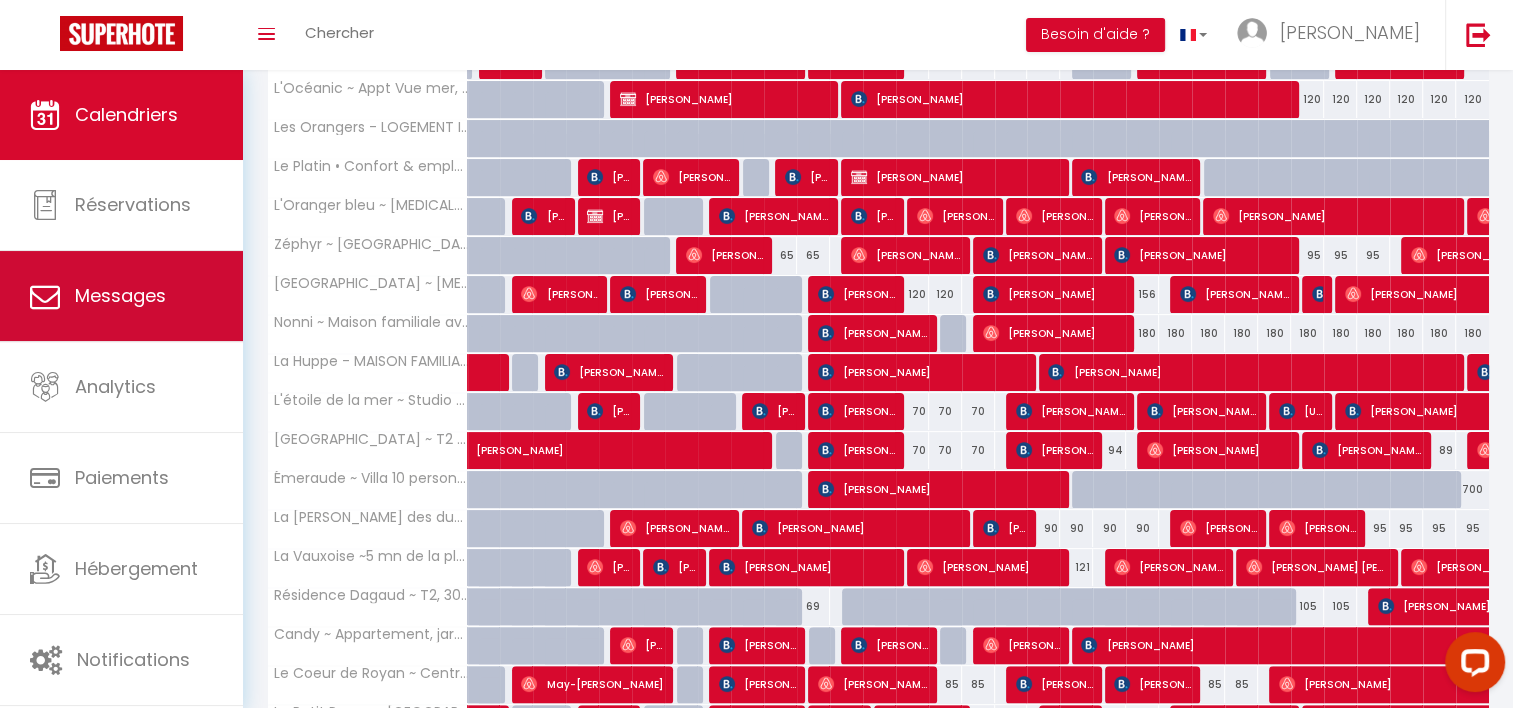 select on "message" 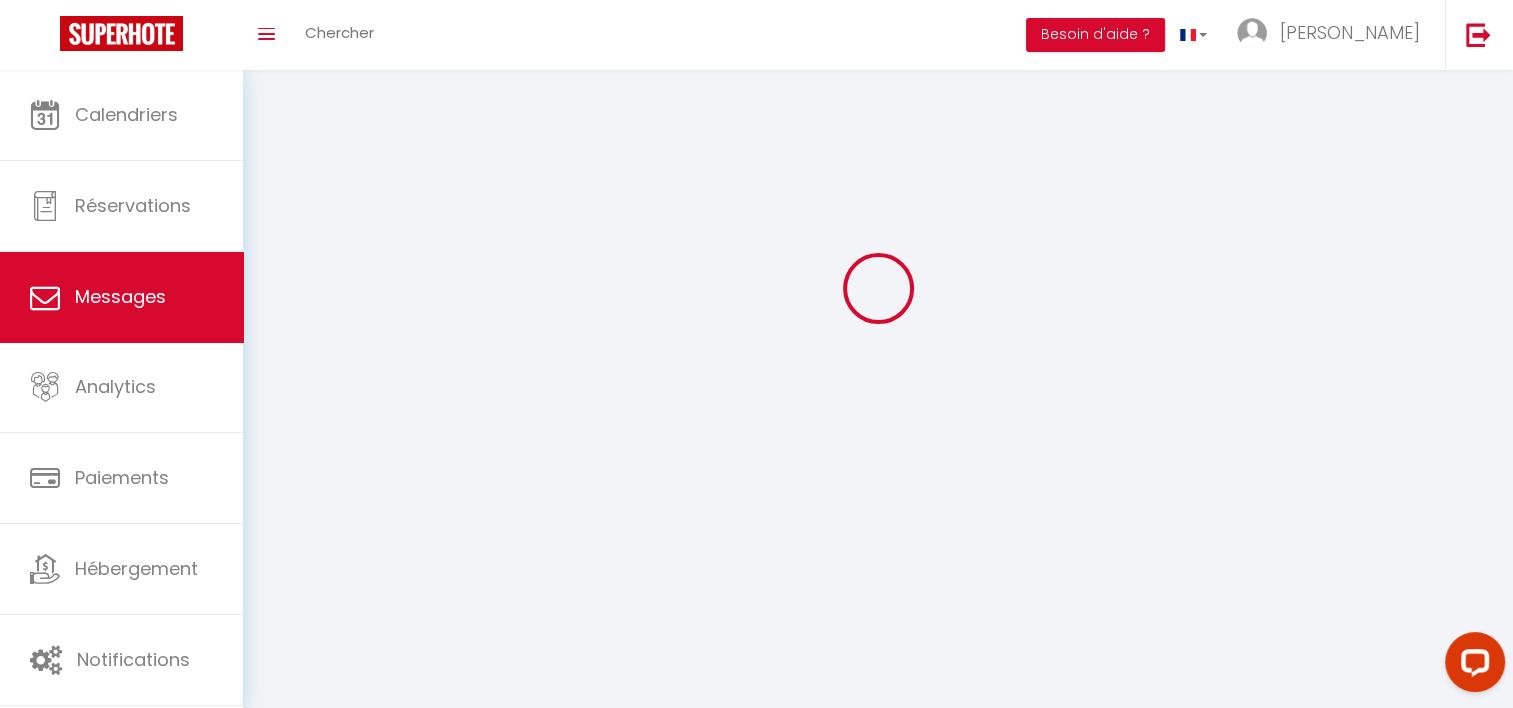 scroll, scrollTop: 0, scrollLeft: 0, axis: both 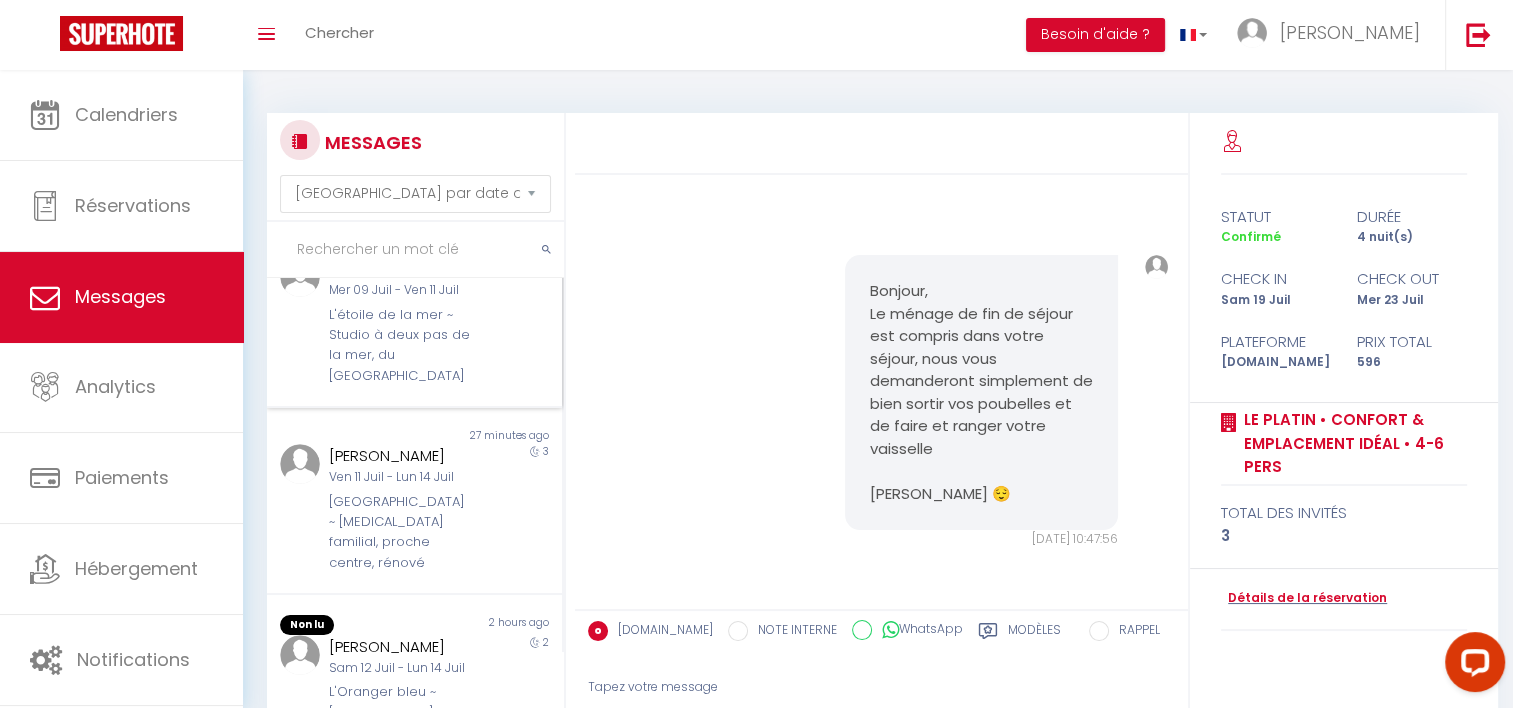 click on "[GEOGRAPHIC_DATA] ~ [MEDICAL_DATA] familial, proche centre, rénové" at bounding box center (402, 533) 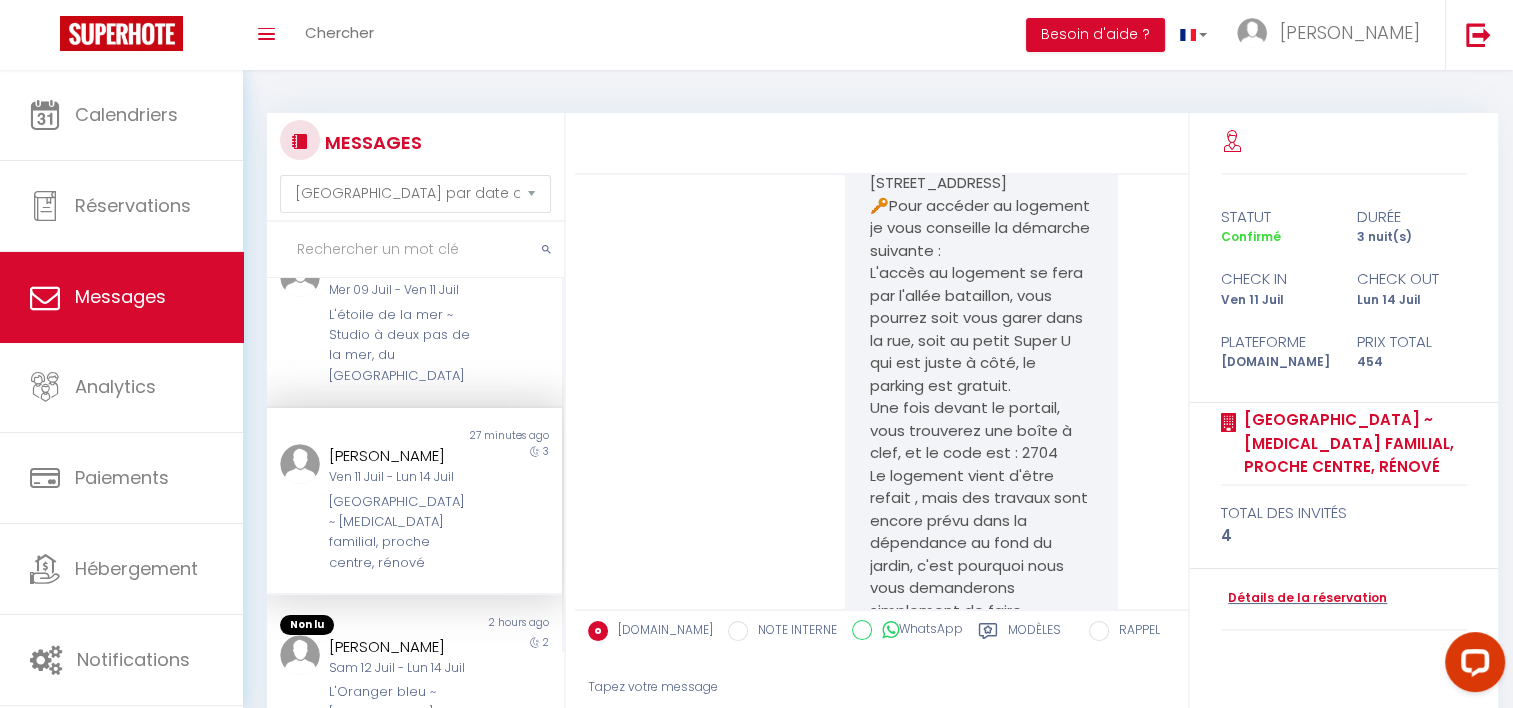 scroll, scrollTop: 5509, scrollLeft: 0, axis: vertical 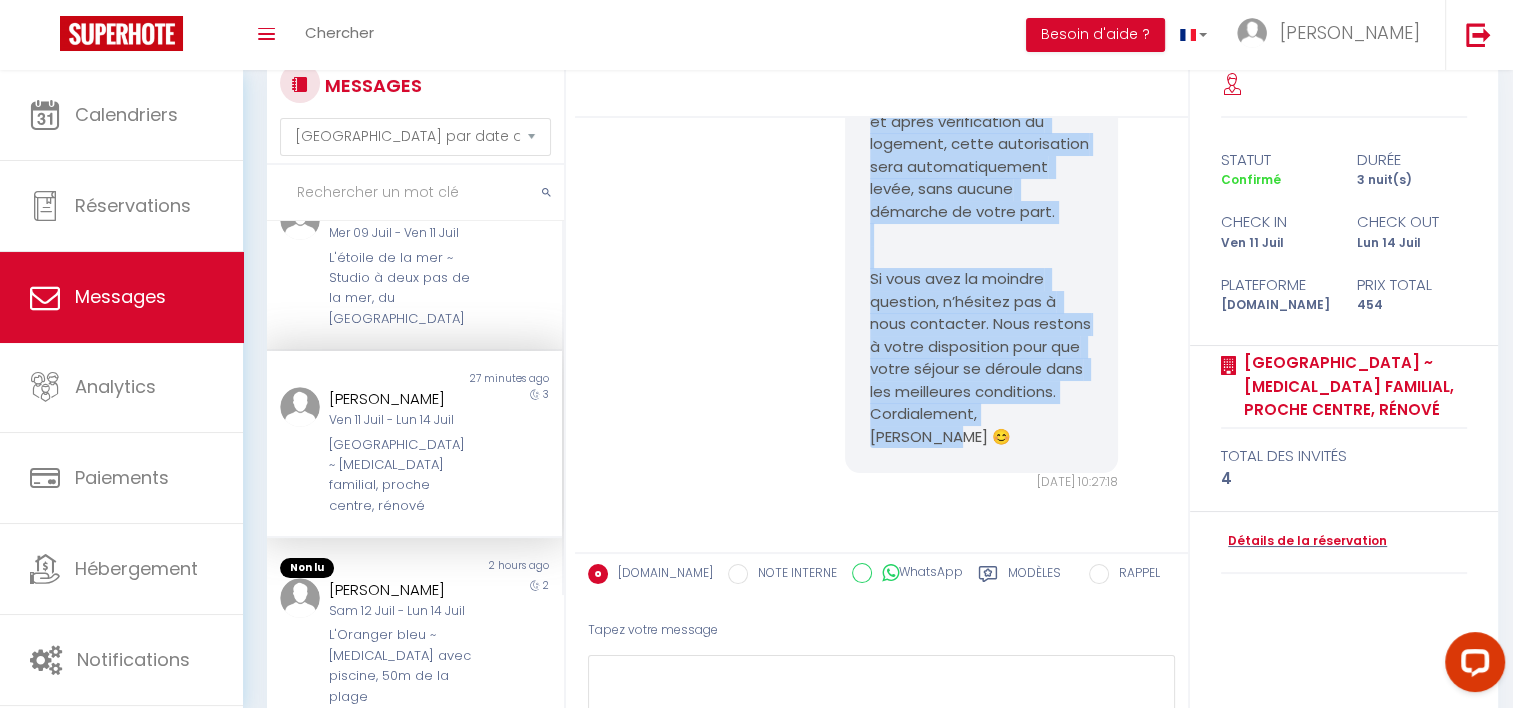 drag, startPoint x: 866, startPoint y: 237, endPoint x: 1050, endPoint y: 436, distance: 271.0295 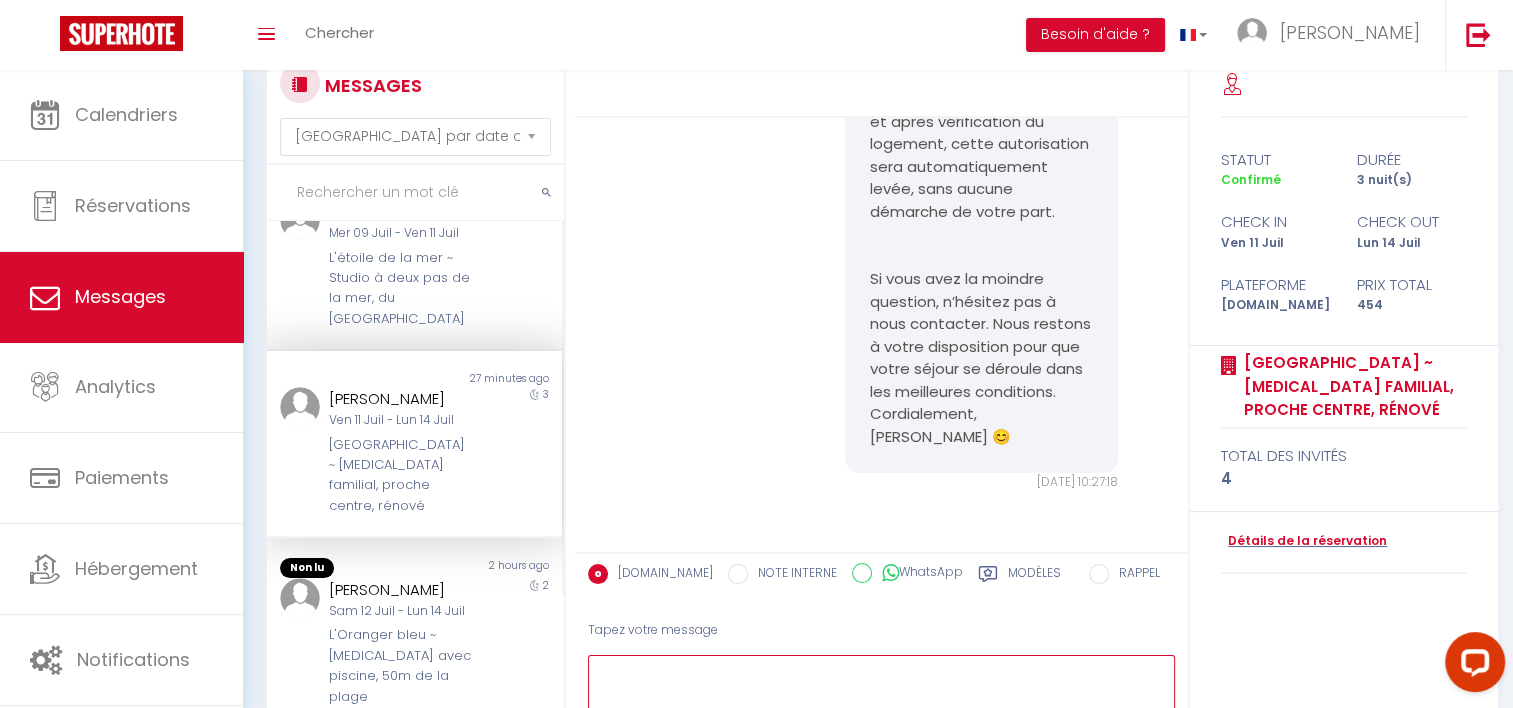 click at bounding box center [881, 689] 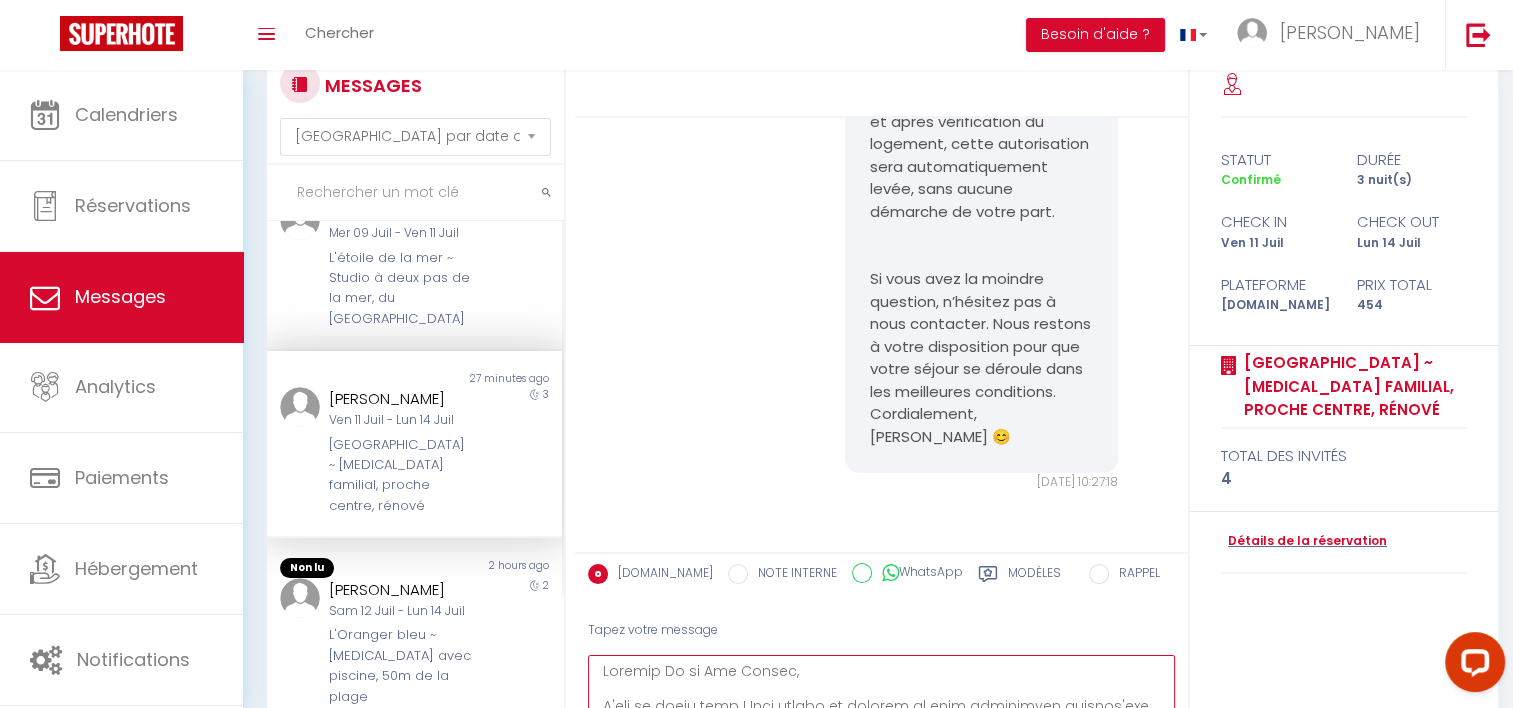 scroll, scrollTop: 920, scrollLeft: 0, axis: vertical 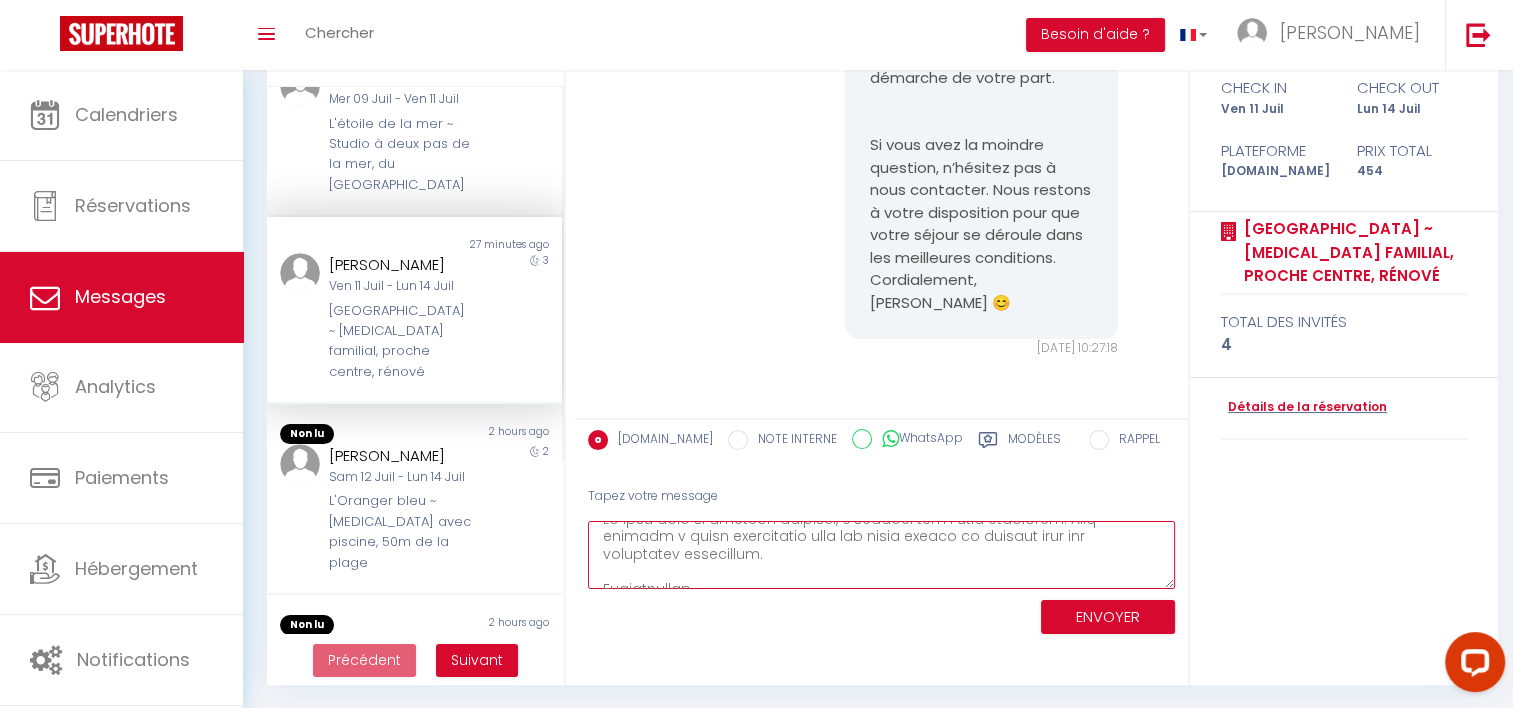 type on "Bonjour Mr et Mme Mignot,
C'est le grand jour ! Nous aurons le plaisir de vous accueillir aujourd'hui dans notre logement au 7 allée bataillon, 17200 Royan
🔑Pour accéder au logement je vous conseille la démarche suivante :
L'accès au logement se fera par l'allée bataillon, vous pourrez soit vous garer dans la rue, soit au petit Super U qui est juste à côté, le parking est gratuit.
Une fois devant le portail, vous trouverez une boîte à clef, et le code est : 2704
Le logement vient d'être refait , mais des travaux sont encore prévu dans la dépendance au fond du jardin, c'est pourquoi nous vous demanderons simplement de faire abstraction du matériel qui se trouve devant le maison. Nous vous remercions pour cela.
Le code de la boite à clef est le 2704
Vous pourrez accéder au logement, quand vous le souhaitez, à partir de 15 h. Pourrez vous simplement nous confirmer que vous êtes bien arrivé.
N'oubliez pas de me contacter si nécessaire au  📞06.65.04.87.10
📗Pour préparer au mieux votre séjour, nous vo..." 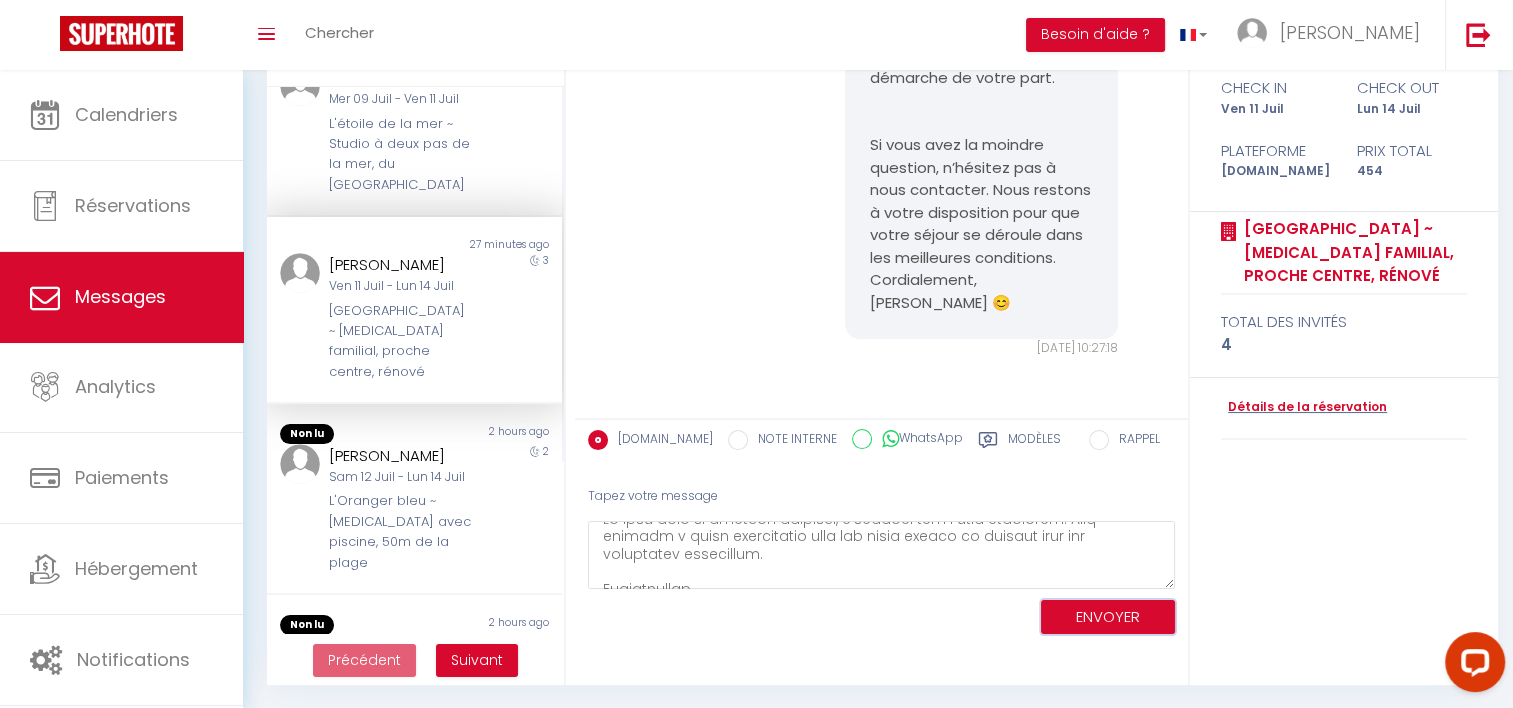 click on "ENVOYER" at bounding box center [1108, 617] 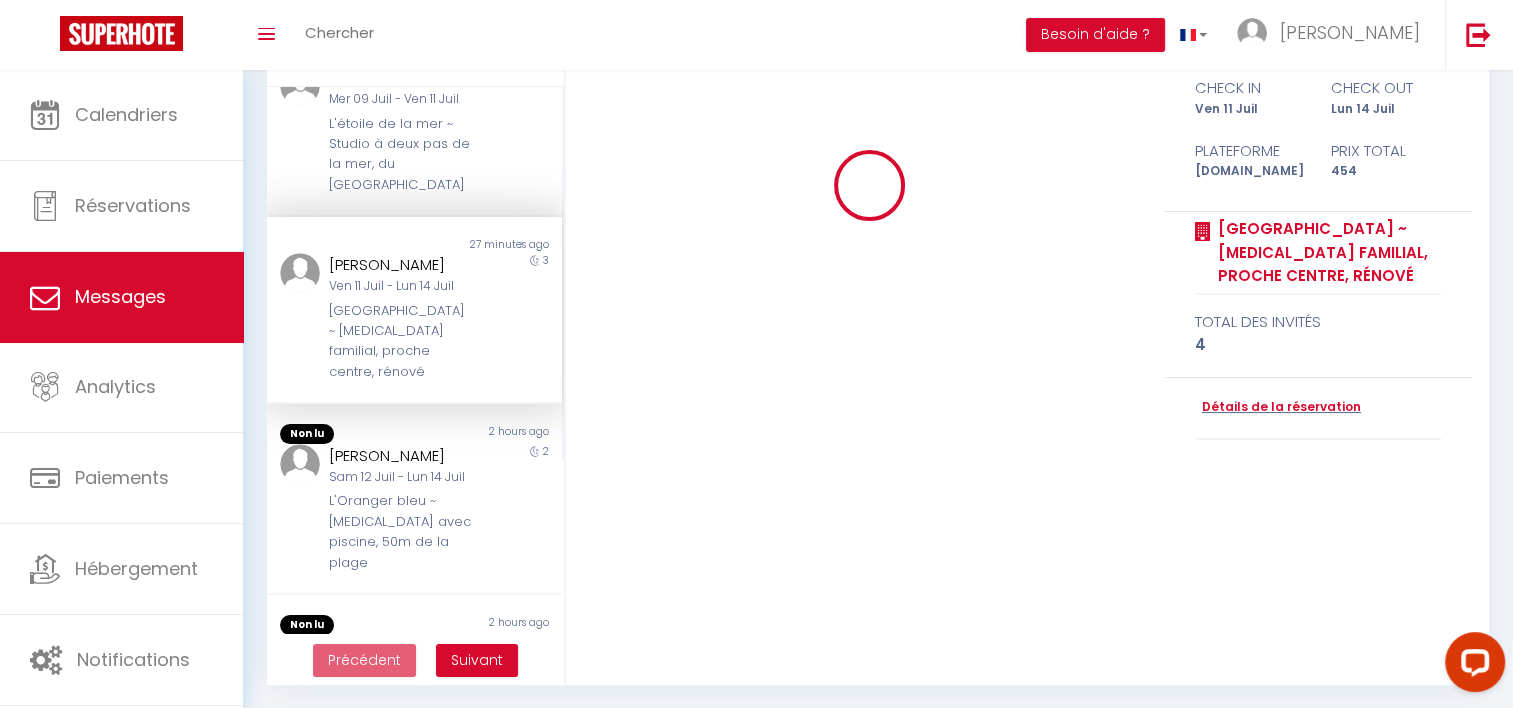 type 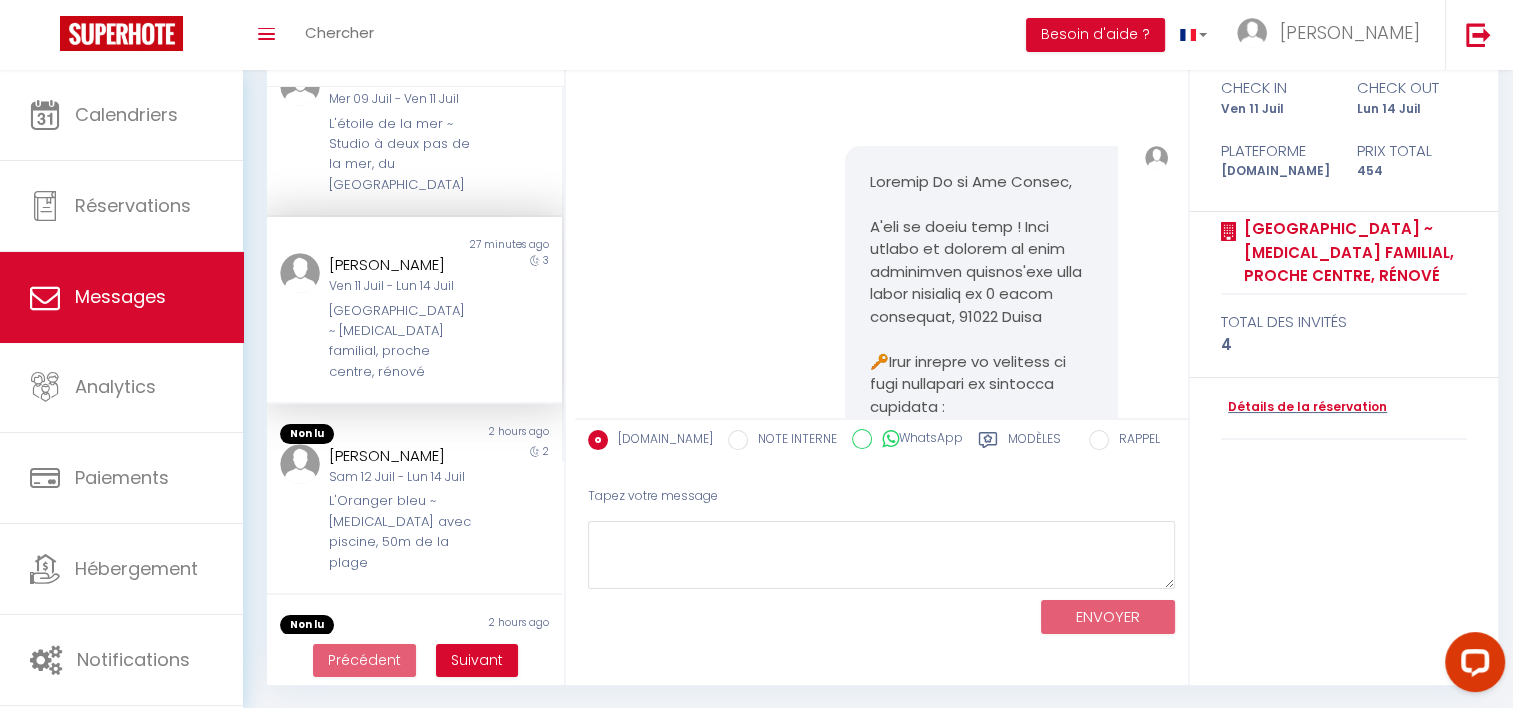 scroll, scrollTop: 0, scrollLeft: 0, axis: both 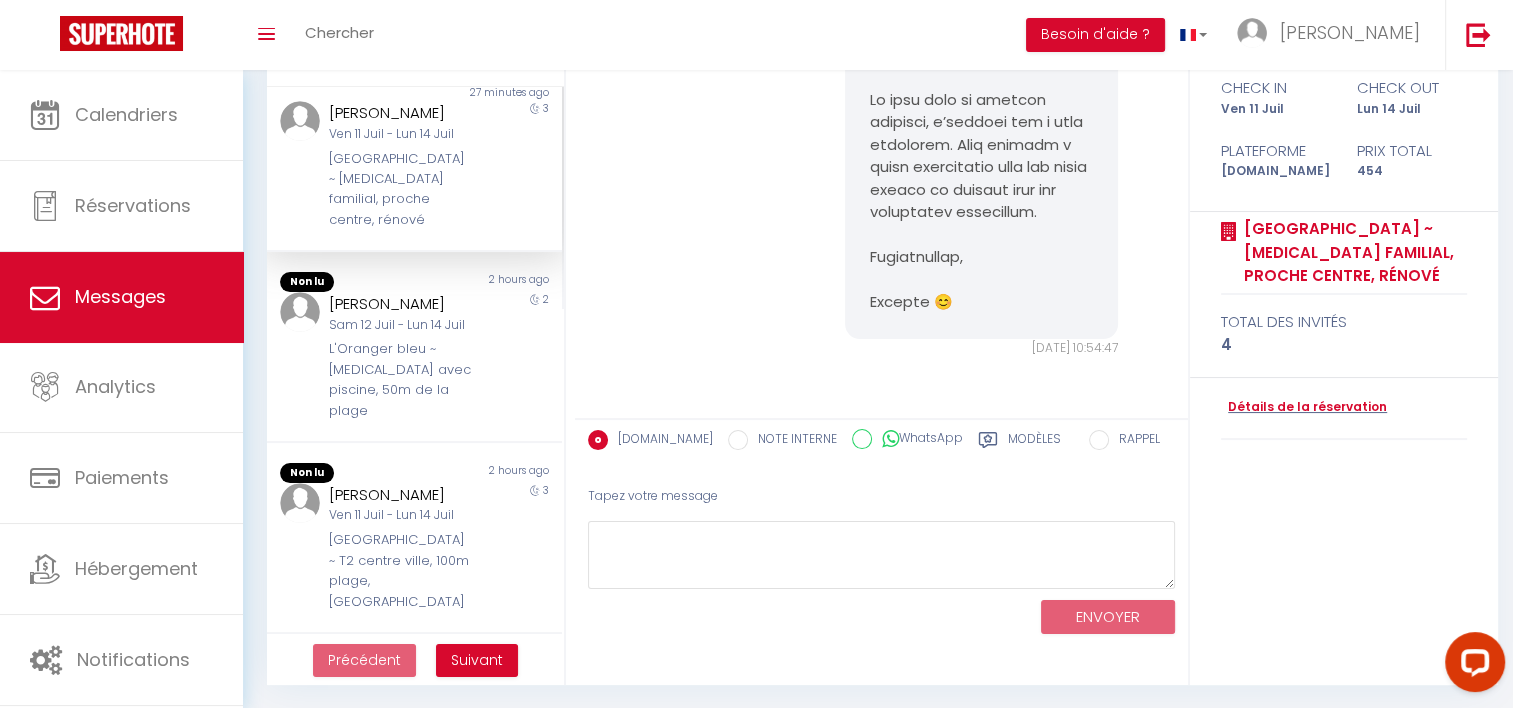 click on "L'Oranger bleu ~ [MEDICAL_DATA] avec piscine, 50m de la plage" at bounding box center (402, 380) 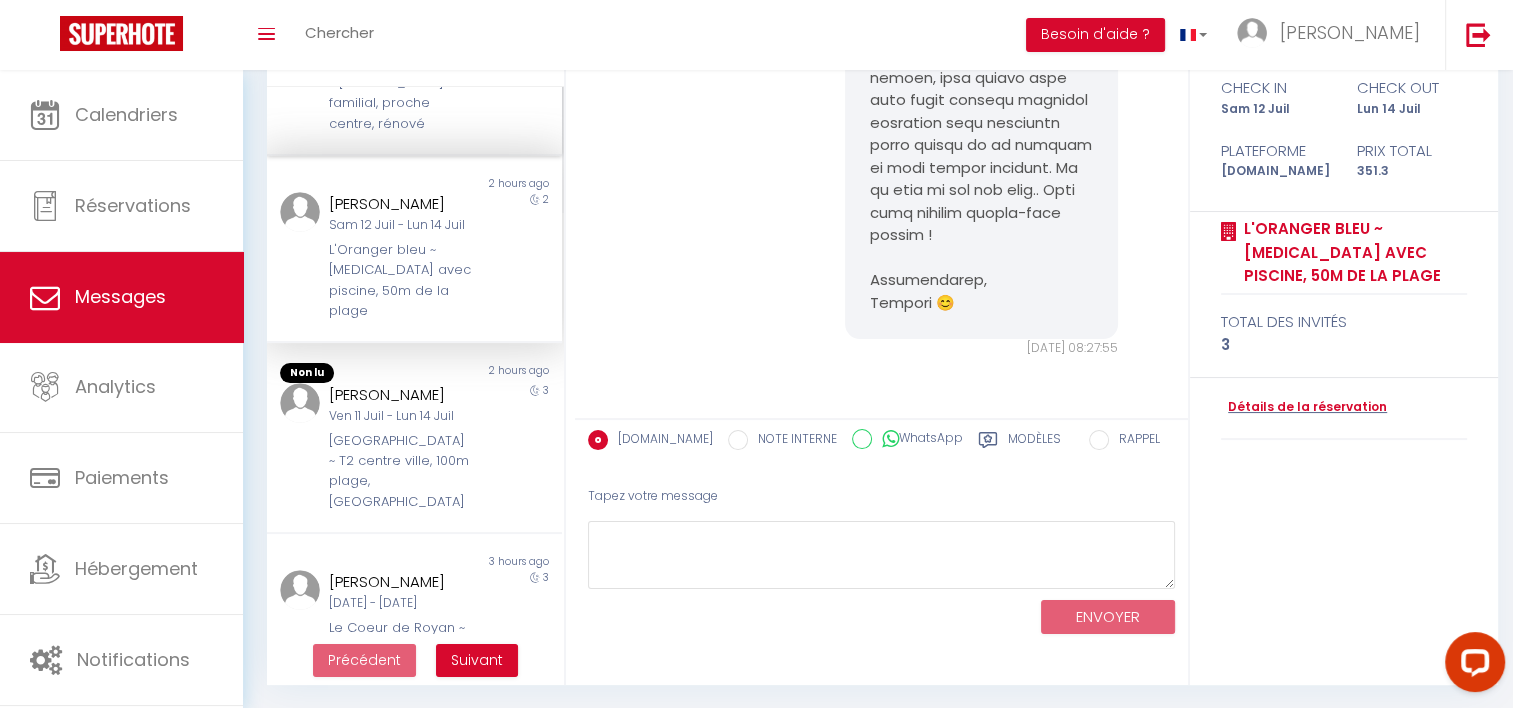 scroll, scrollTop: 508, scrollLeft: 0, axis: vertical 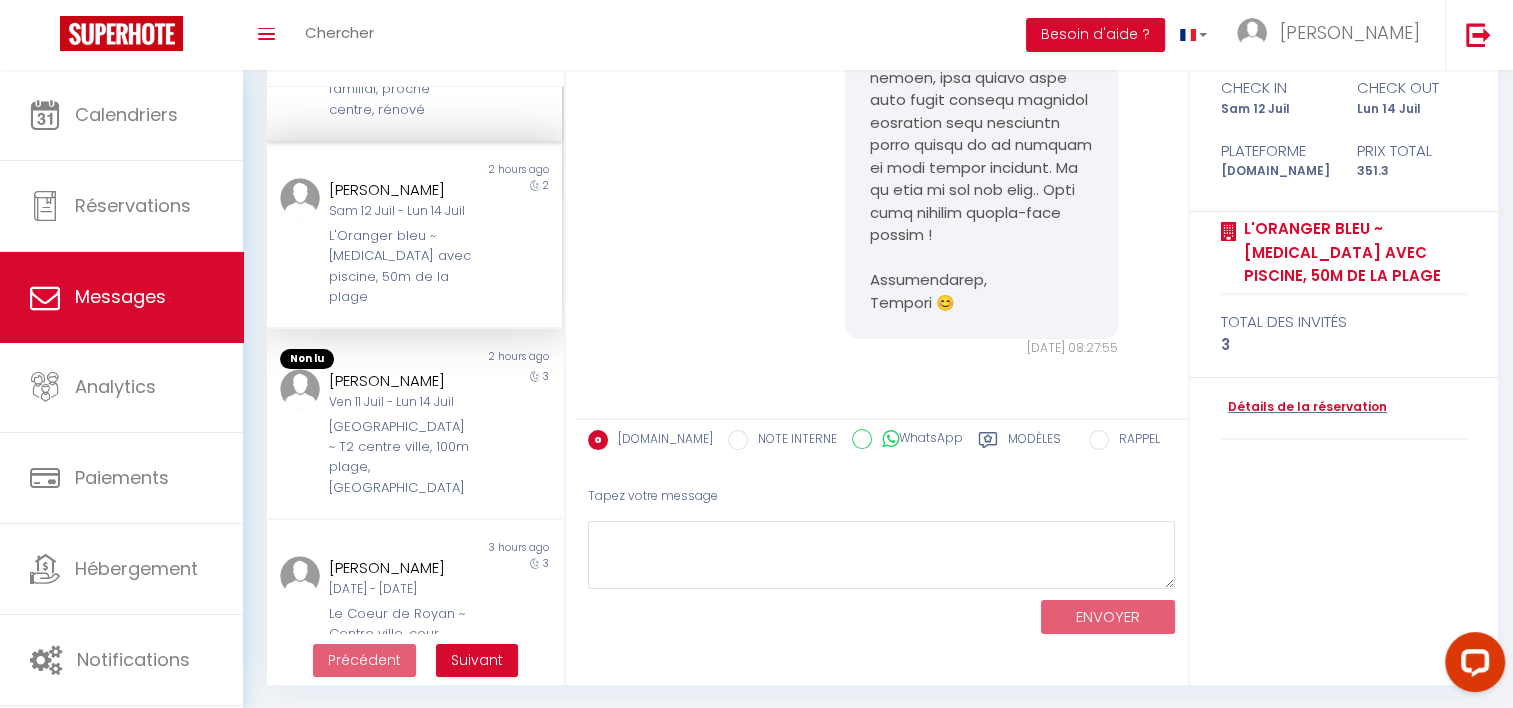 click on "[PERSON_NAME]" at bounding box center (402, 381) 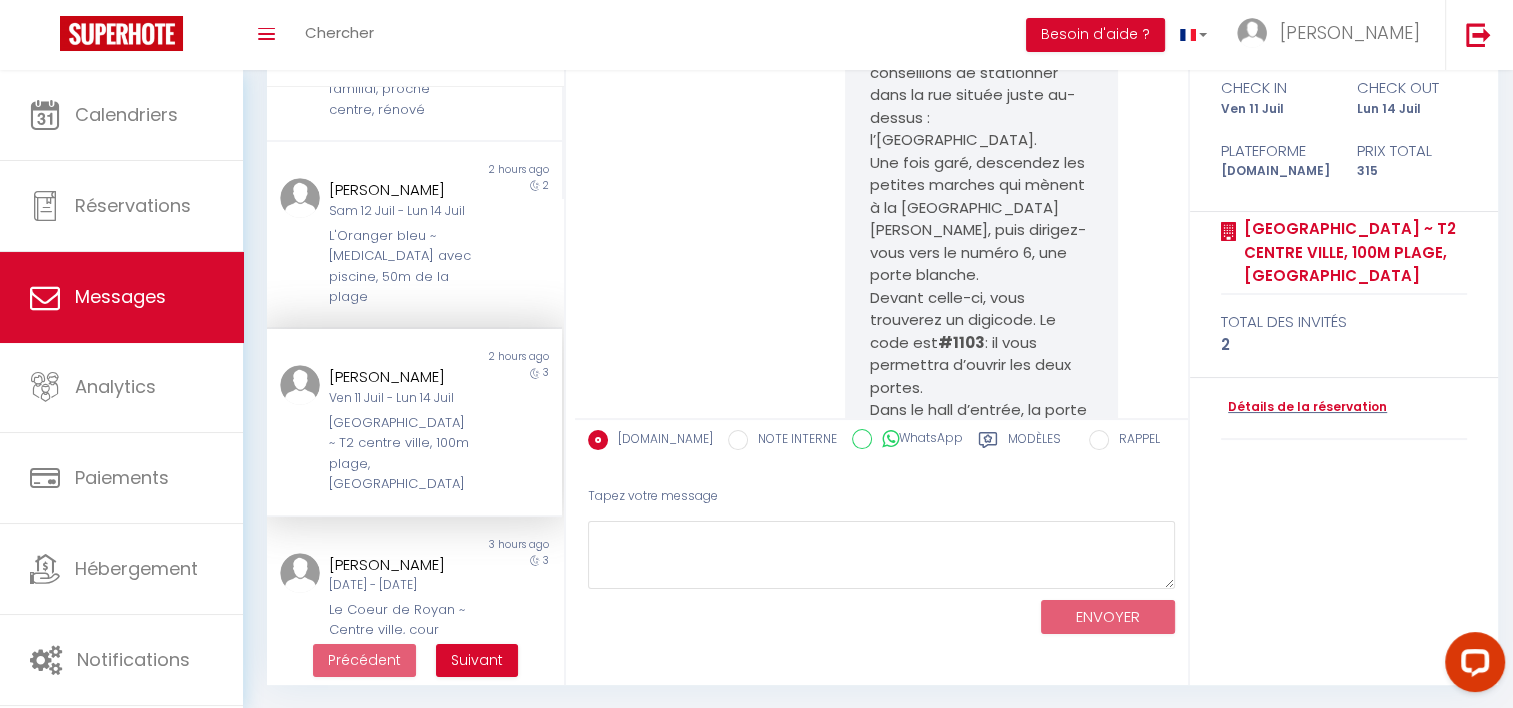 scroll, scrollTop: 5727, scrollLeft: 0, axis: vertical 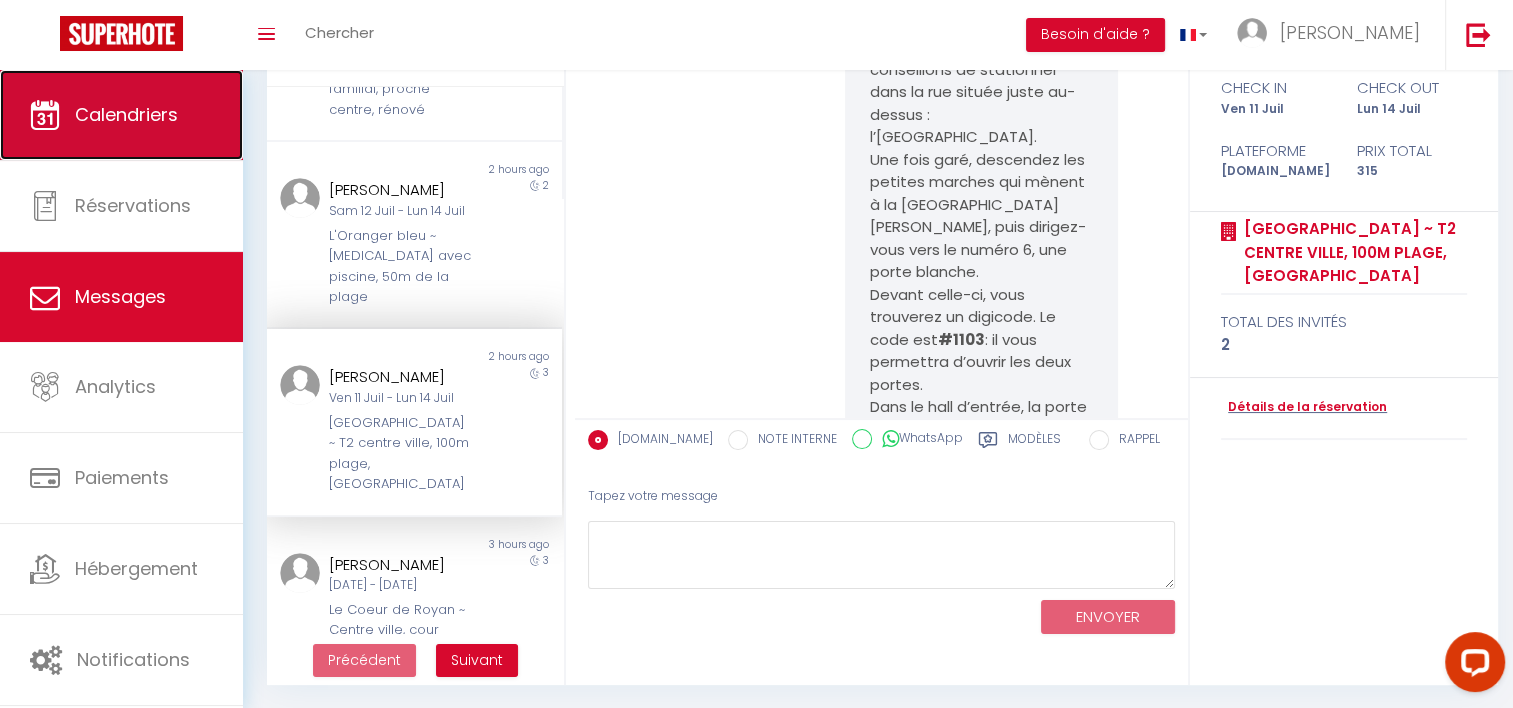 click on "Calendriers" at bounding box center (121, 115) 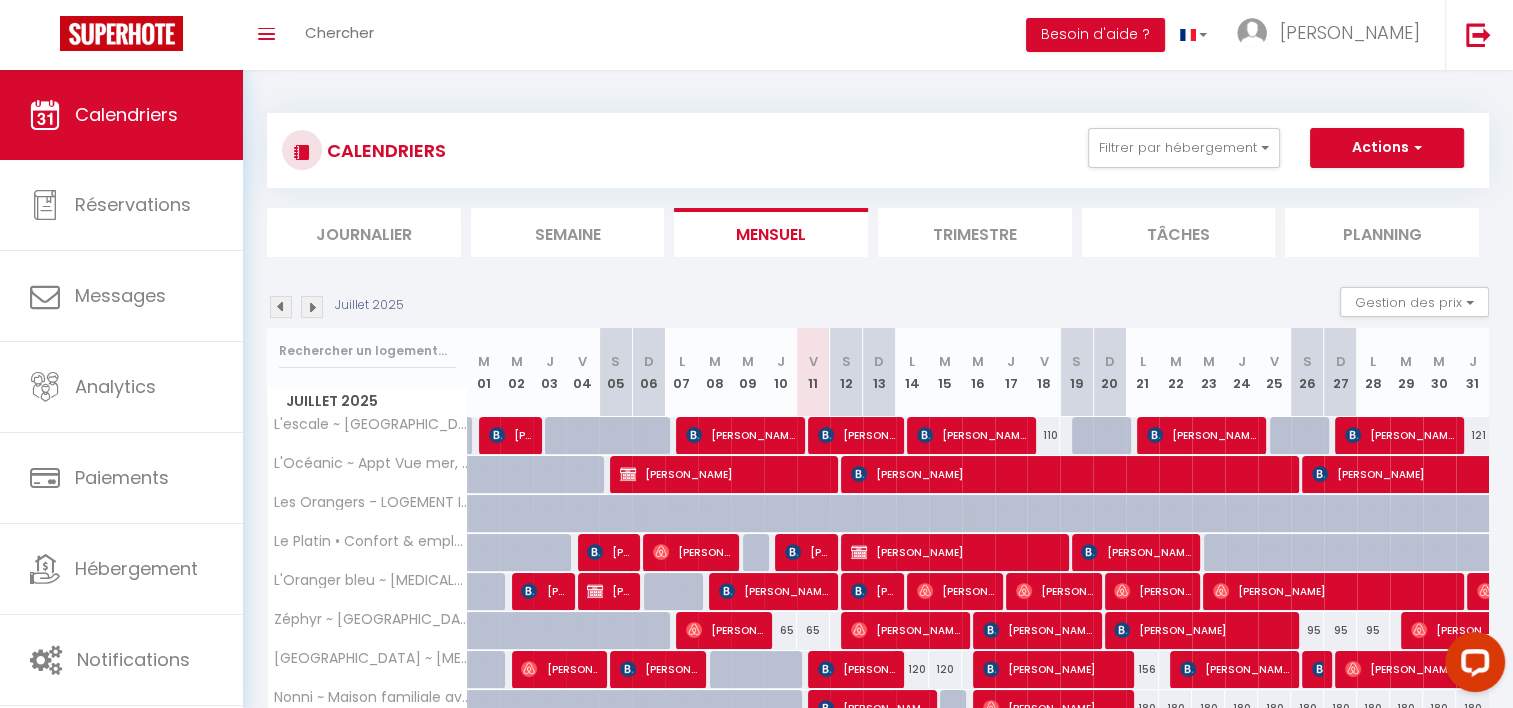 scroll, scrollTop: 227, scrollLeft: 0, axis: vertical 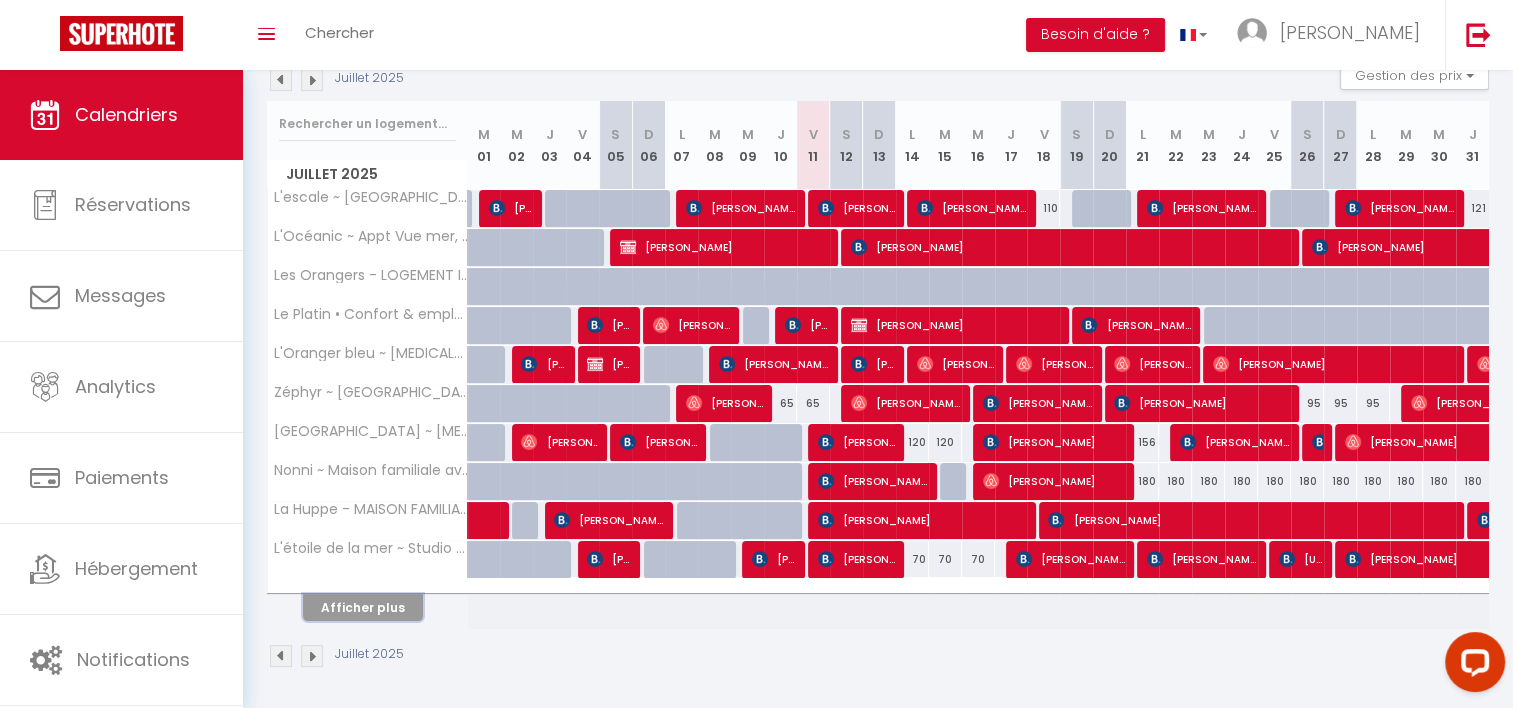 click on "Afficher plus" at bounding box center (363, 607) 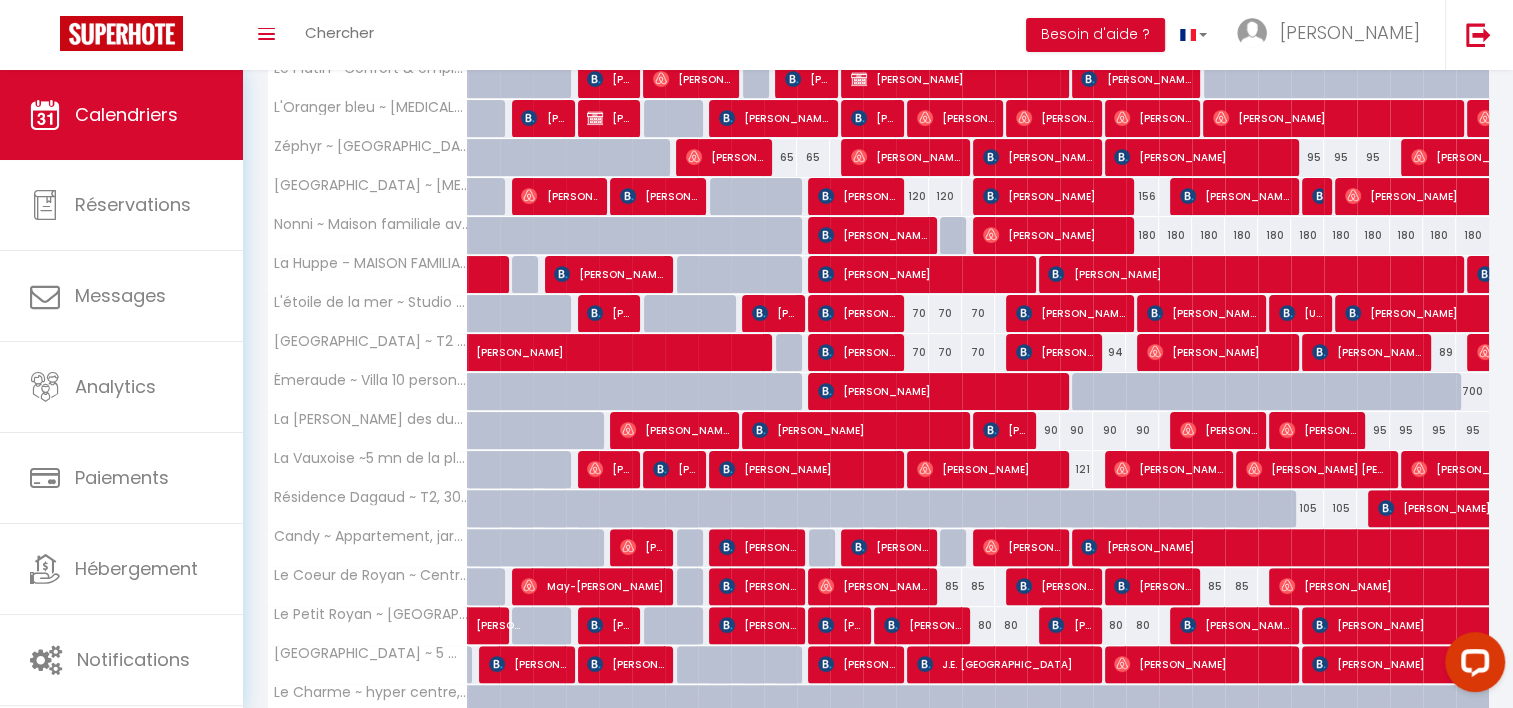 scroll, scrollTop: 423, scrollLeft: 0, axis: vertical 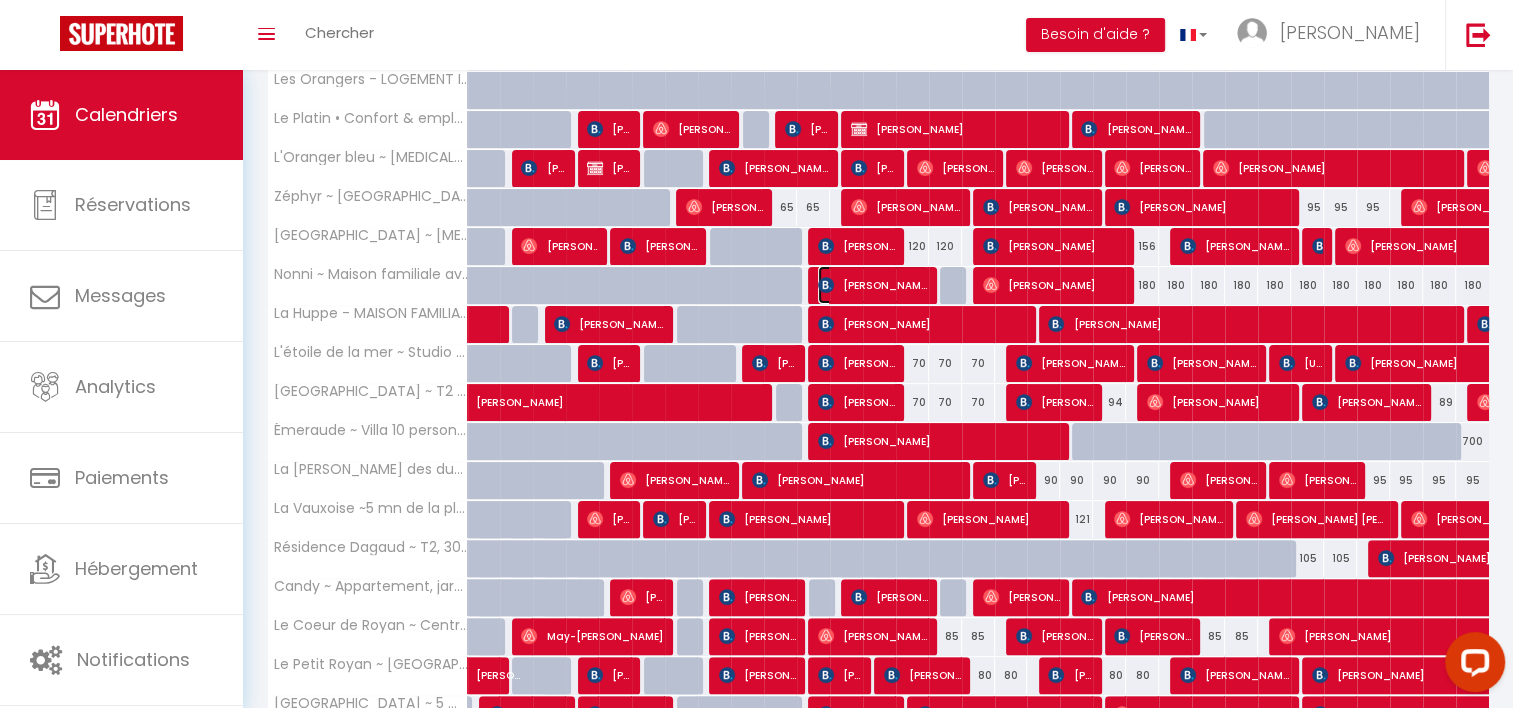 click on "[PERSON_NAME]" at bounding box center [873, 285] 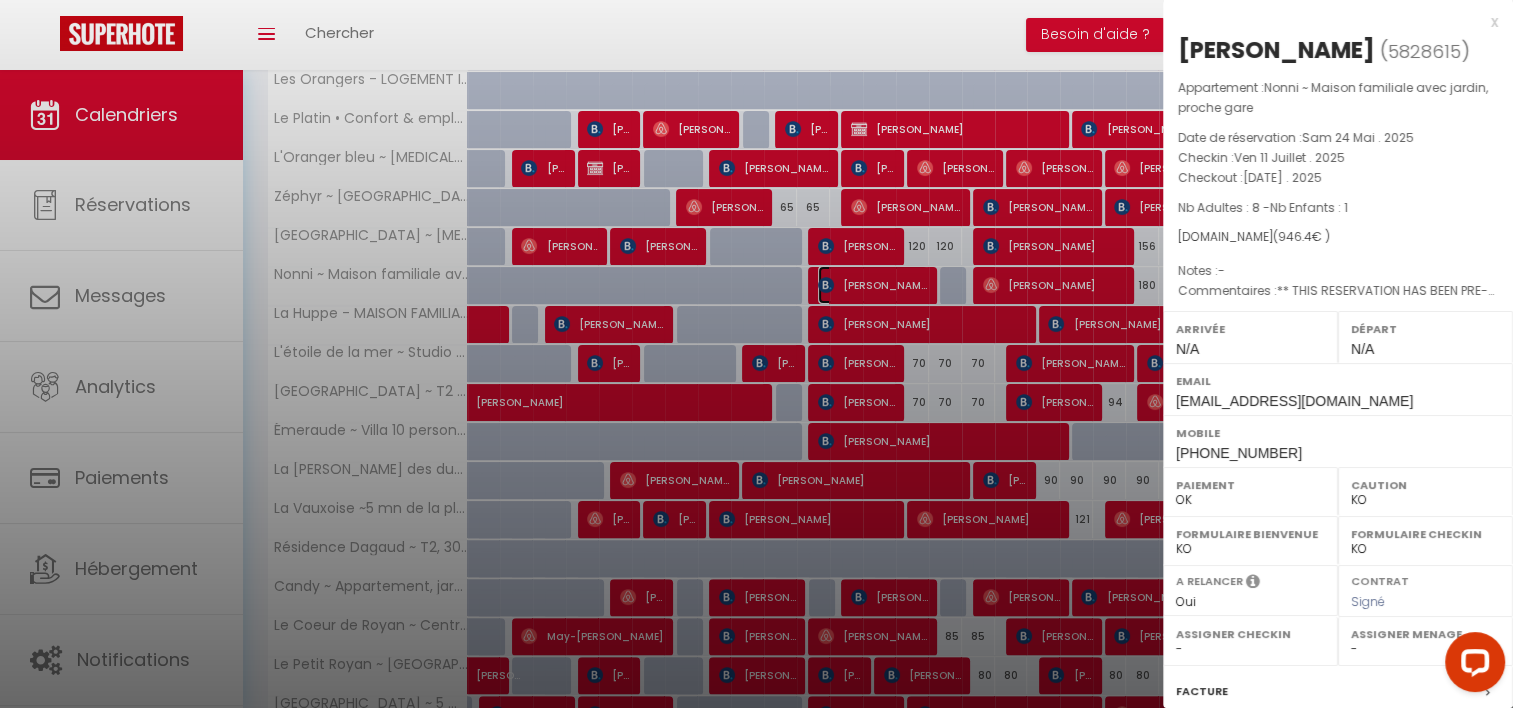 select on "37577" 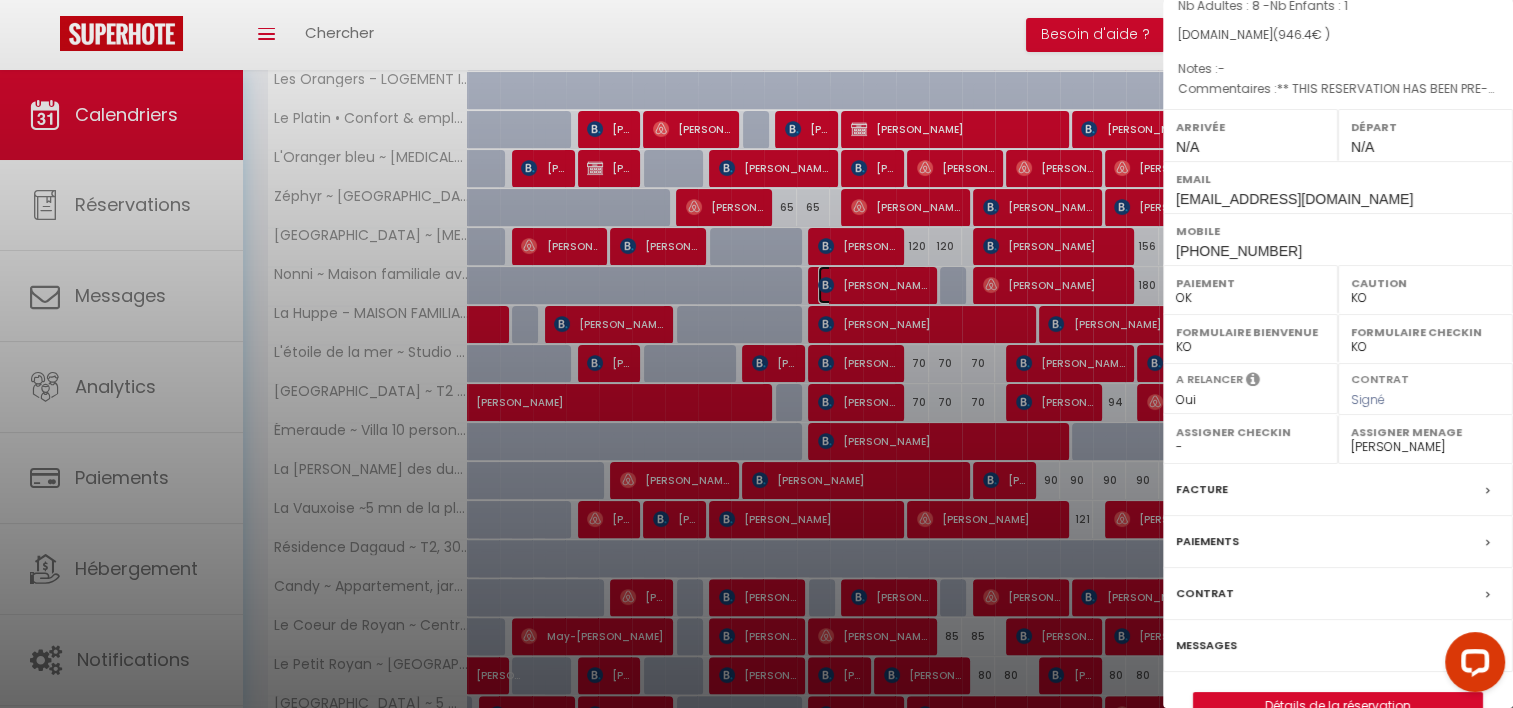 scroll, scrollTop: 240, scrollLeft: 0, axis: vertical 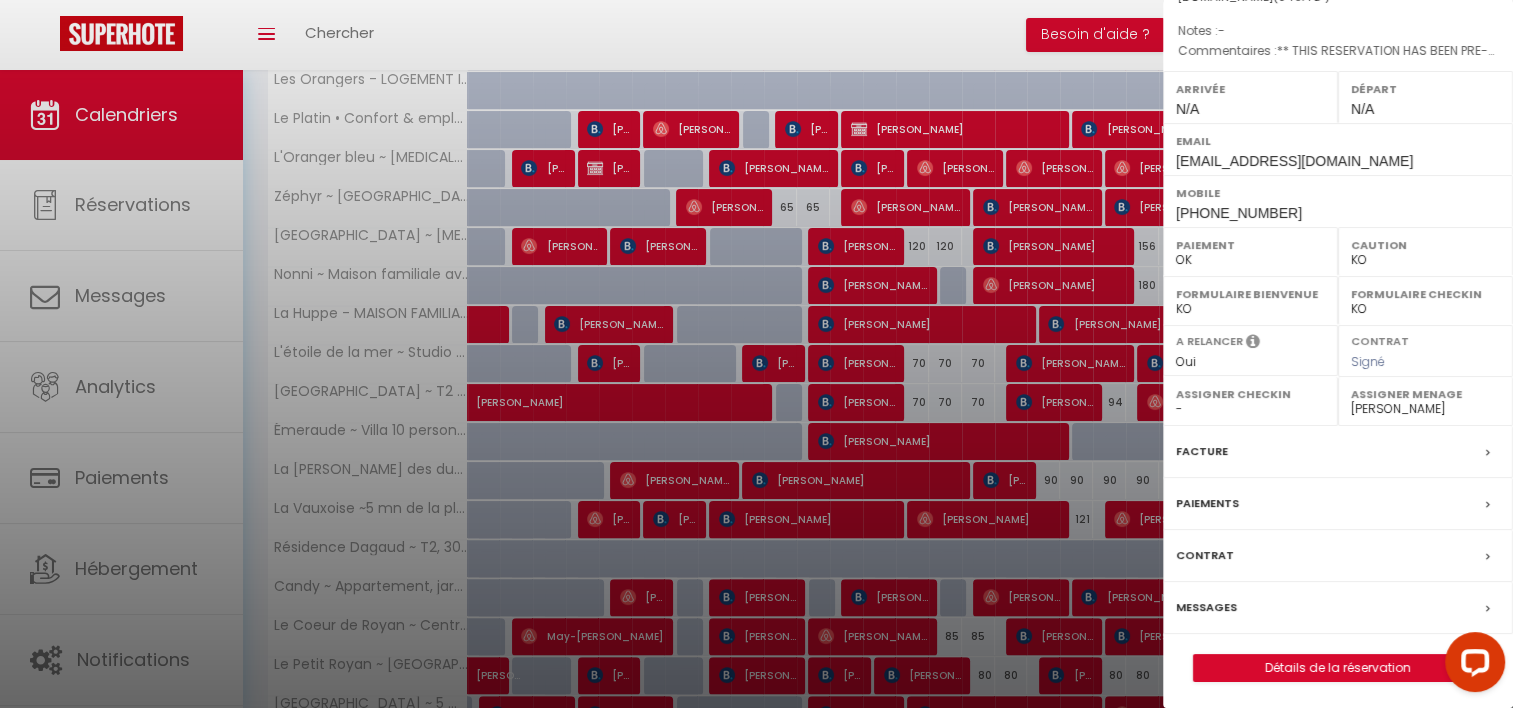 click on "Messages" at bounding box center (1206, 607) 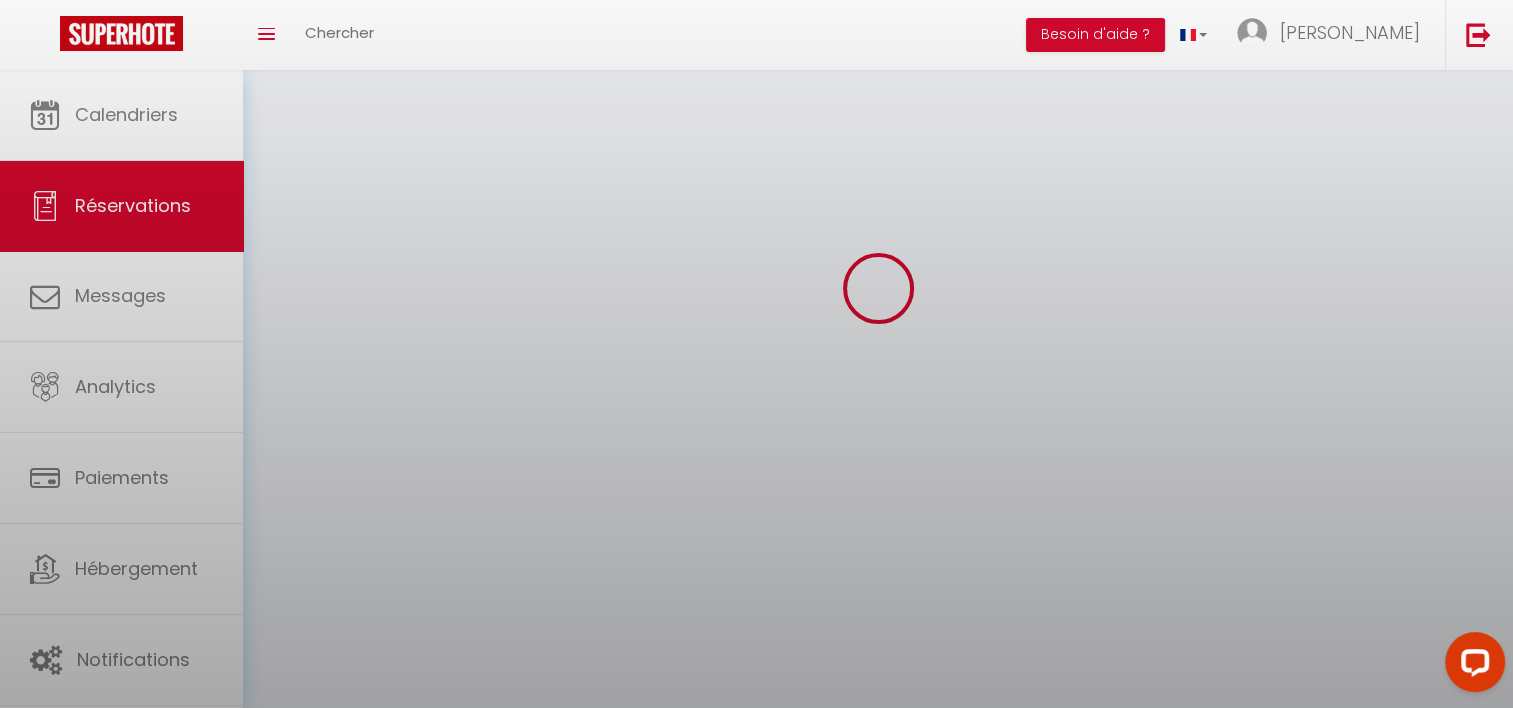 scroll, scrollTop: 0, scrollLeft: 0, axis: both 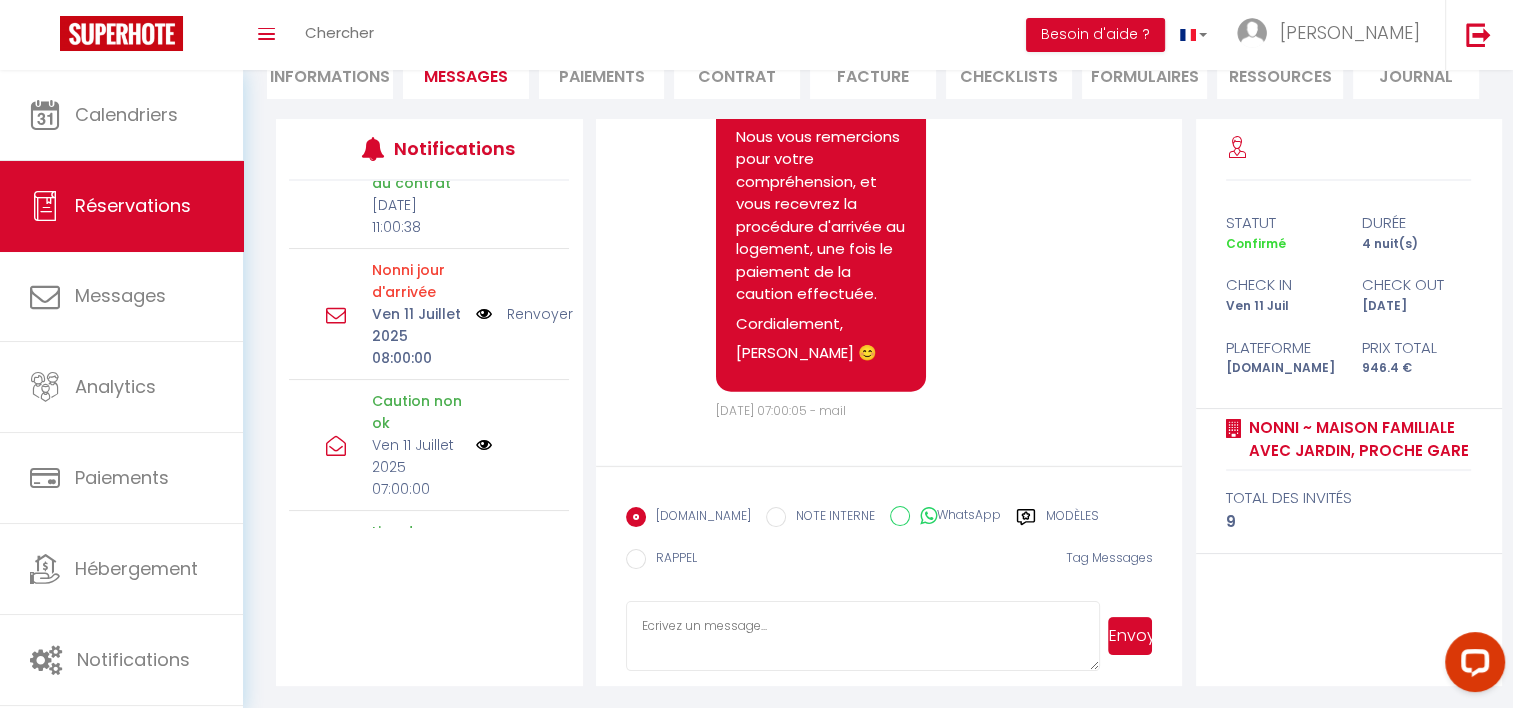 click on "Renvoyer" at bounding box center [540, 314] 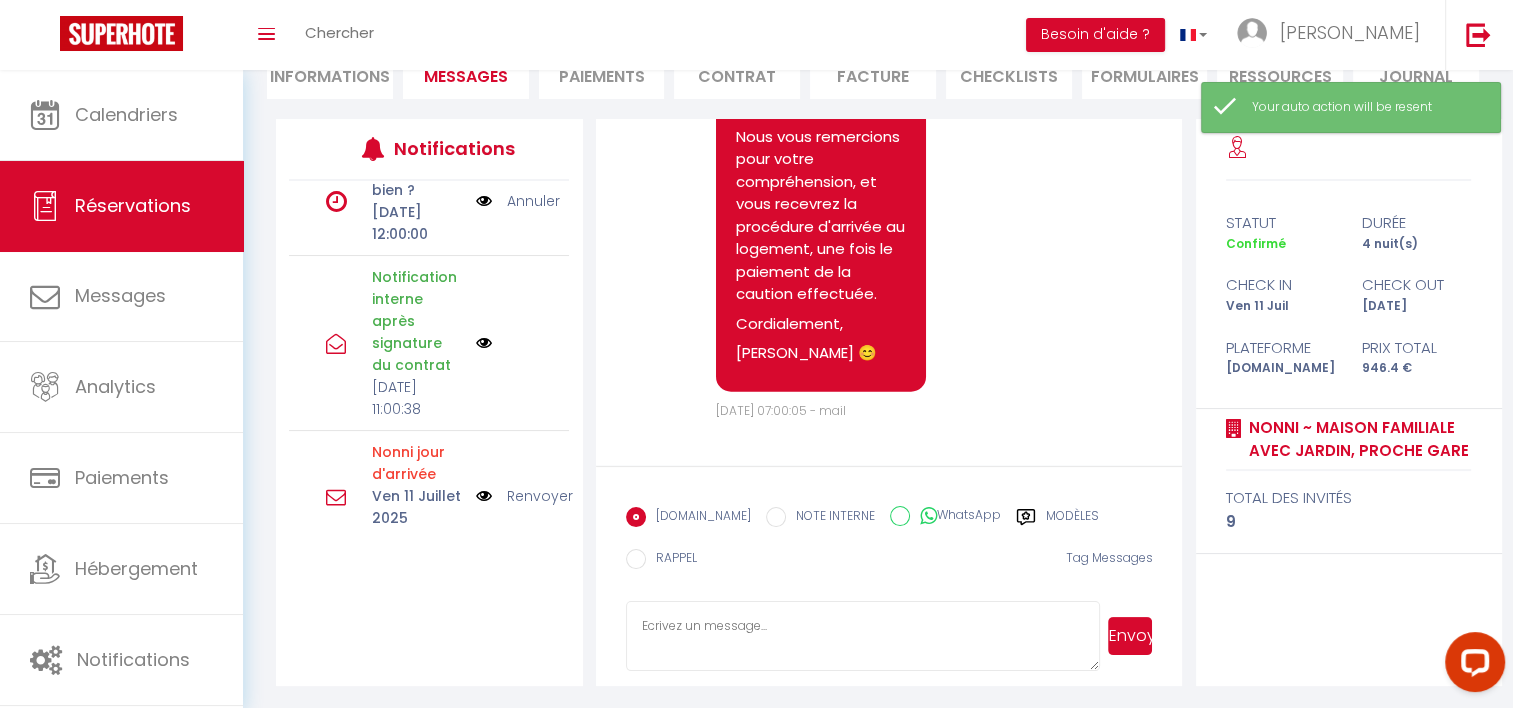 scroll, scrollTop: 556, scrollLeft: 0, axis: vertical 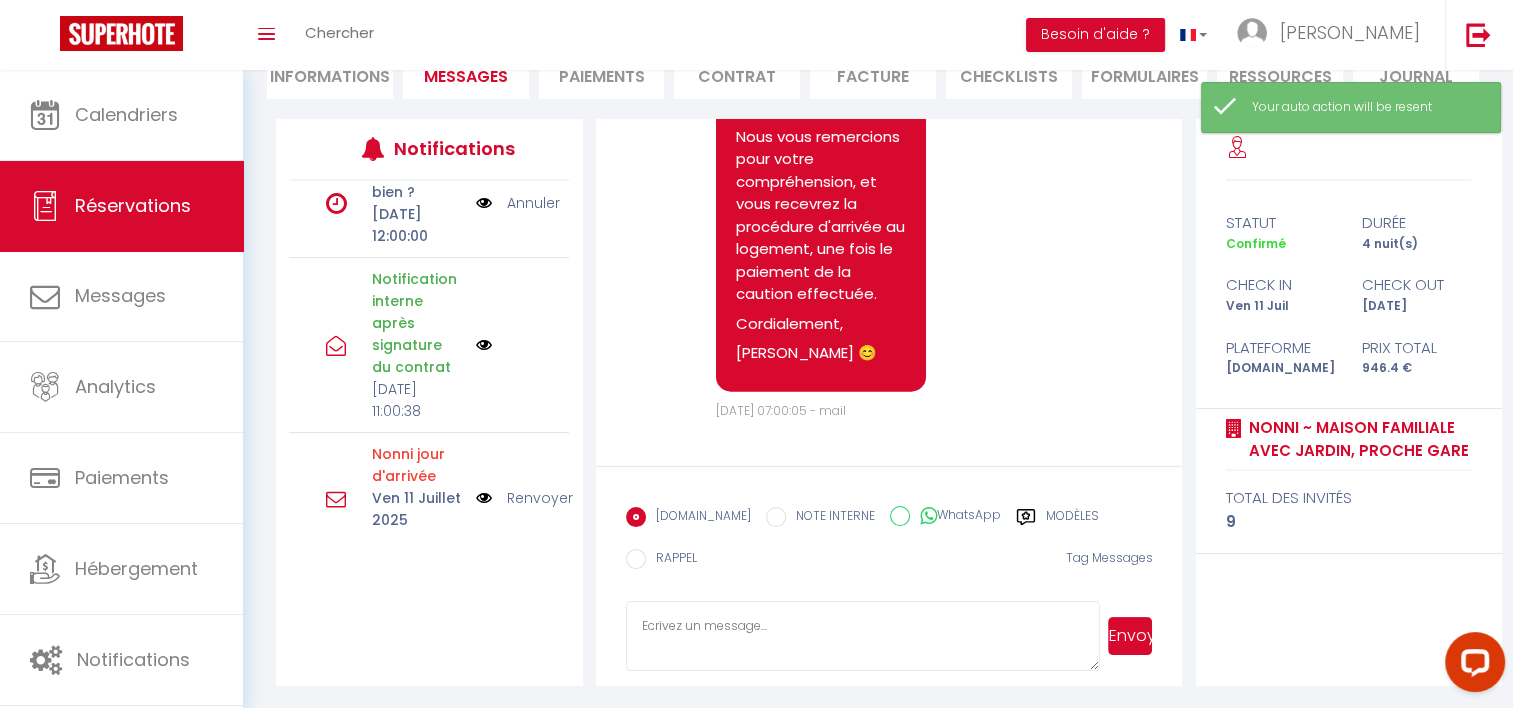 click on "Informations" at bounding box center [330, 74] 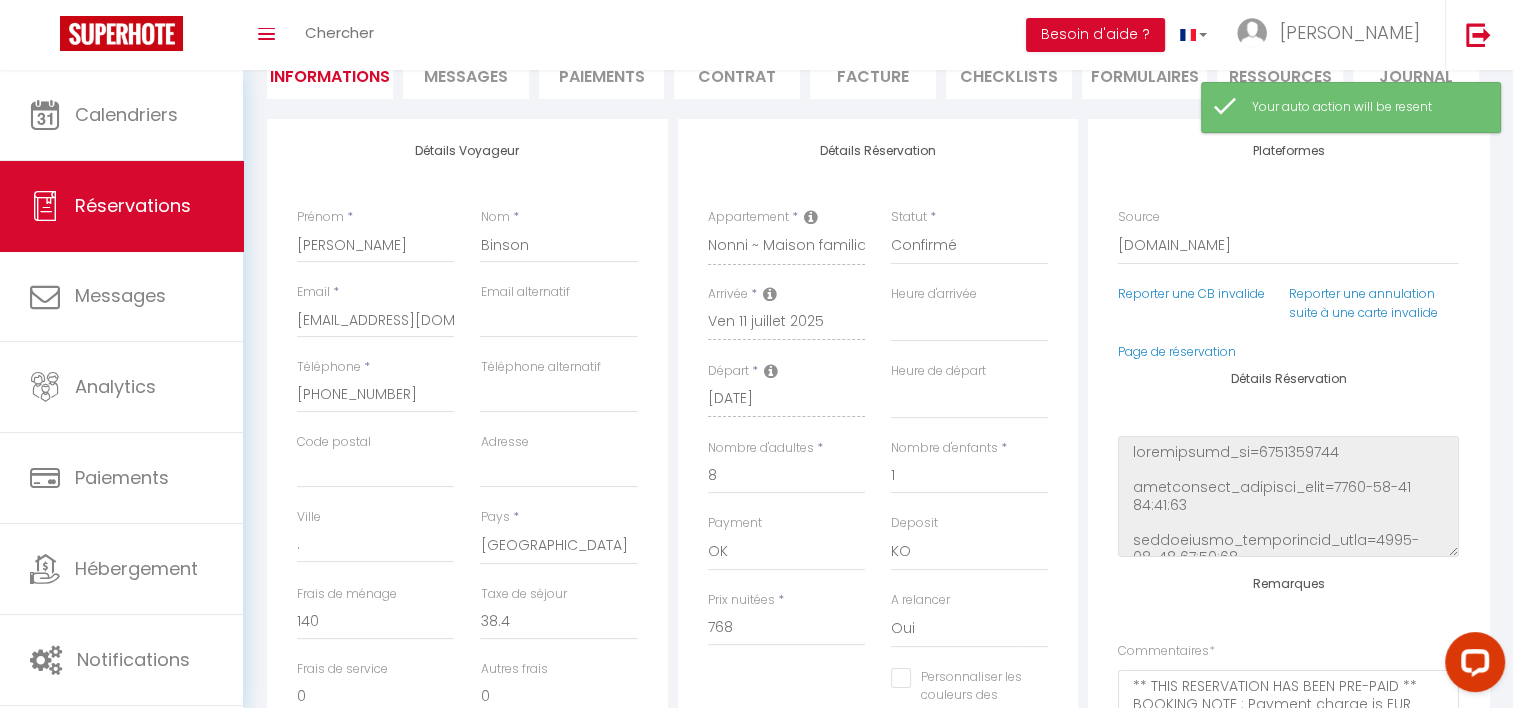 select 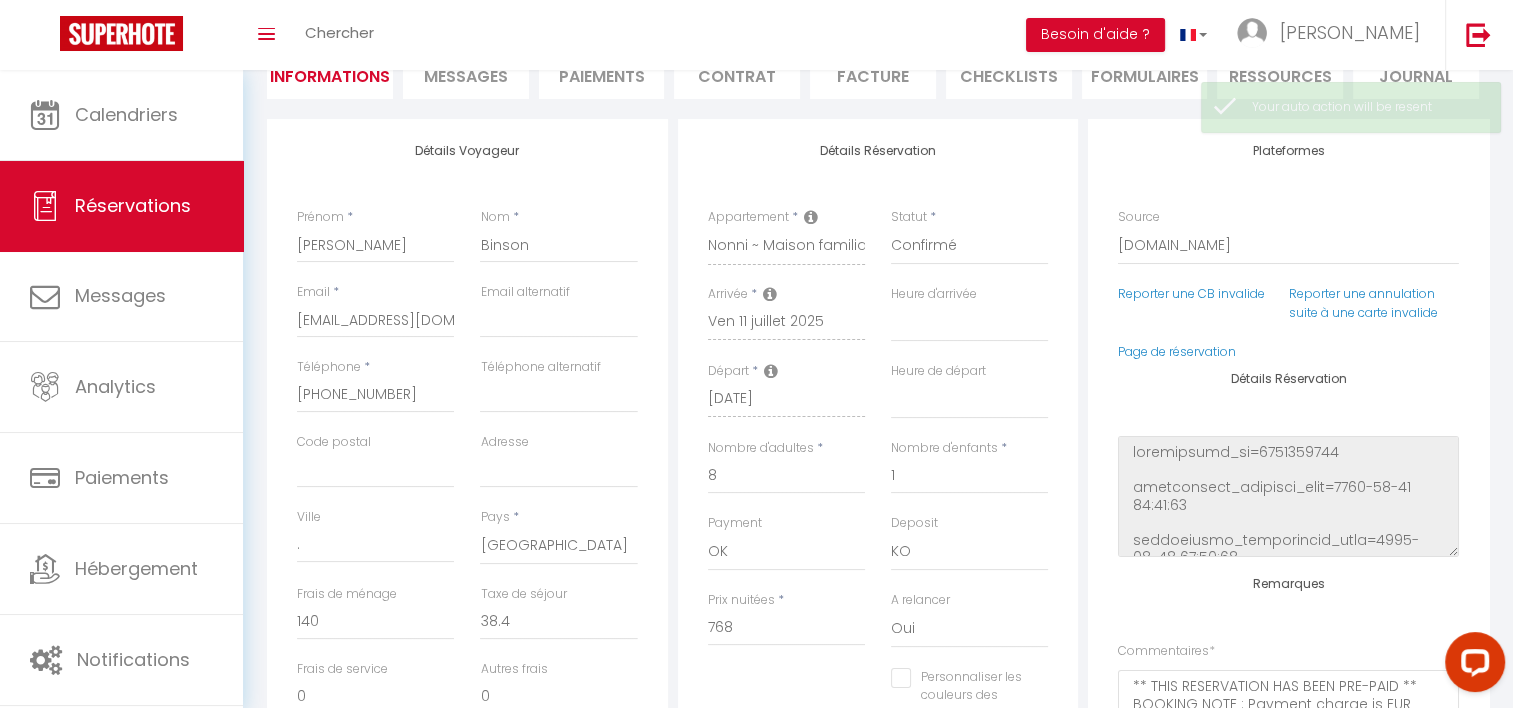 scroll, scrollTop: 236, scrollLeft: 0, axis: vertical 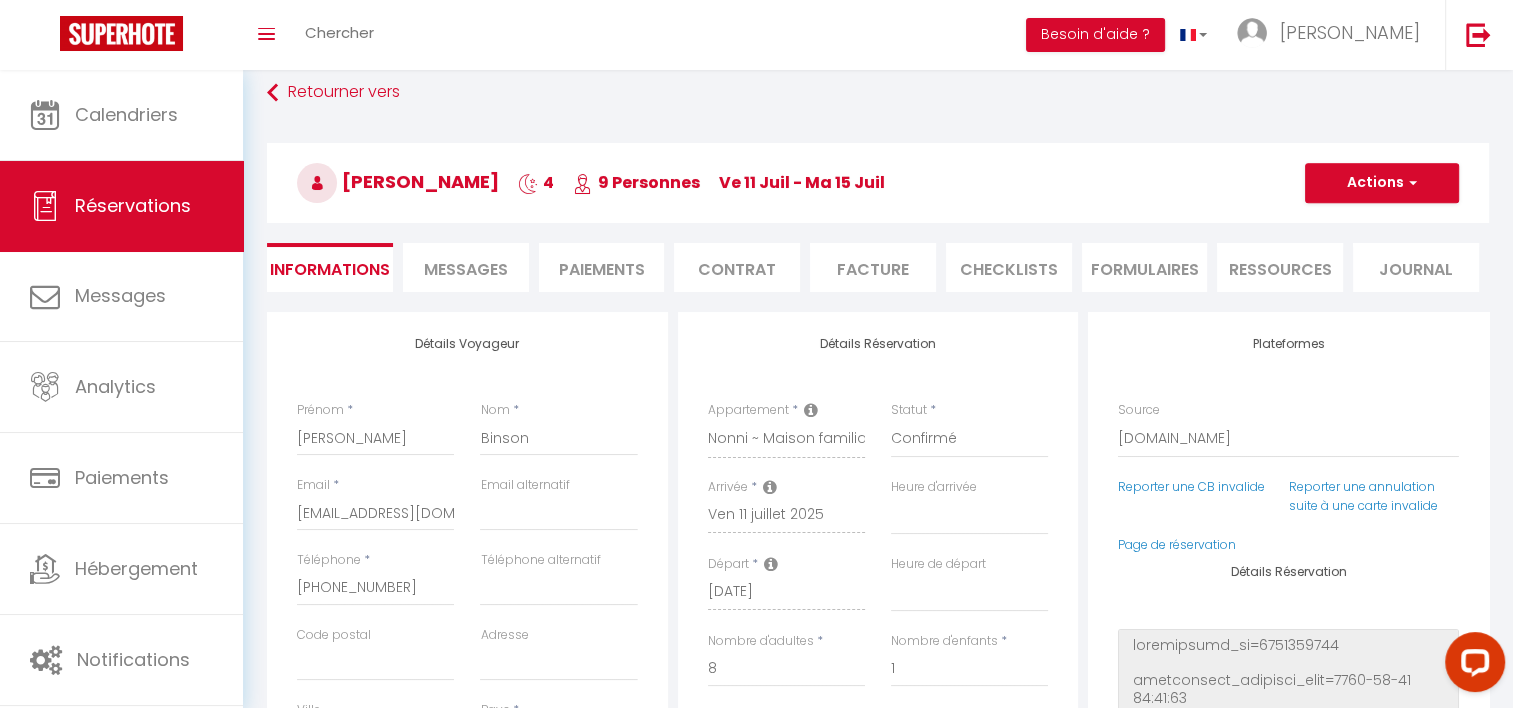 click on "Ressources" at bounding box center (1280, 267) 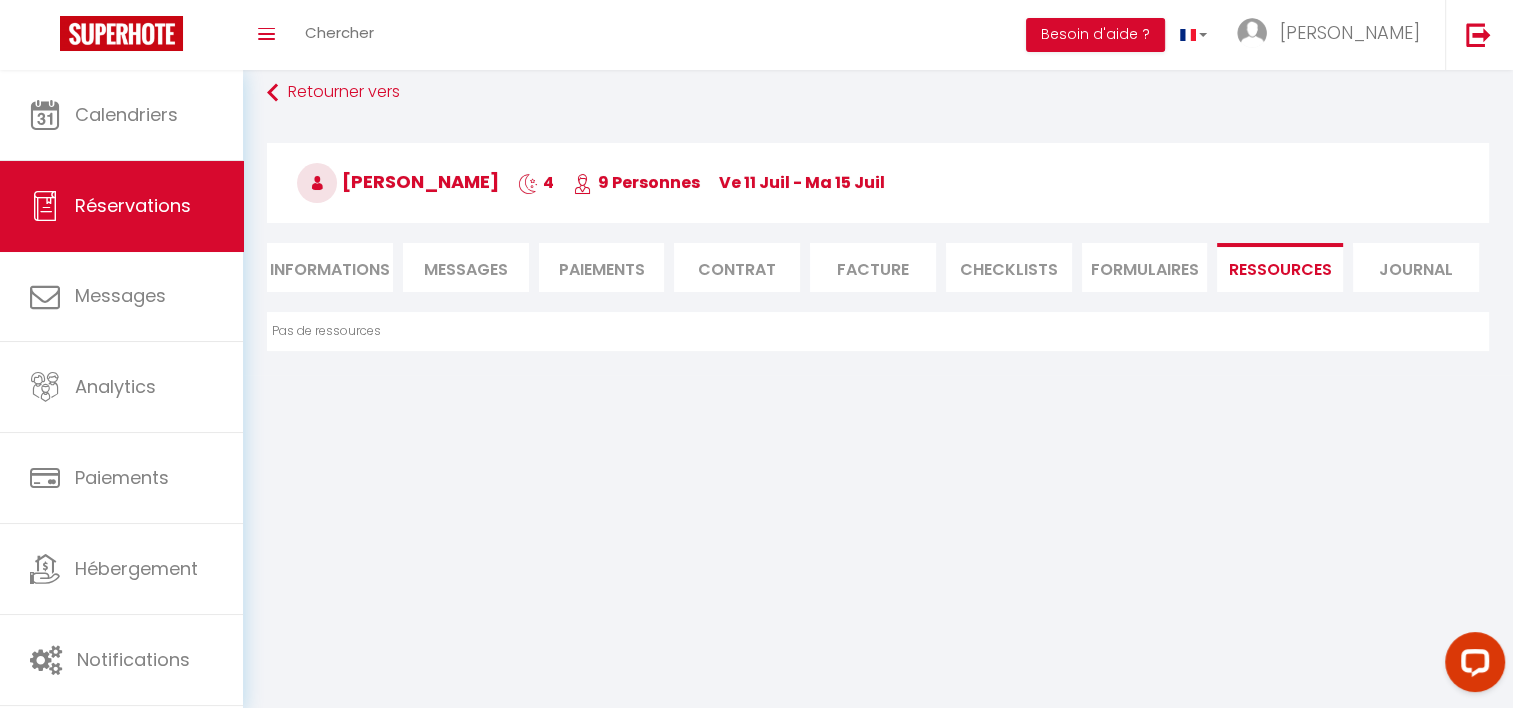 click on "Contrat" at bounding box center (737, 267) 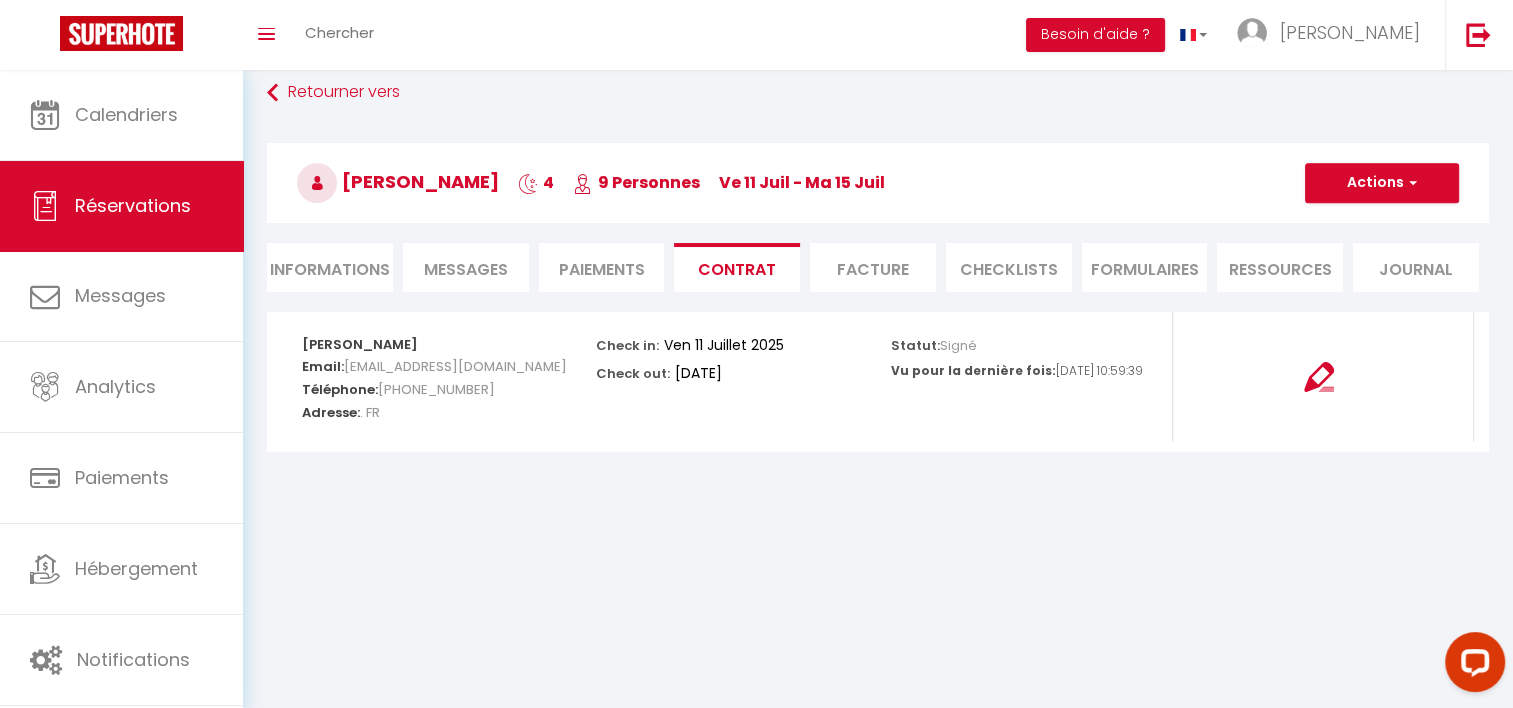 click on "Paiements" at bounding box center [602, 267] 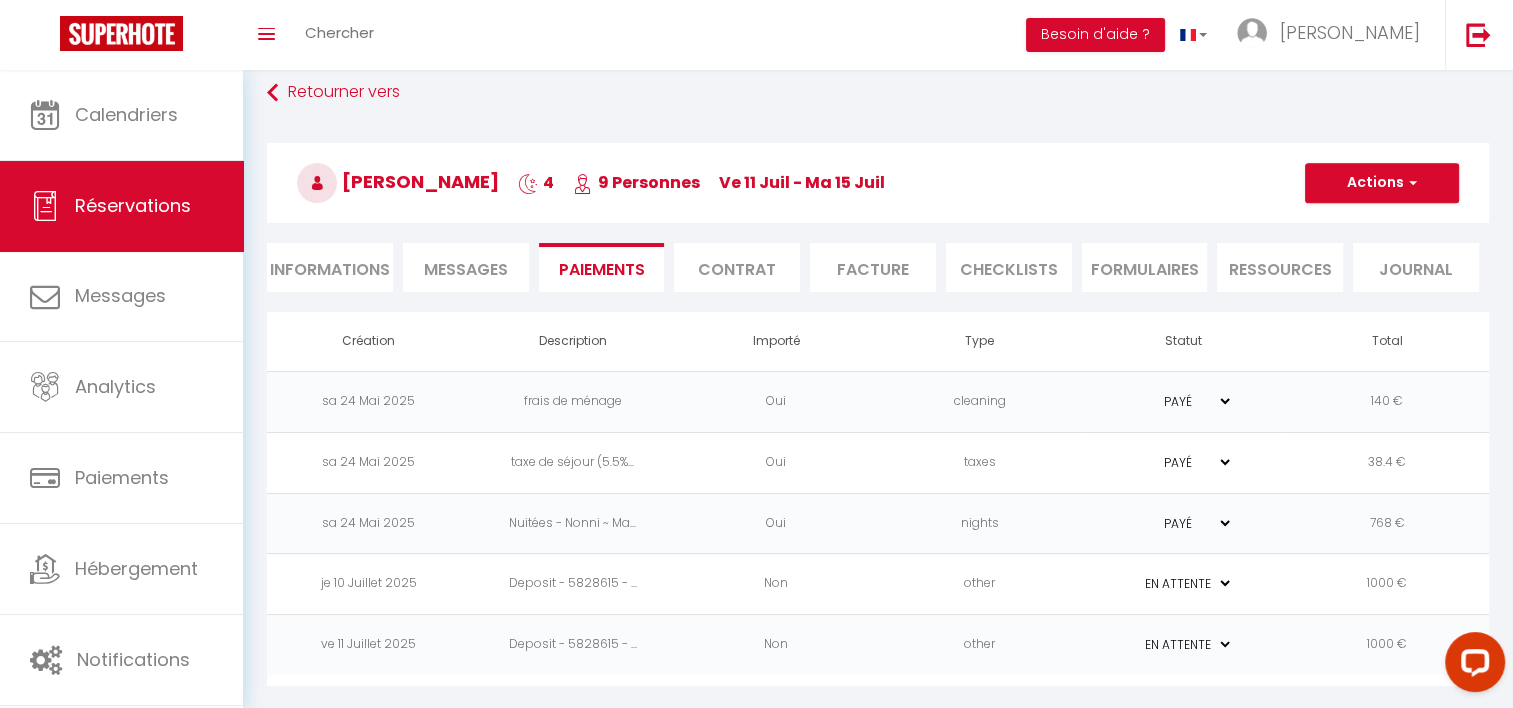 click on "Informations   Messages     Paiements   Contrat   Facture   CHECKLISTS   FORMULAIRES   Ressources   Journal" at bounding box center [878, 267] 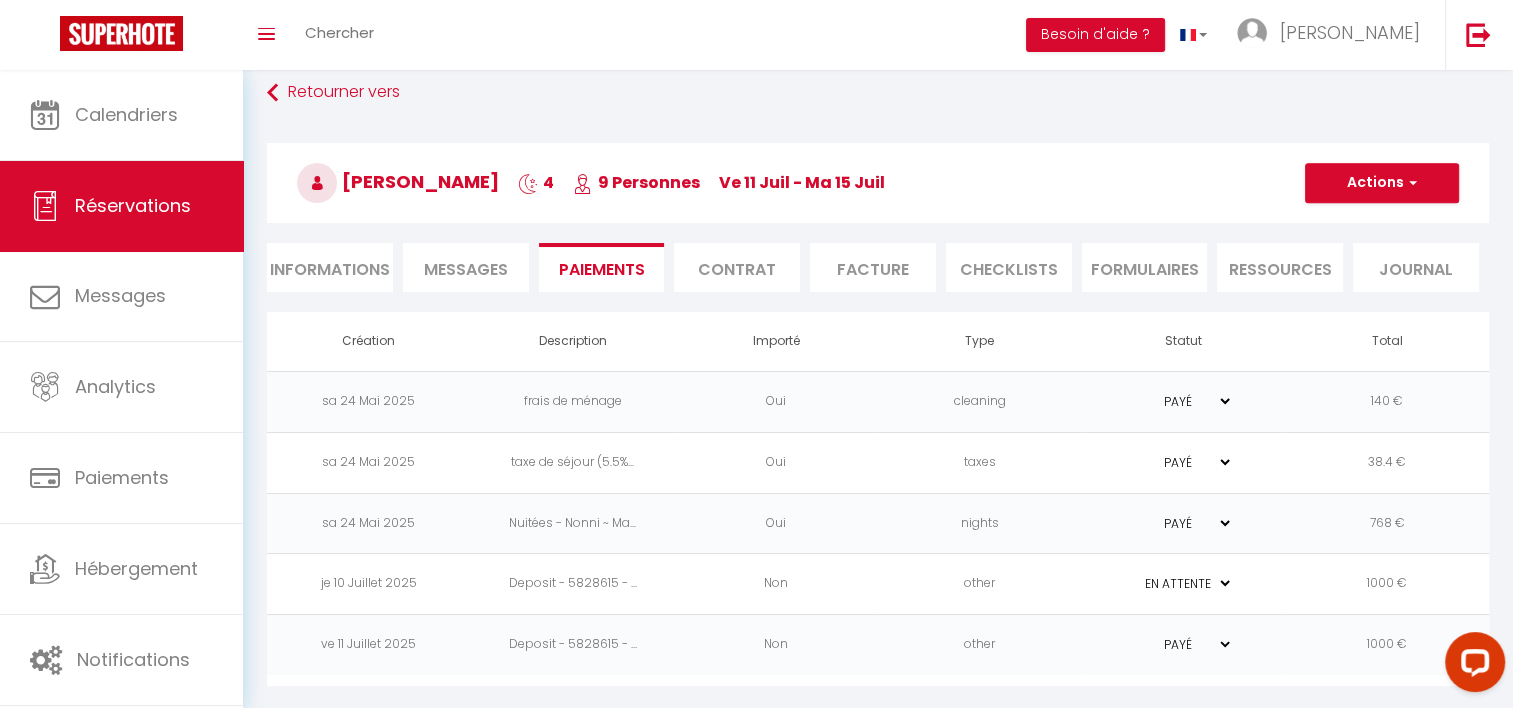 click on "PAYÉ   EN ATTENTE" at bounding box center (1183, 644) 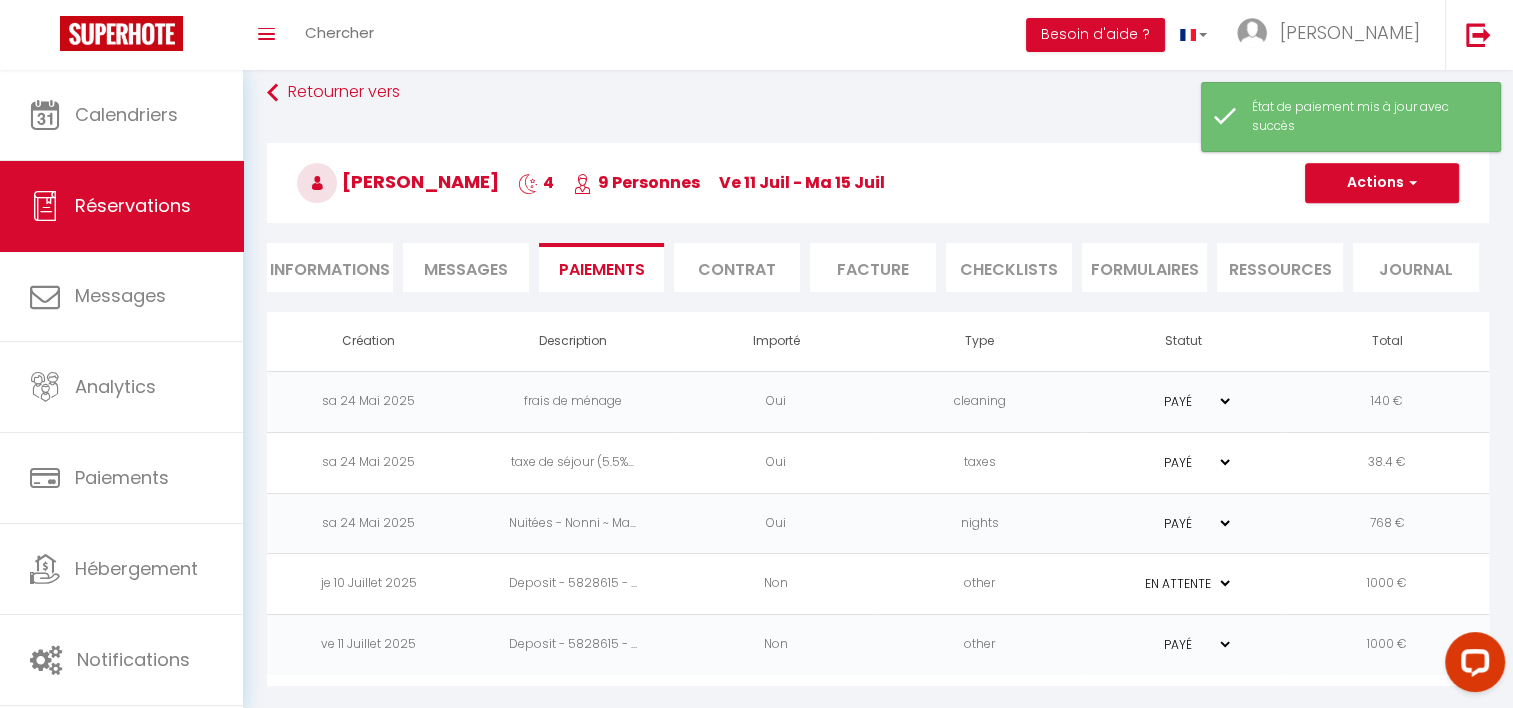 click on "Informations" at bounding box center [330, 267] 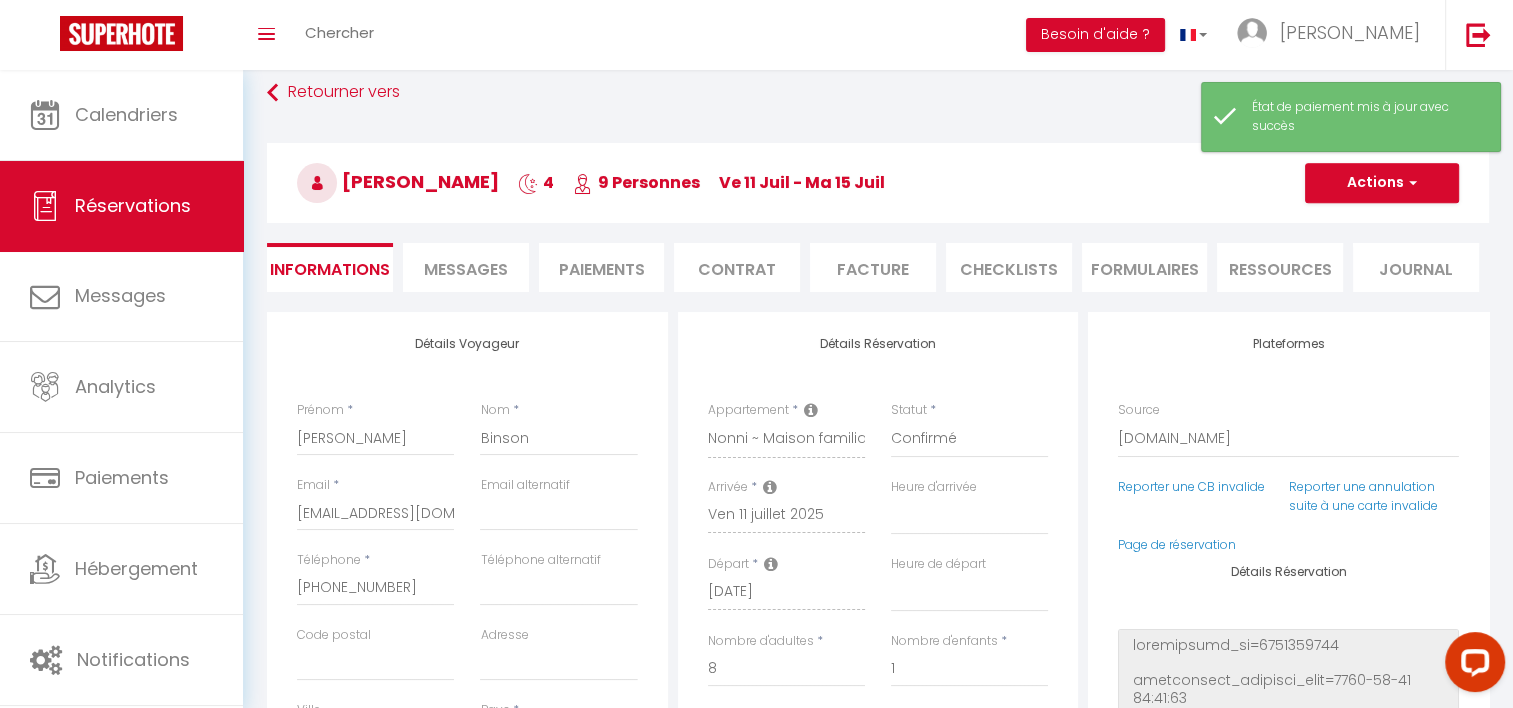 select 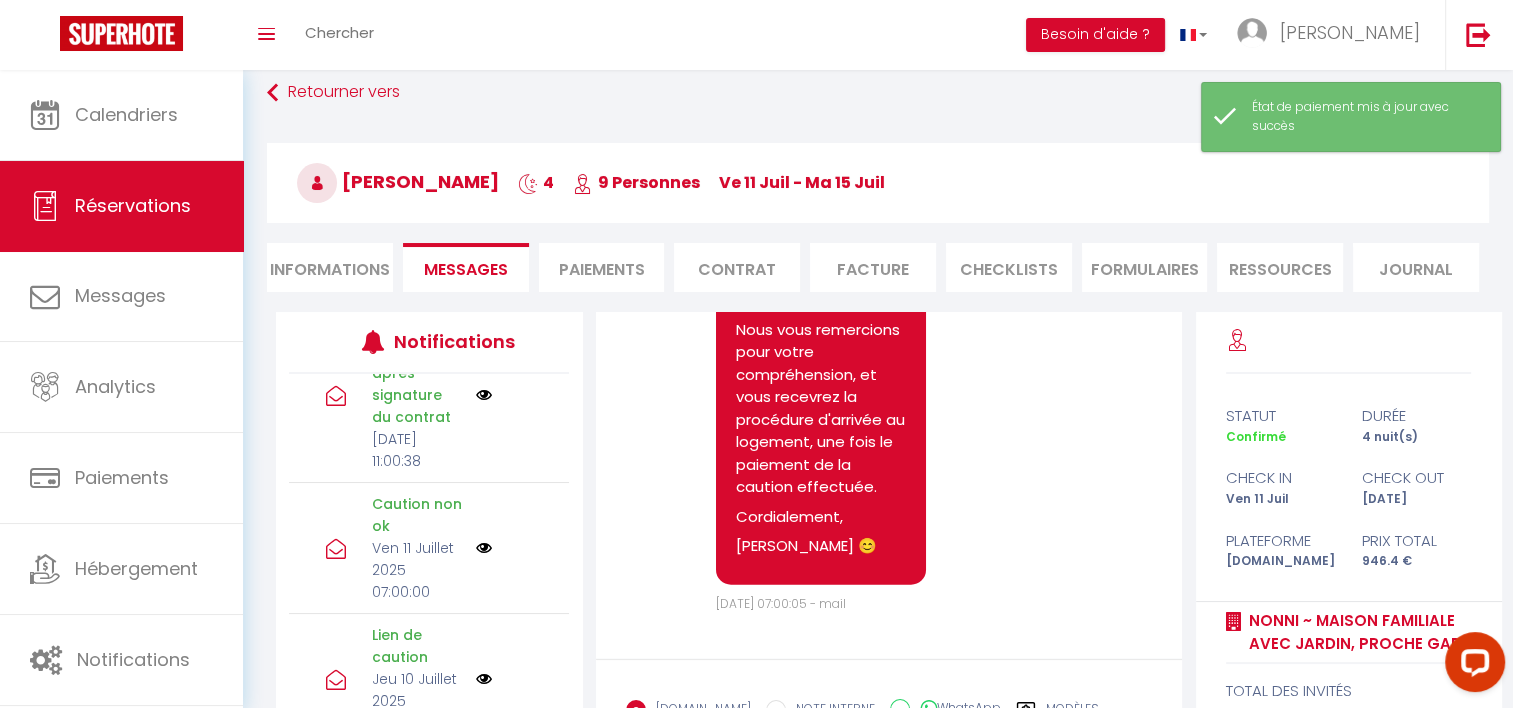 scroll, scrollTop: 814, scrollLeft: 0, axis: vertical 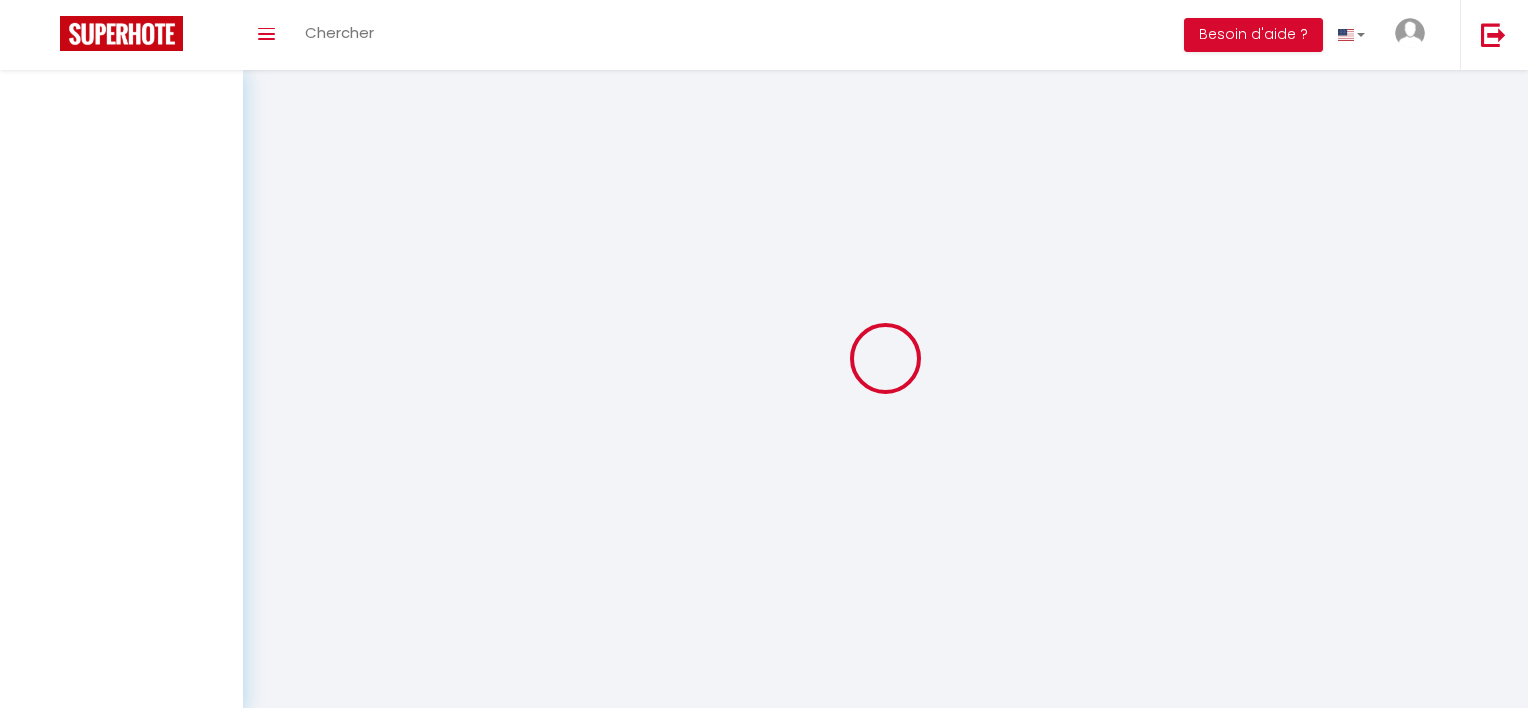 select 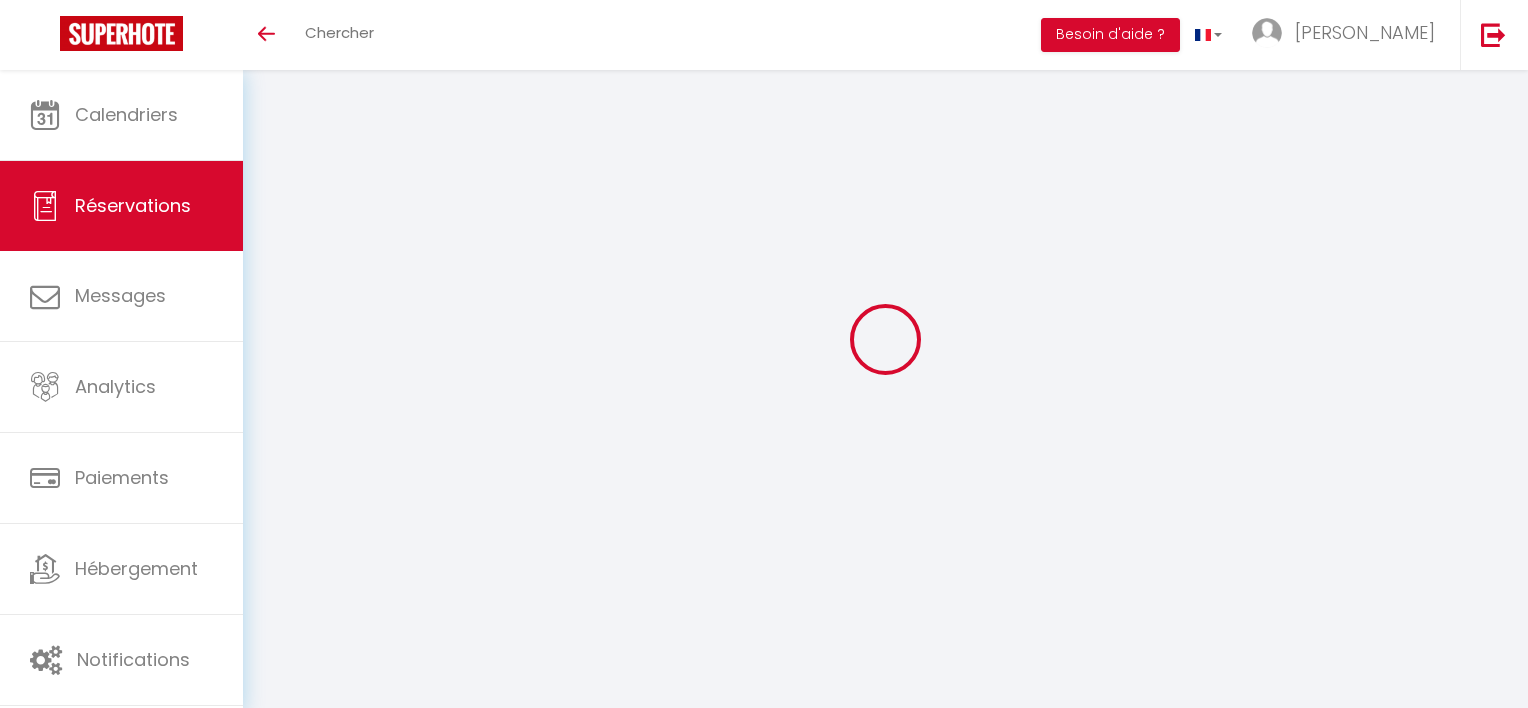 select 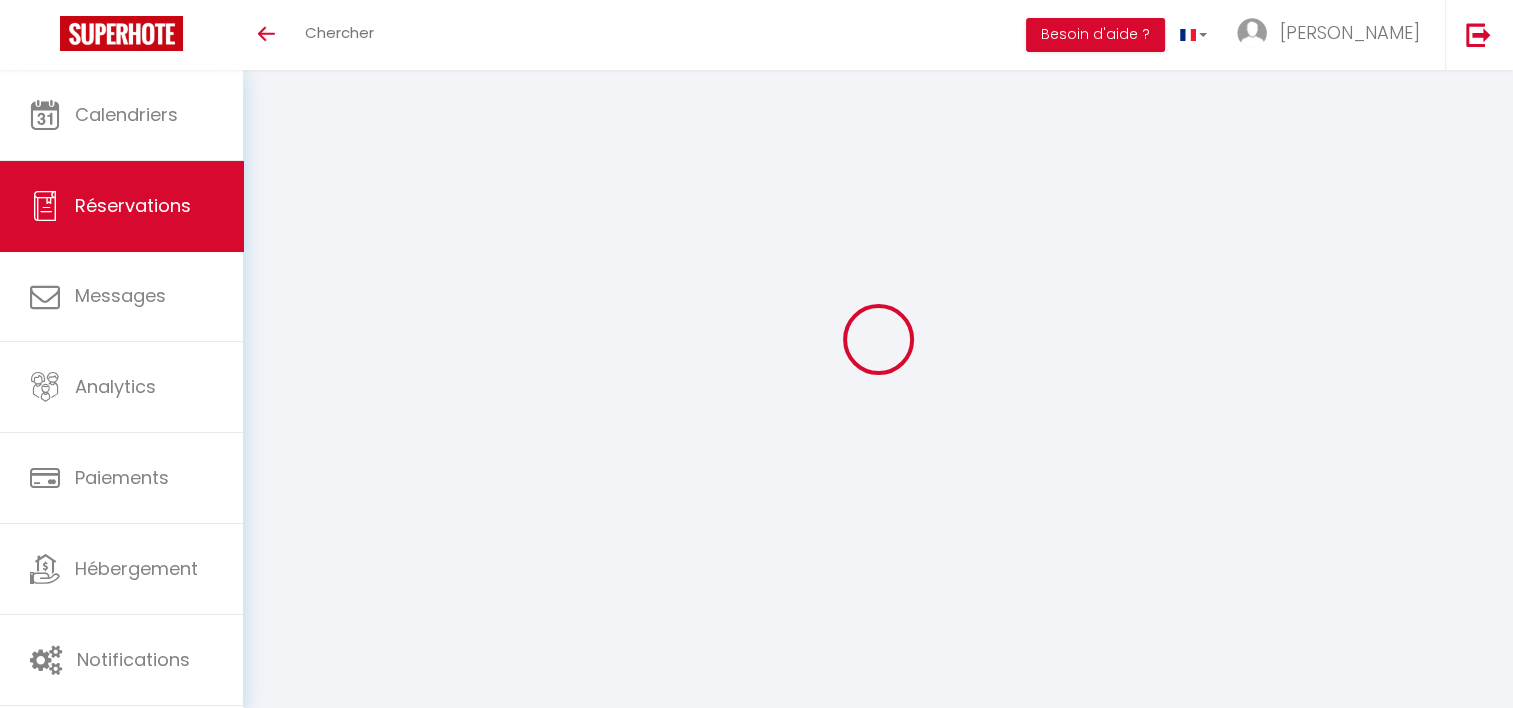 scroll, scrollTop: 19, scrollLeft: 0, axis: vertical 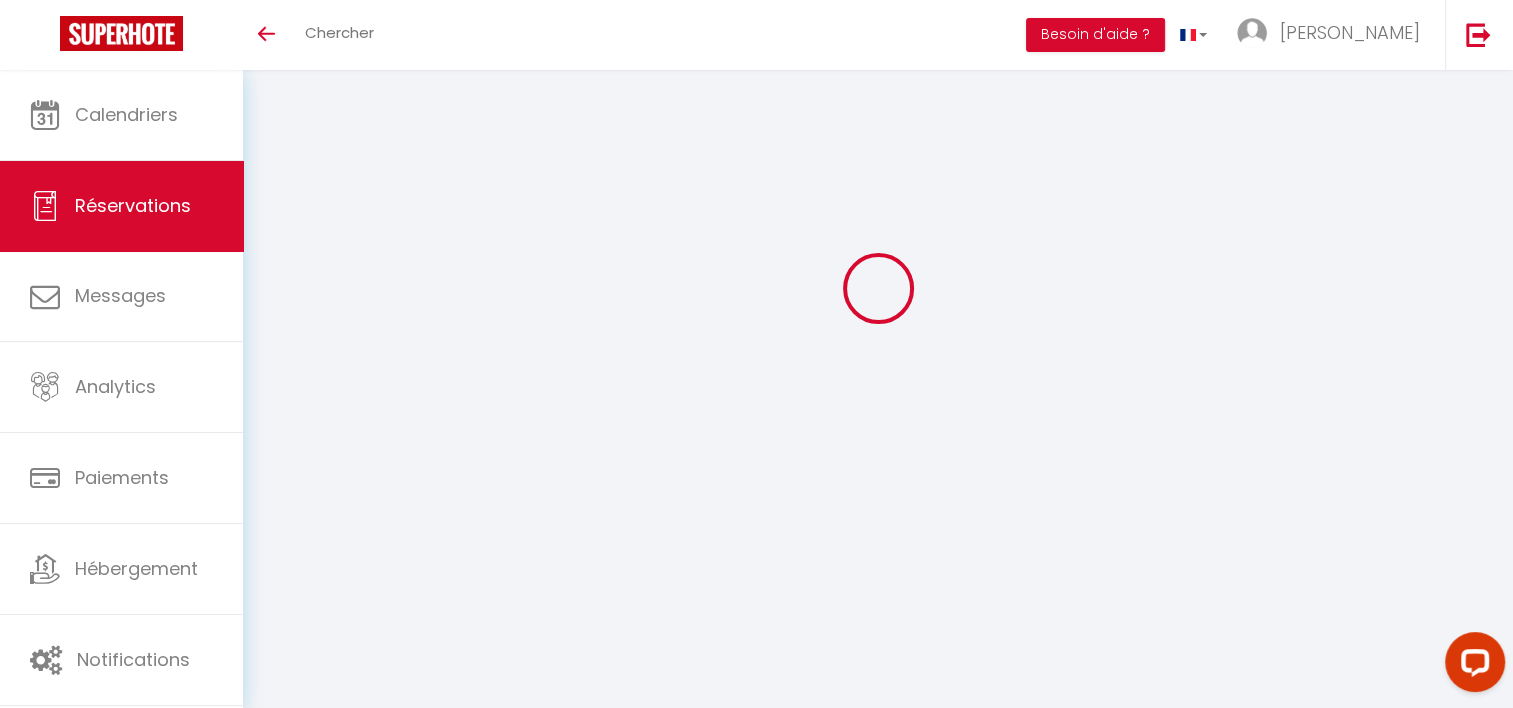 select 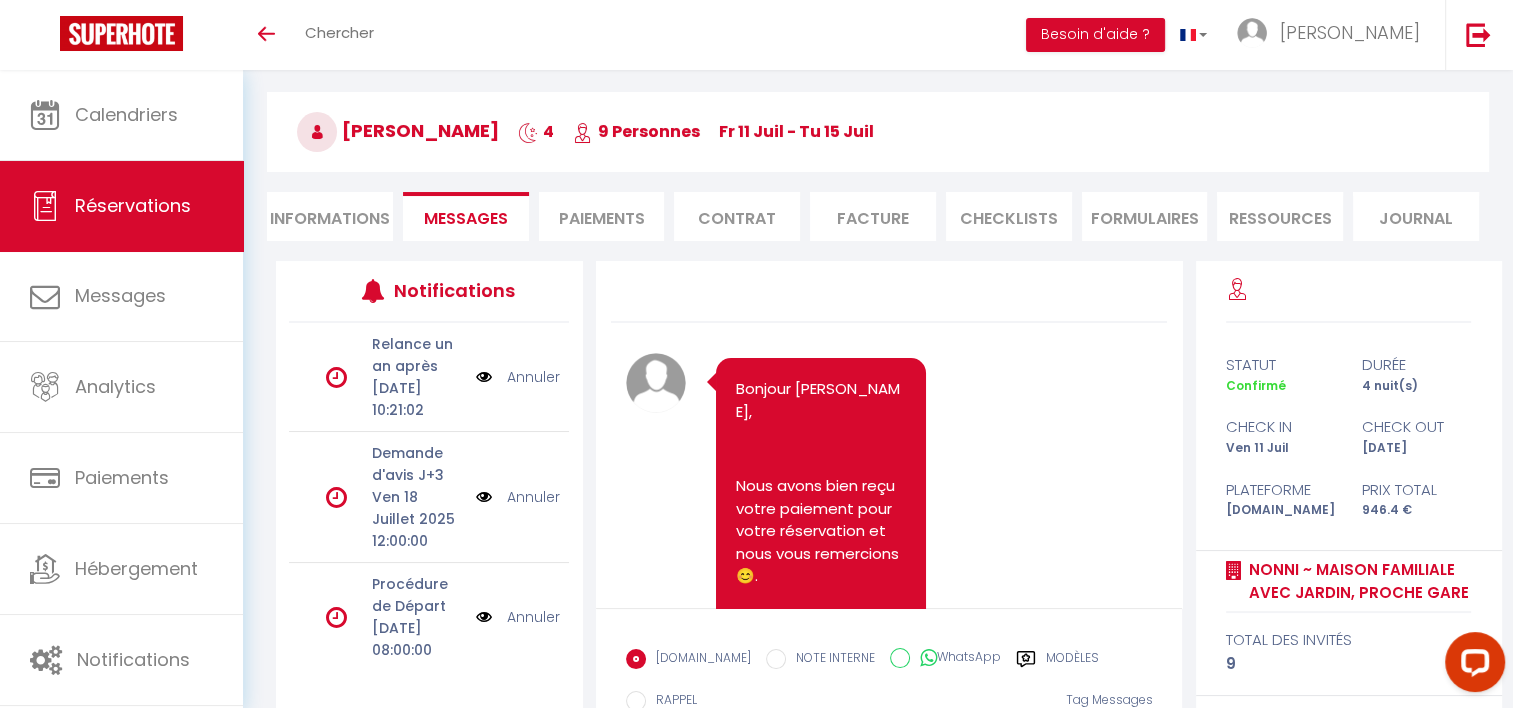 scroll, scrollTop: 4782, scrollLeft: 0, axis: vertical 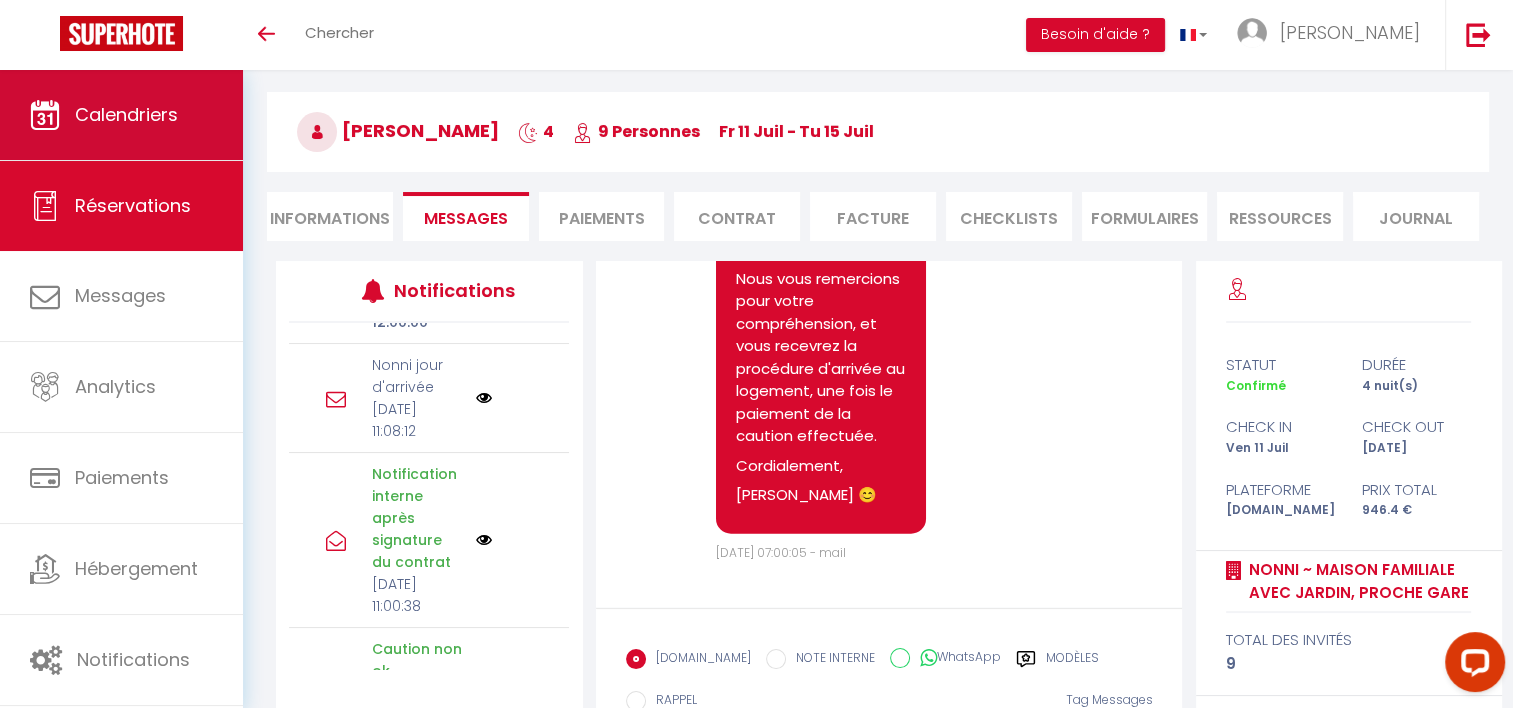click on "Calendriers" at bounding box center (121, 115) 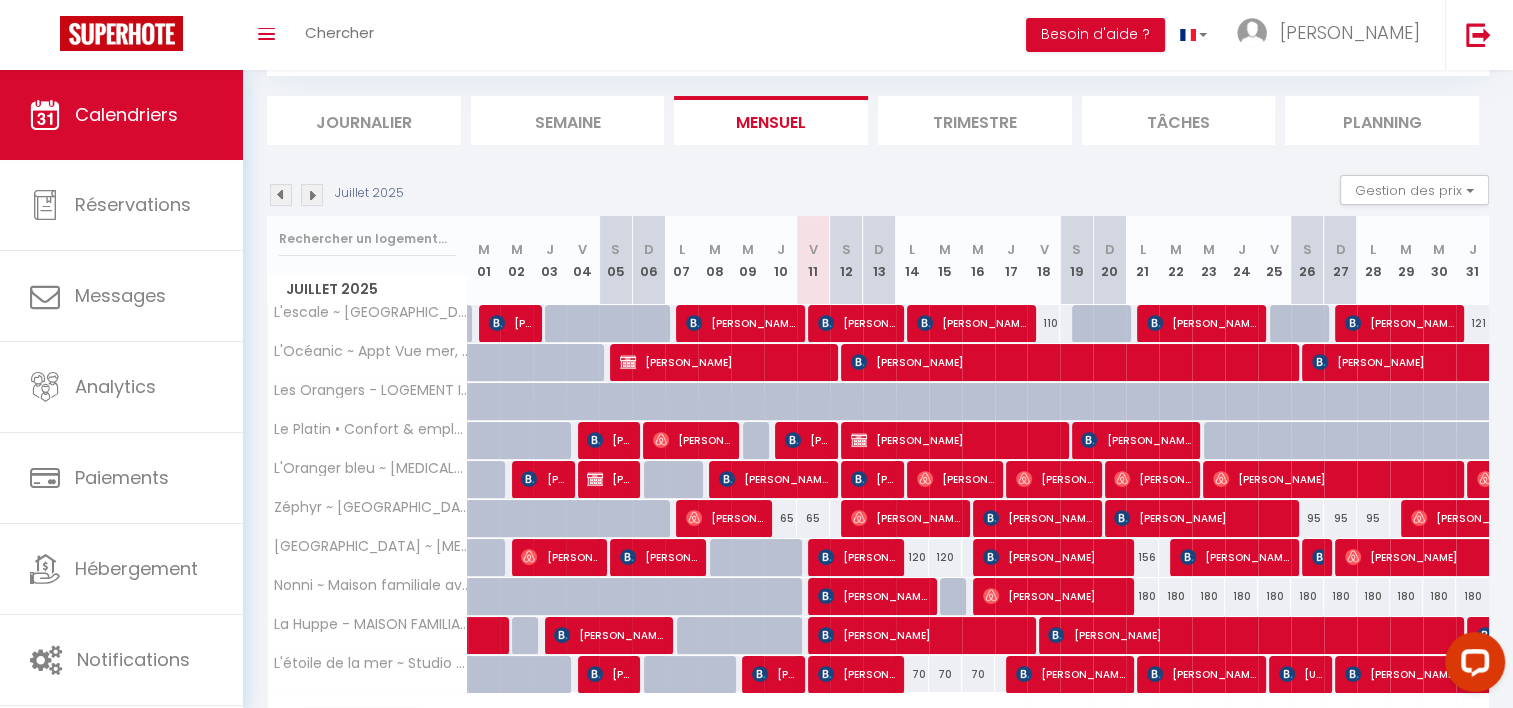 scroll, scrollTop: 114, scrollLeft: 0, axis: vertical 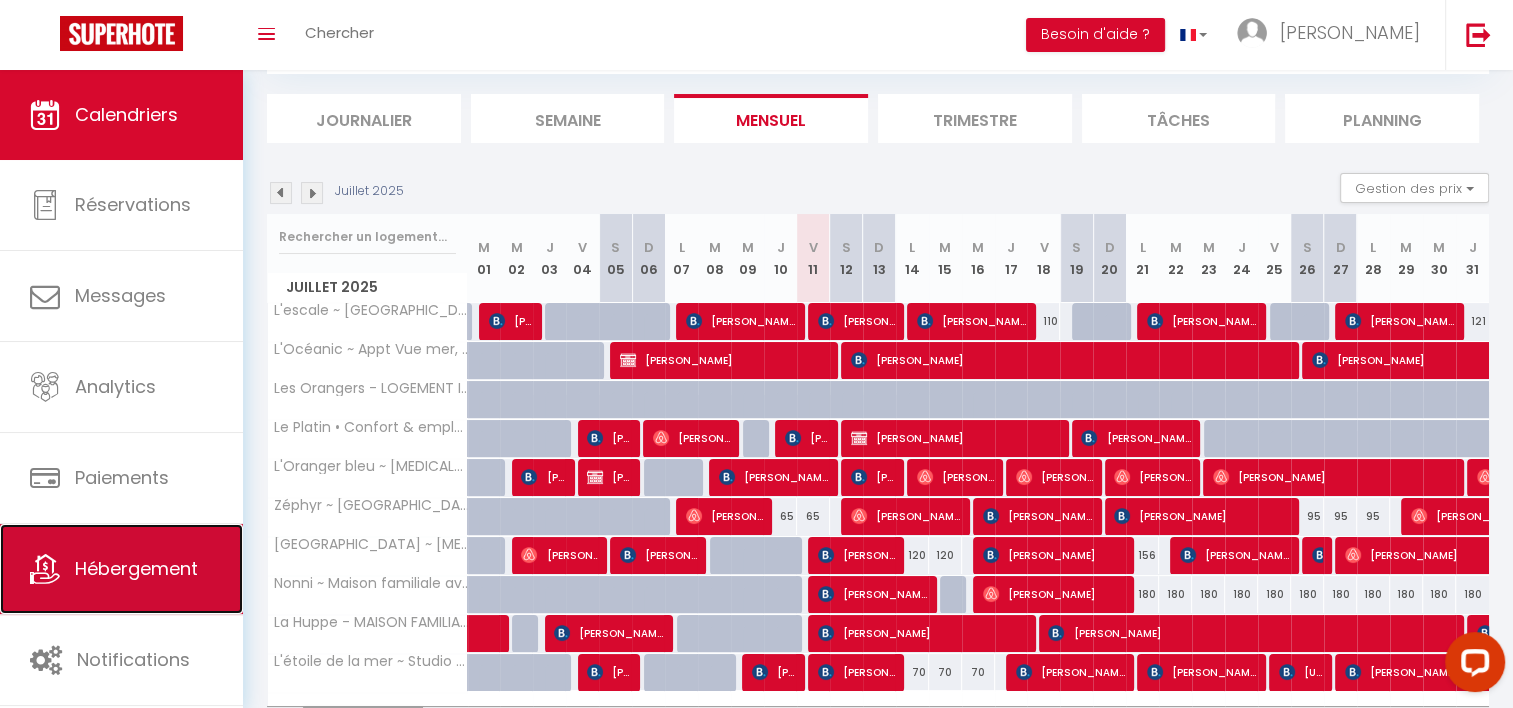 click on "Hébergement" at bounding box center (121, 569) 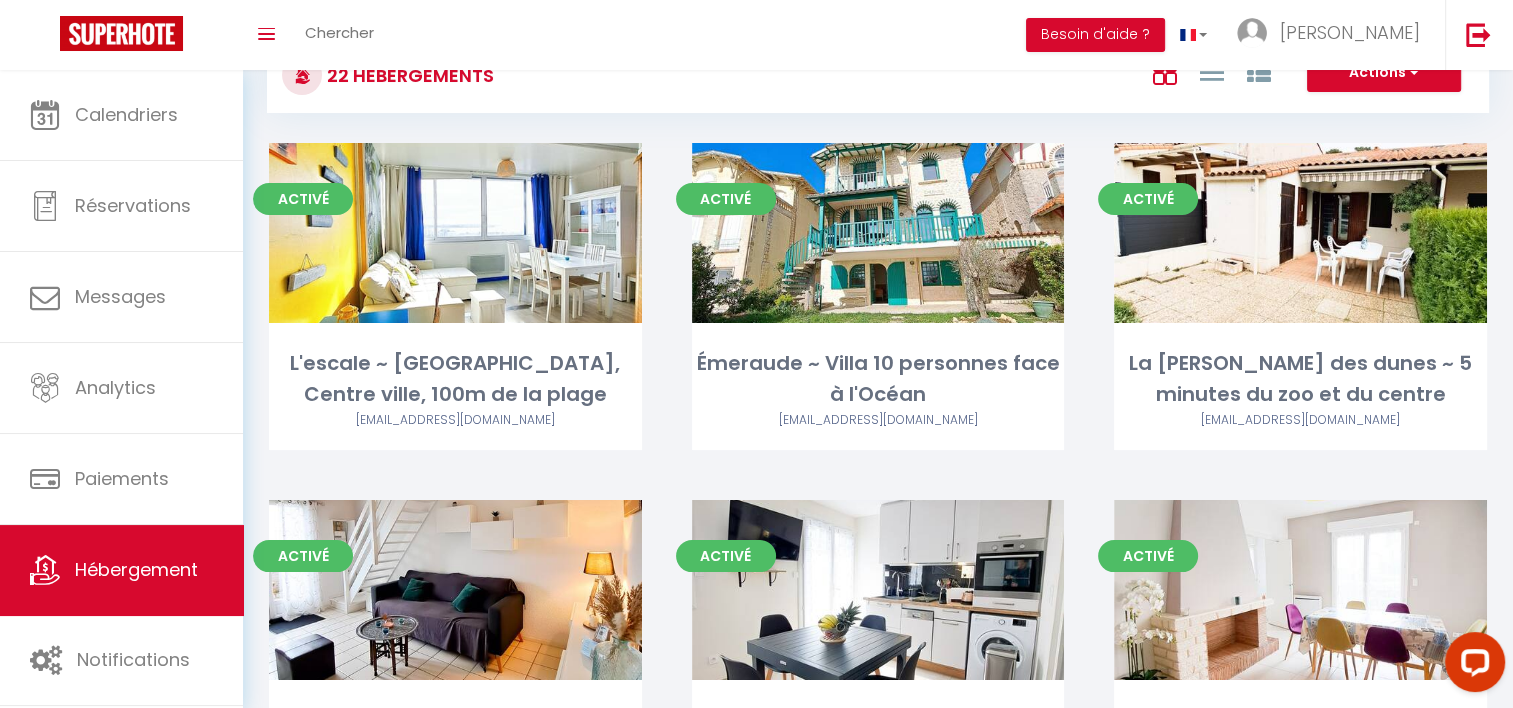 scroll, scrollTop: 86, scrollLeft: 0, axis: vertical 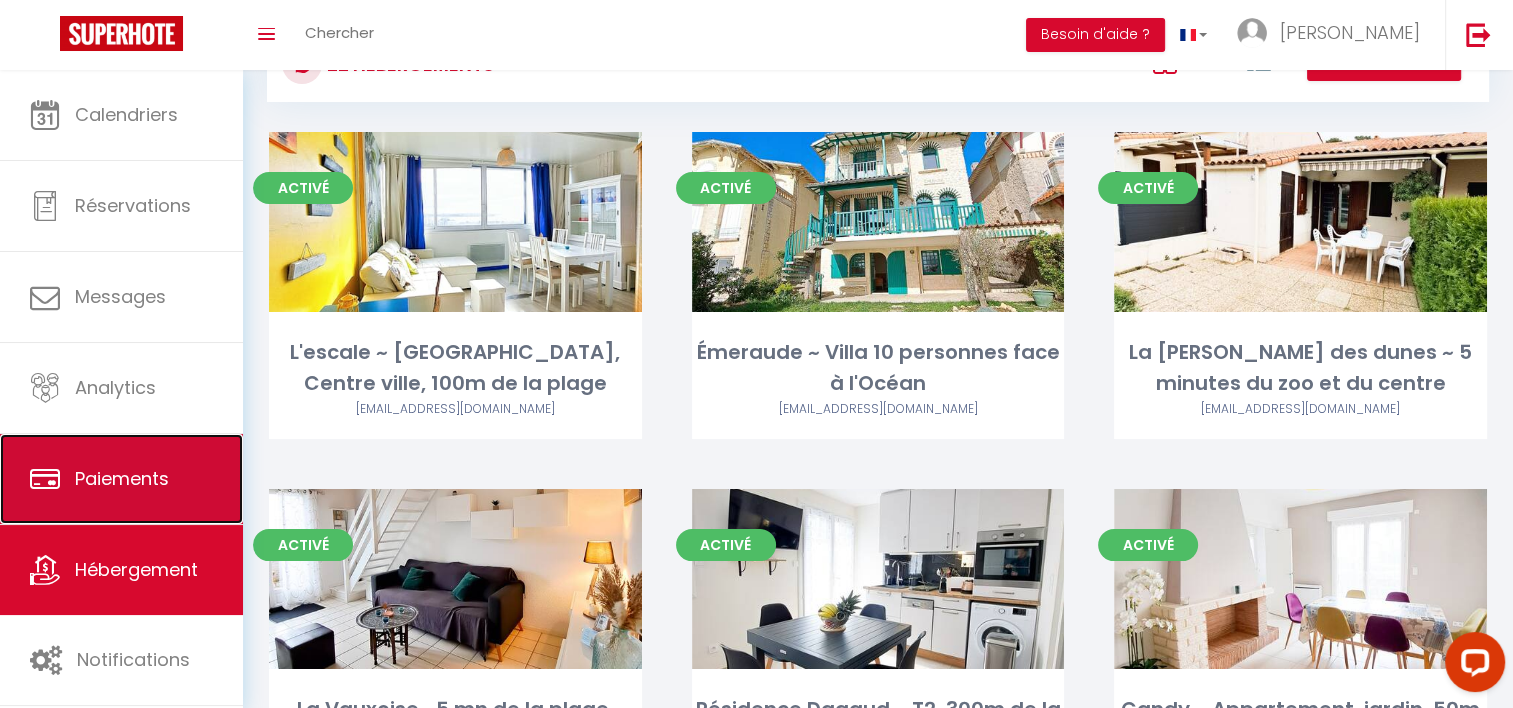 click on "Paiements" at bounding box center [122, 478] 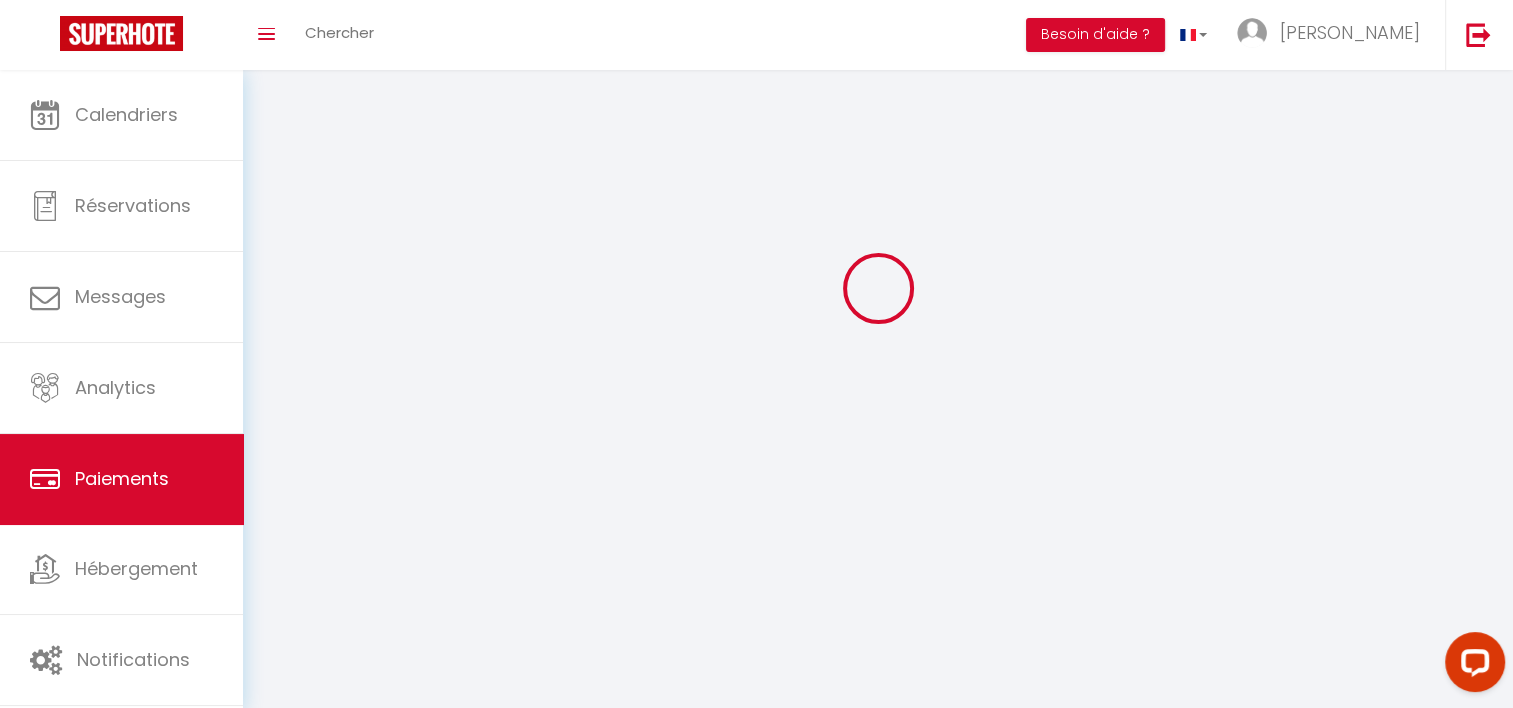 scroll, scrollTop: 0, scrollLeft: 0, axis: both 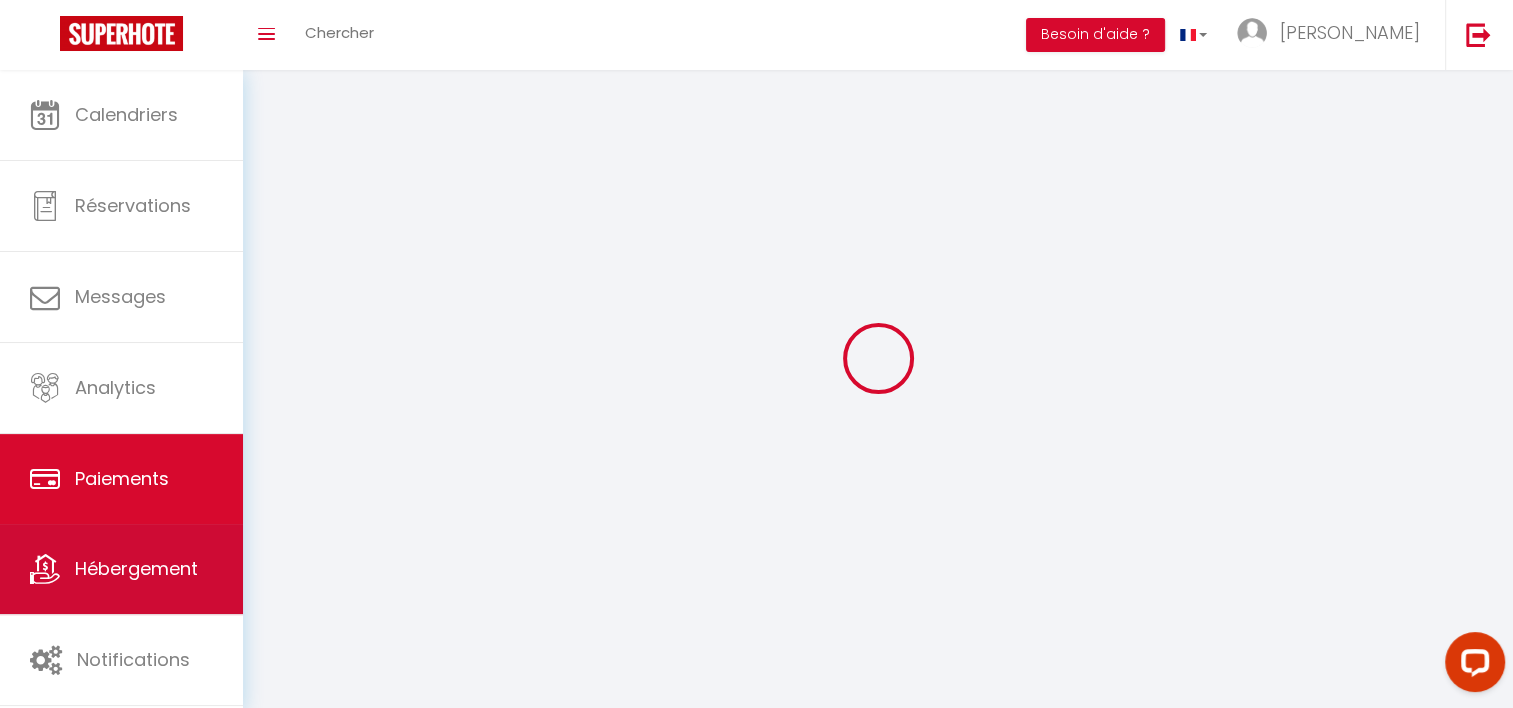 select on "2" 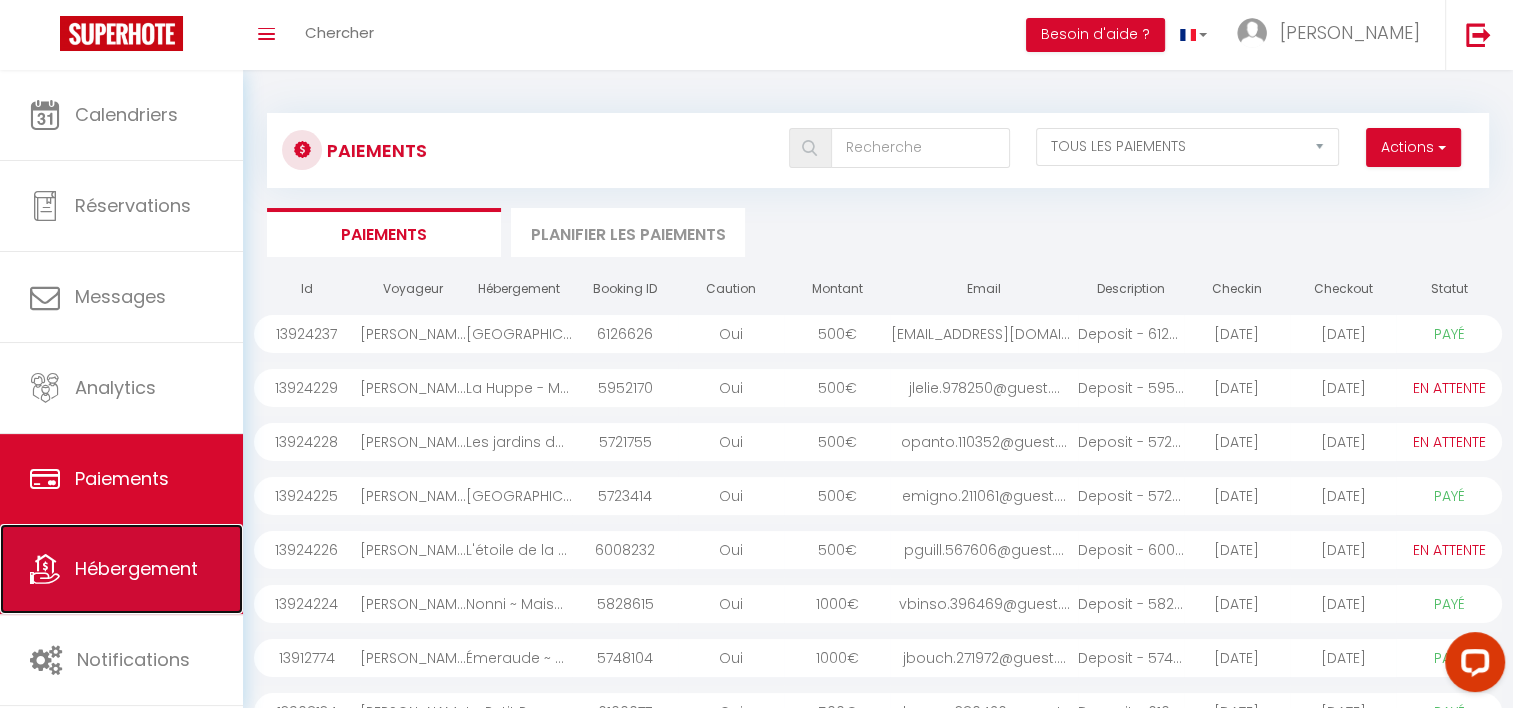 click on "Hébergement" at bounding box center [136, 568] 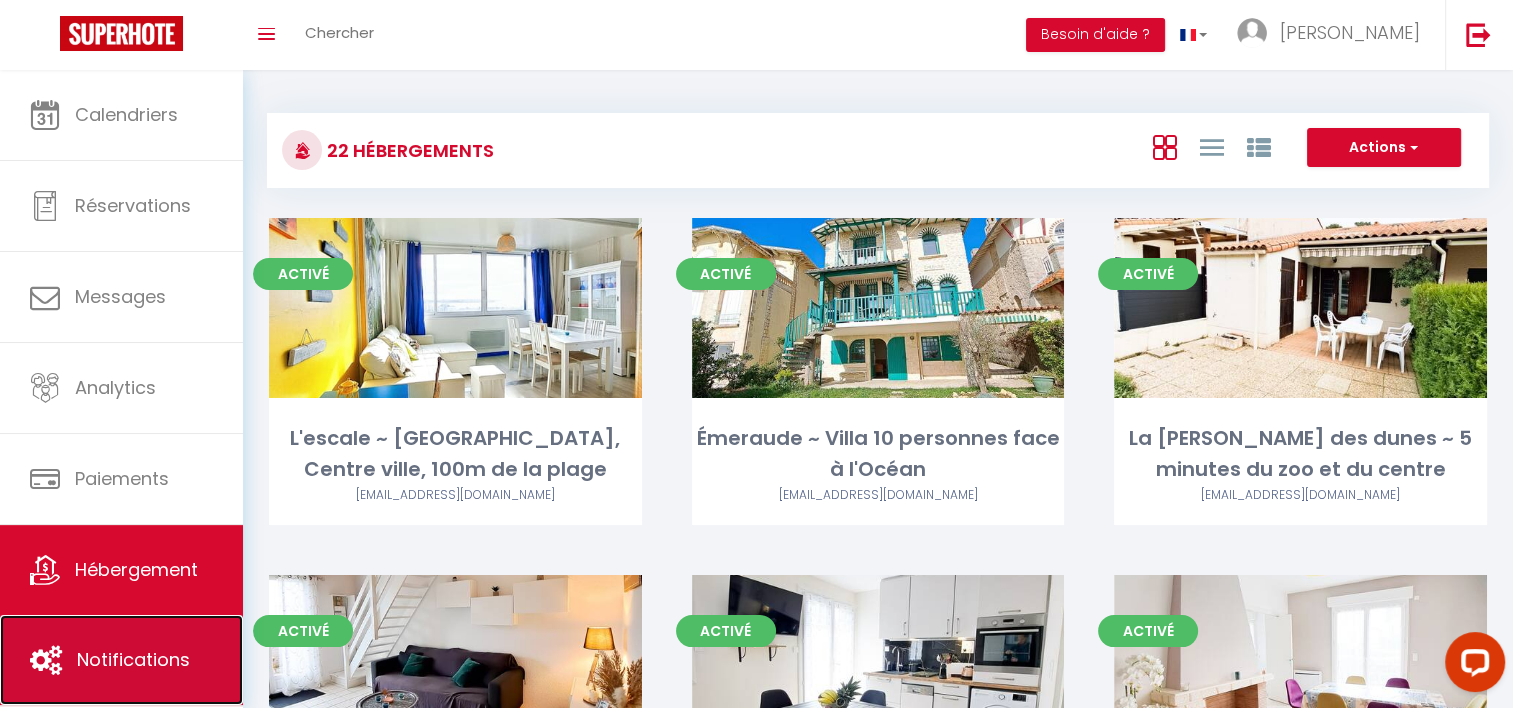 click on "Notifications" at bounding box center [121, 660] 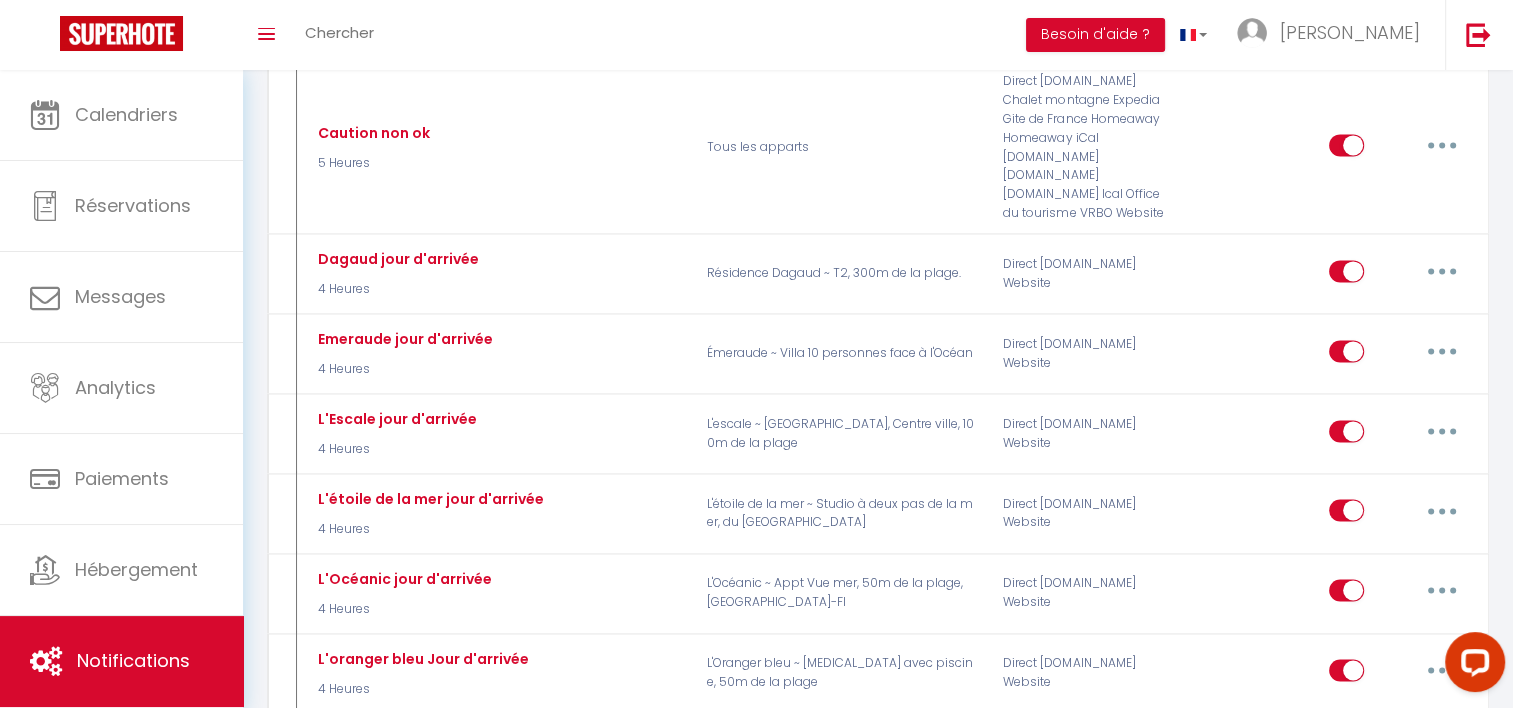 scroll, scrollTop: 2752, scrollLeft: 0, axis: vertical 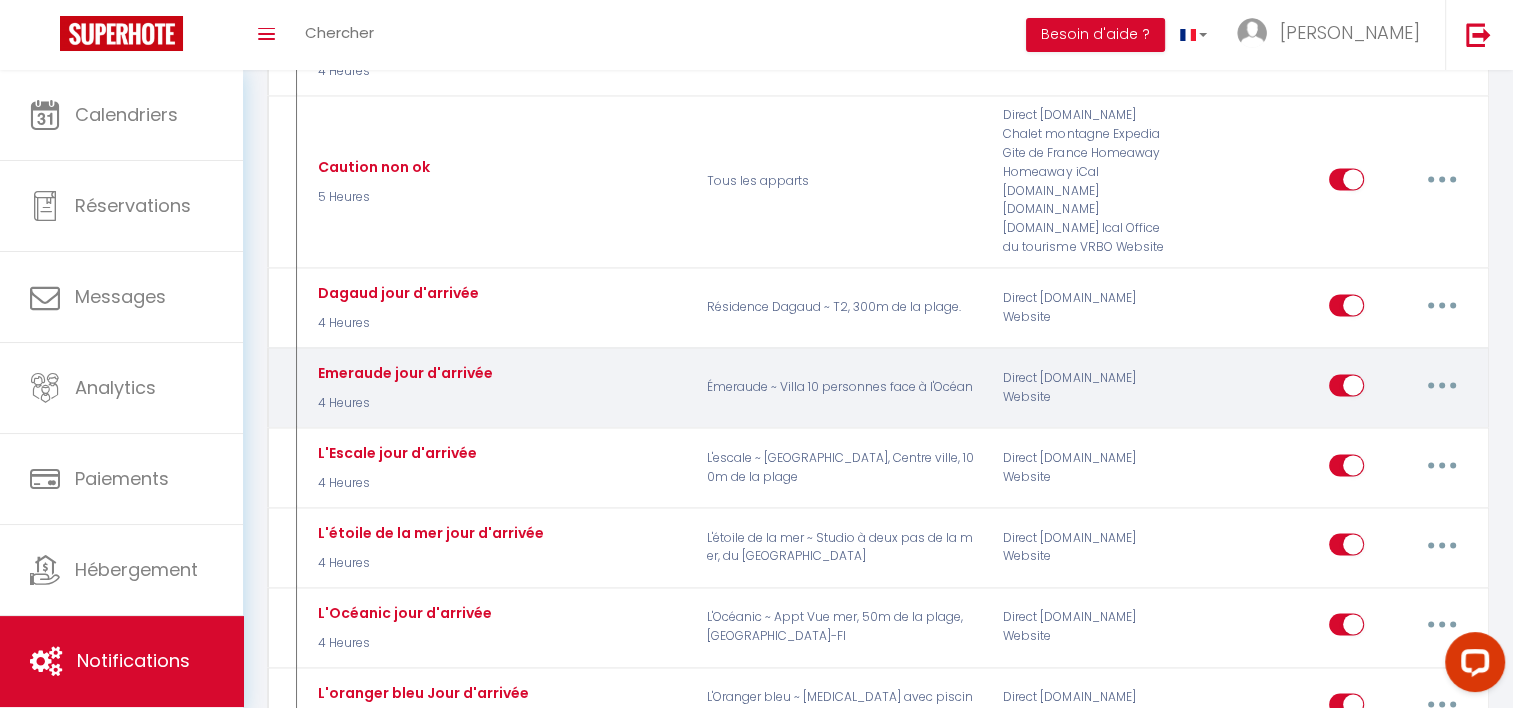 click on "Editer   Dupliquer   Tester   Supprimer" at bounding box center [1399, 388] 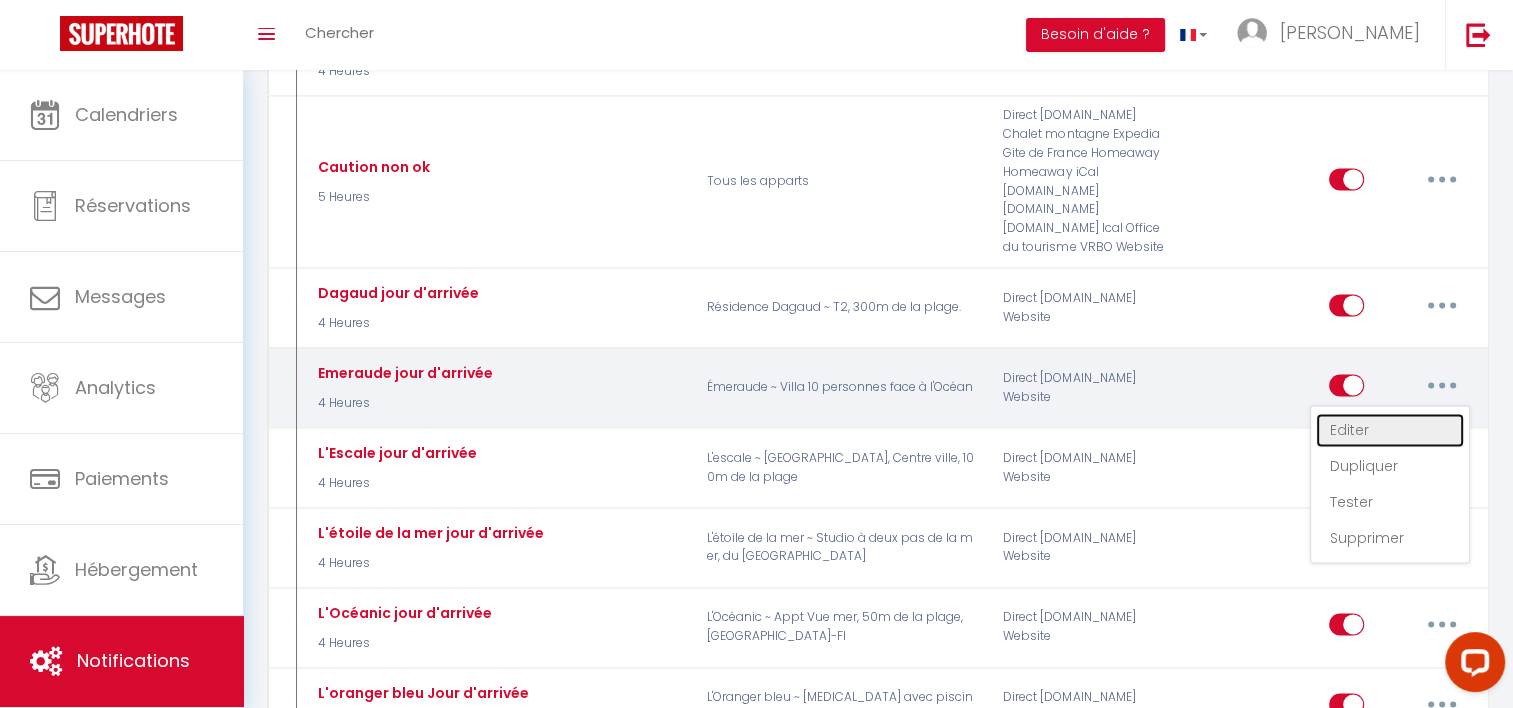 click on "Editer" at bounding box center (1390, 430) 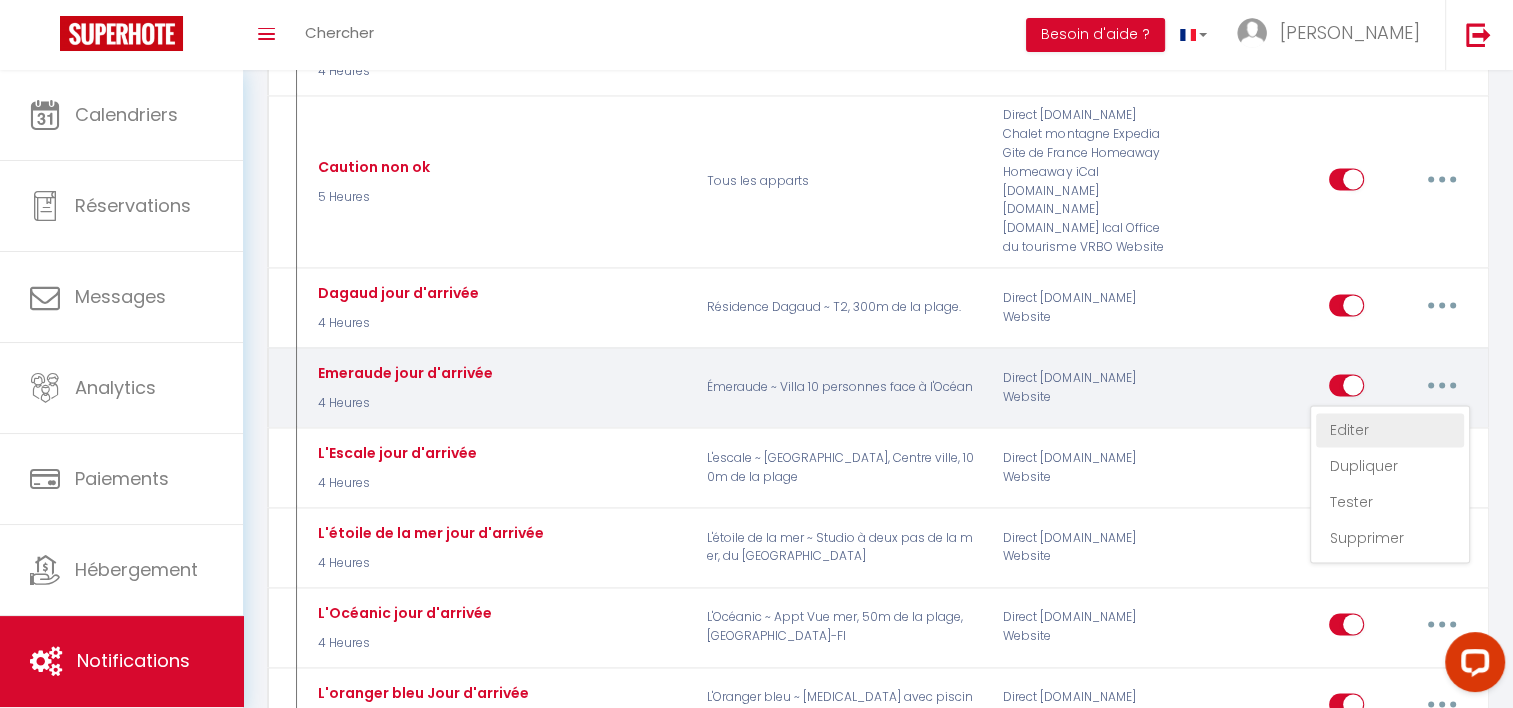 select on "4 Heures" 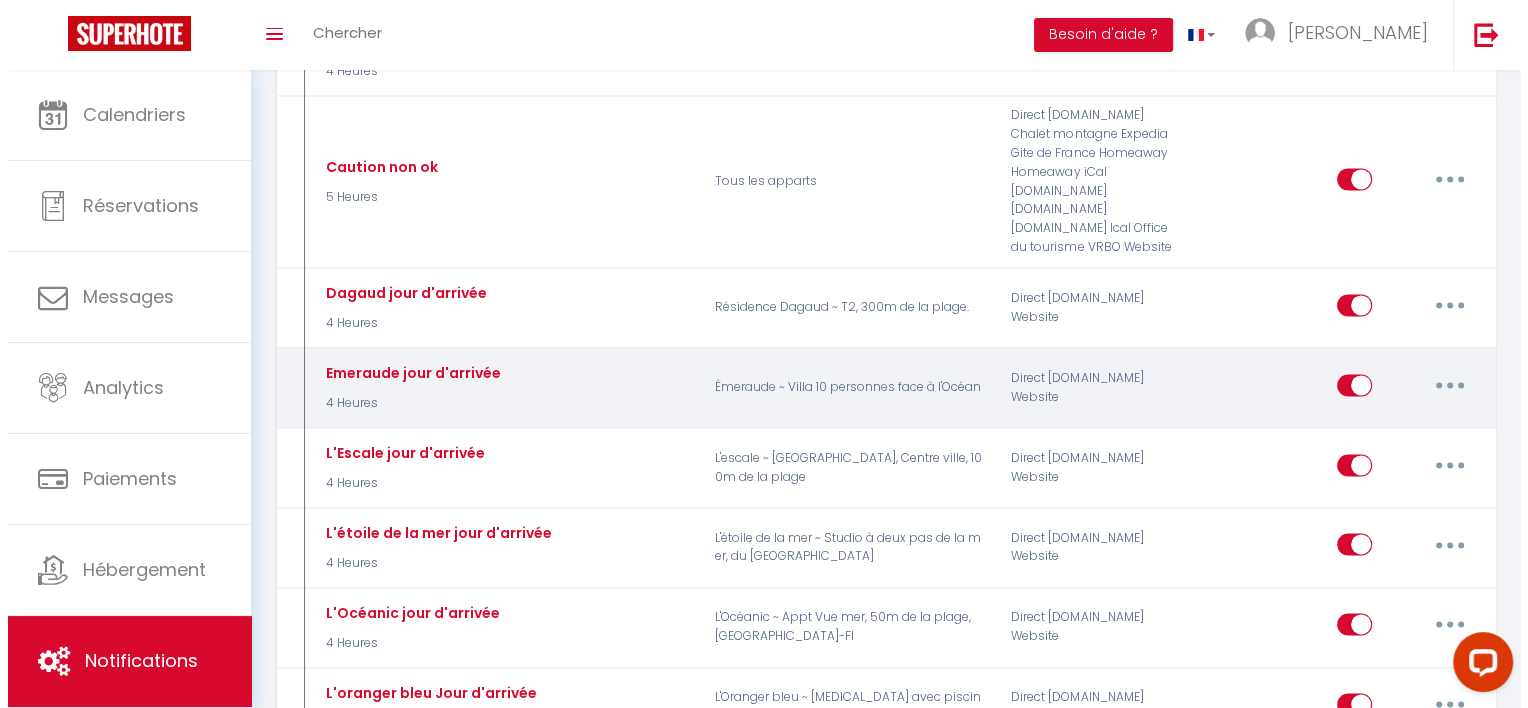 scroll, scrollTop: 2696, scrollLeft: 0, axis: vertical 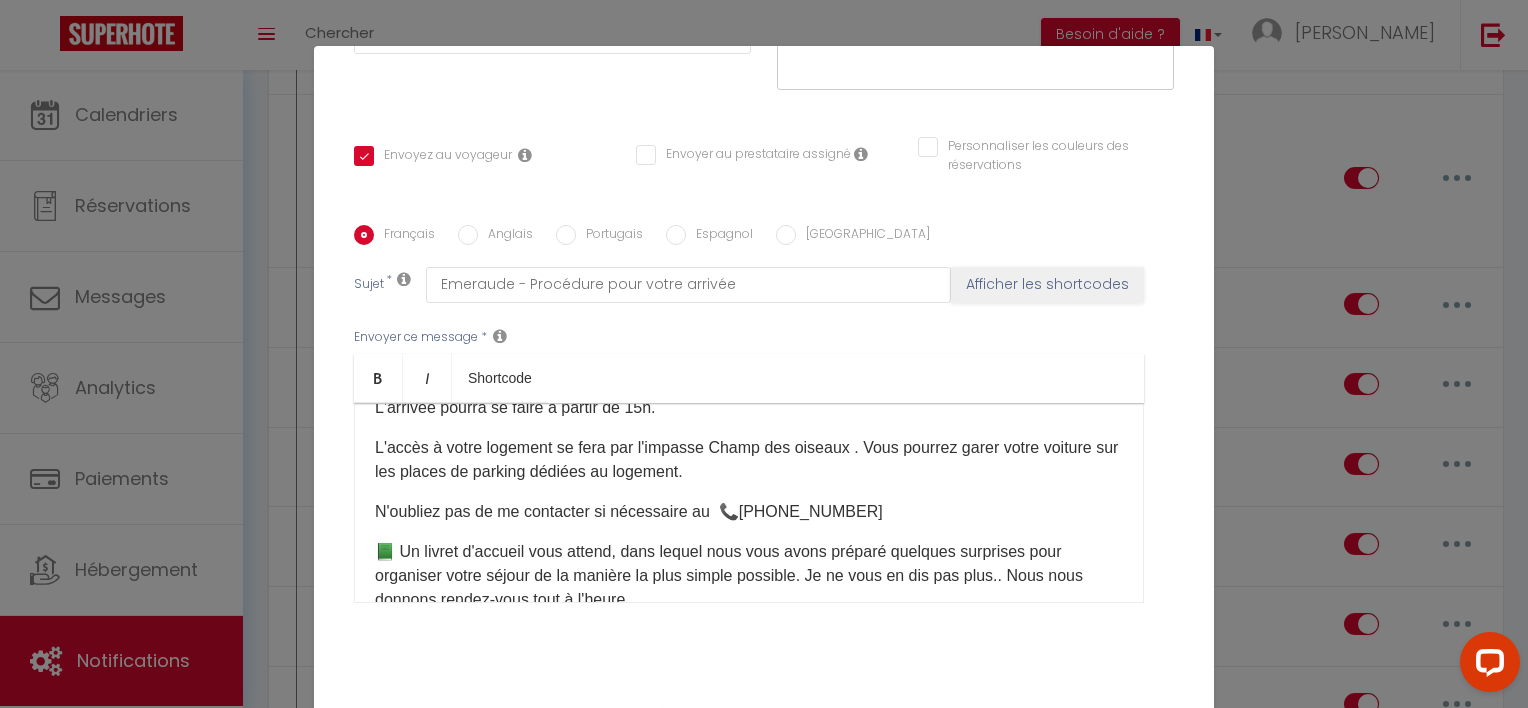 drag, startPoint x: 768, startPoint y: 496, endPoint x: 630, endPoint y: 469, distance: 140.6165 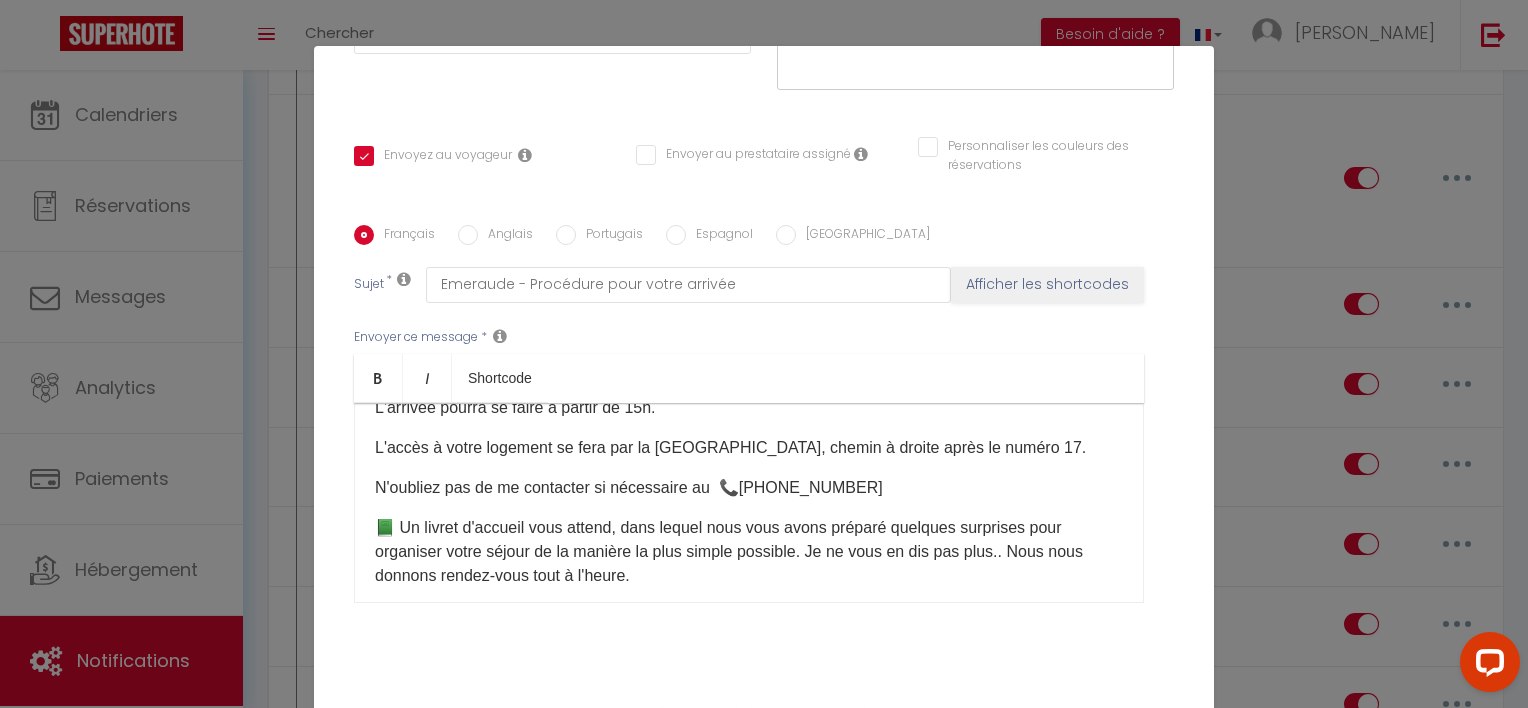 scroll, scrollTop: 245, scrollLeft: 0, axis: vertical 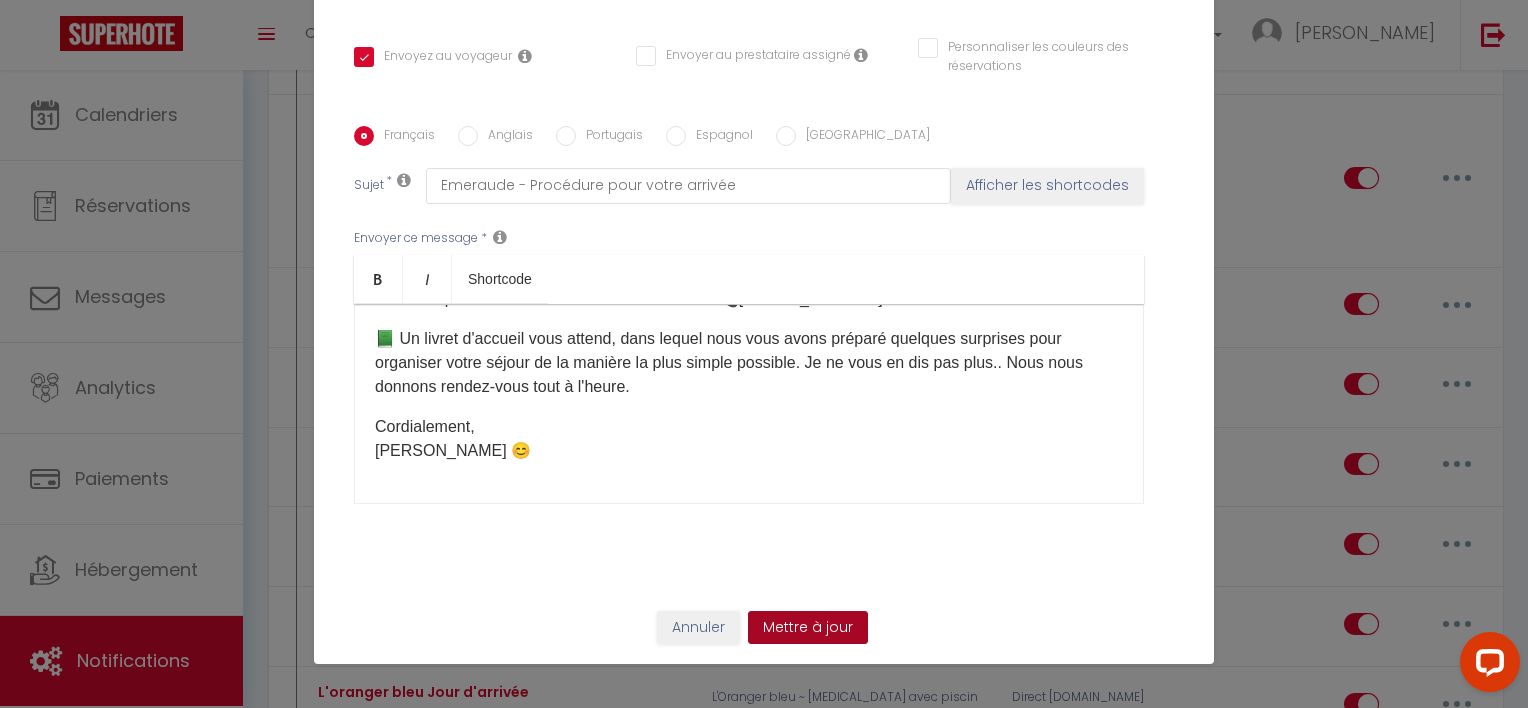 click on "Mettre à jour" at bounding box center [808, 628] 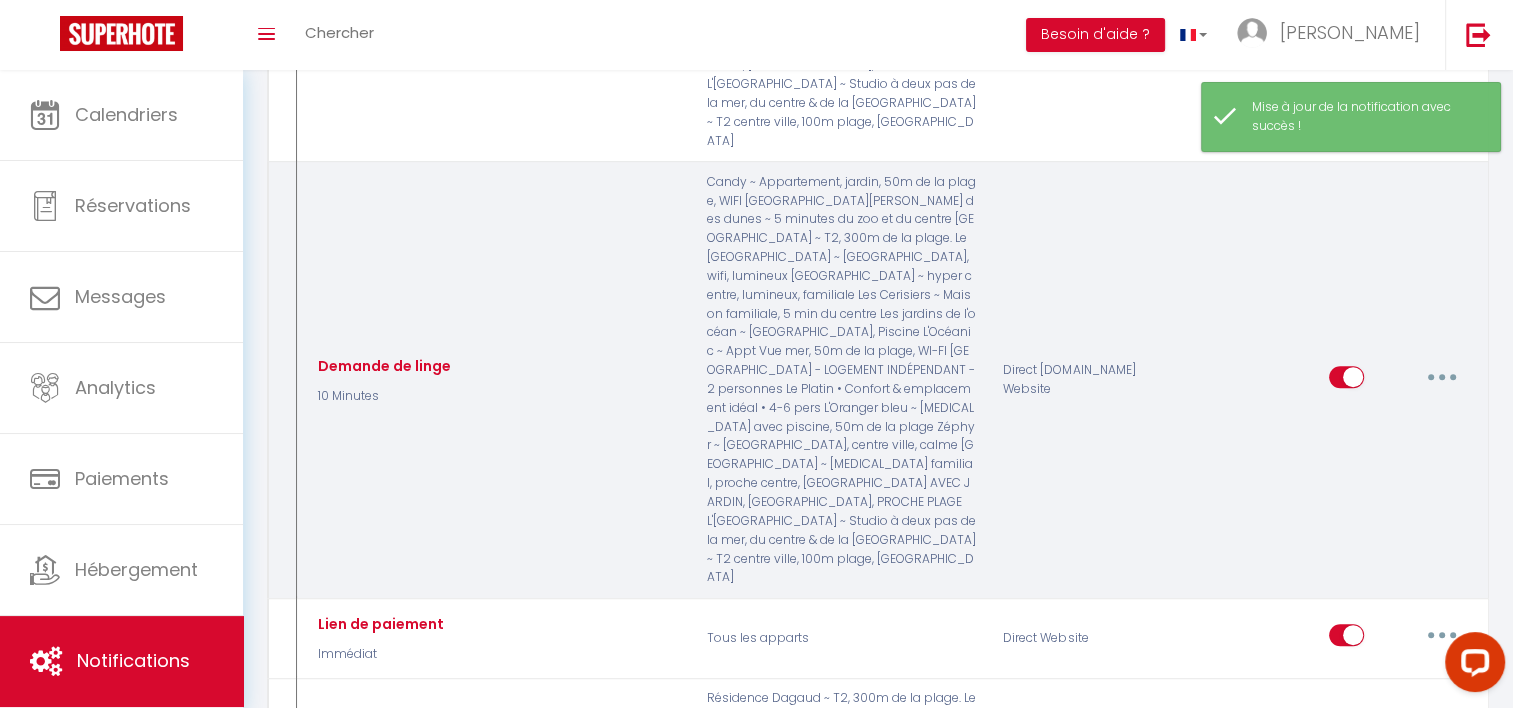 scroll, scrollTop: 804, scrollLeft: 0, axis: vertical 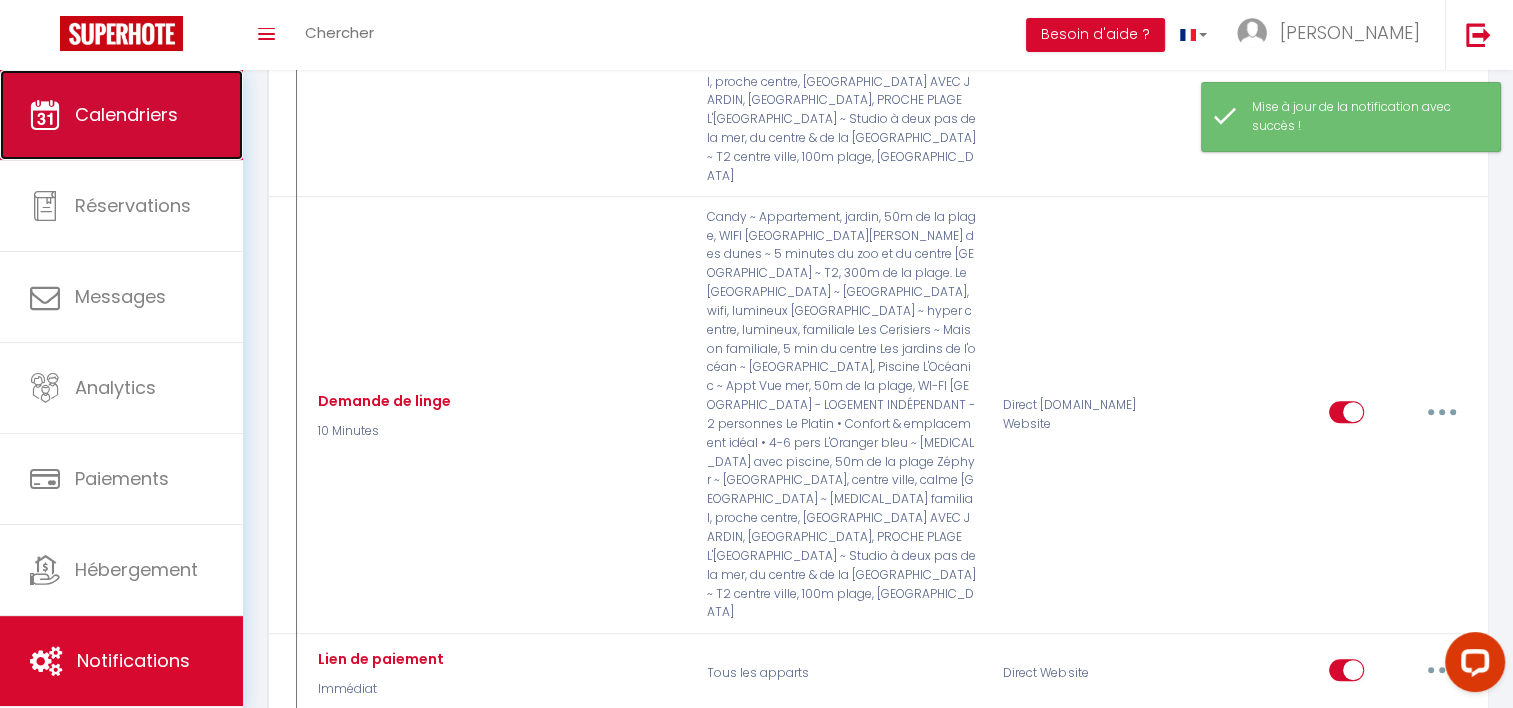 click on "Calendriers" at bounding box center [126, 114] 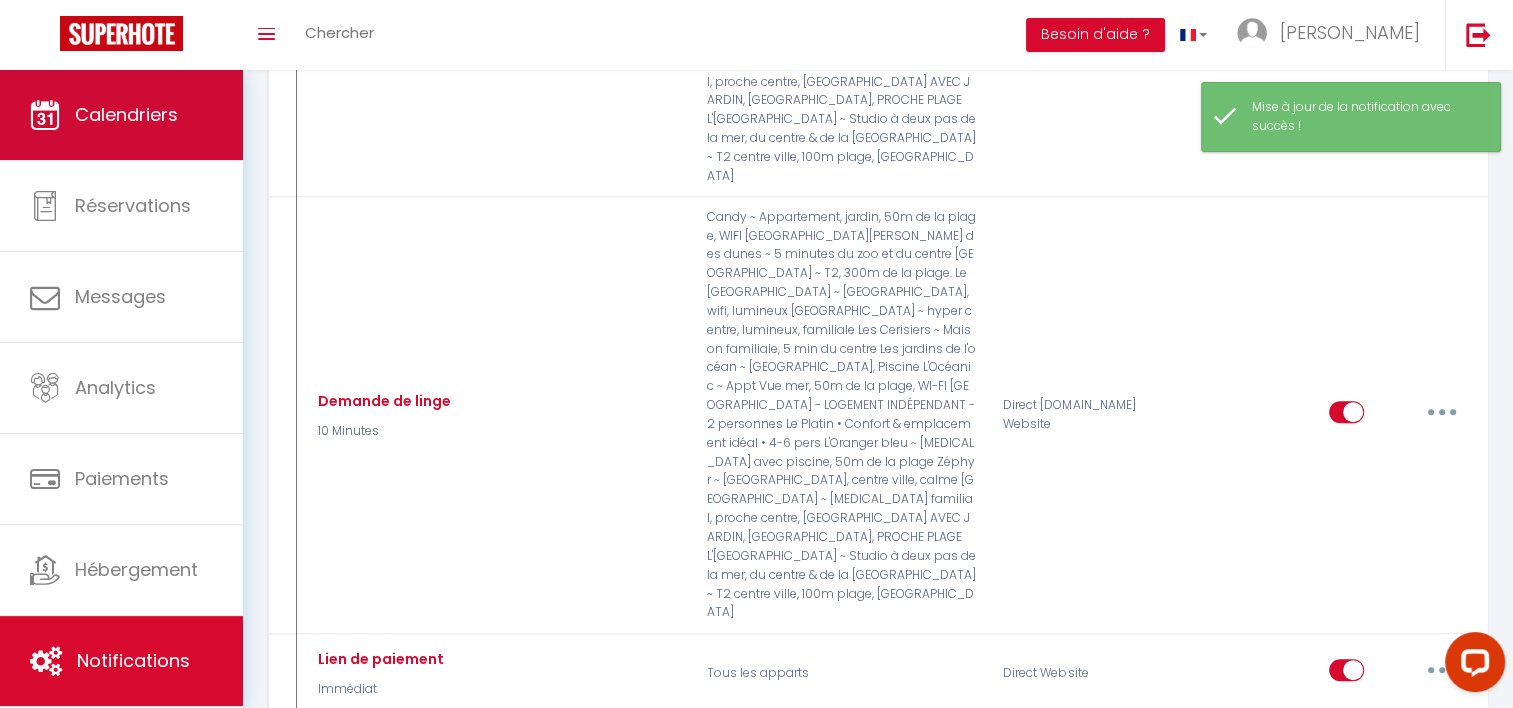 scroll, scrollTop: 0, scrollLeft: 0, axis: both 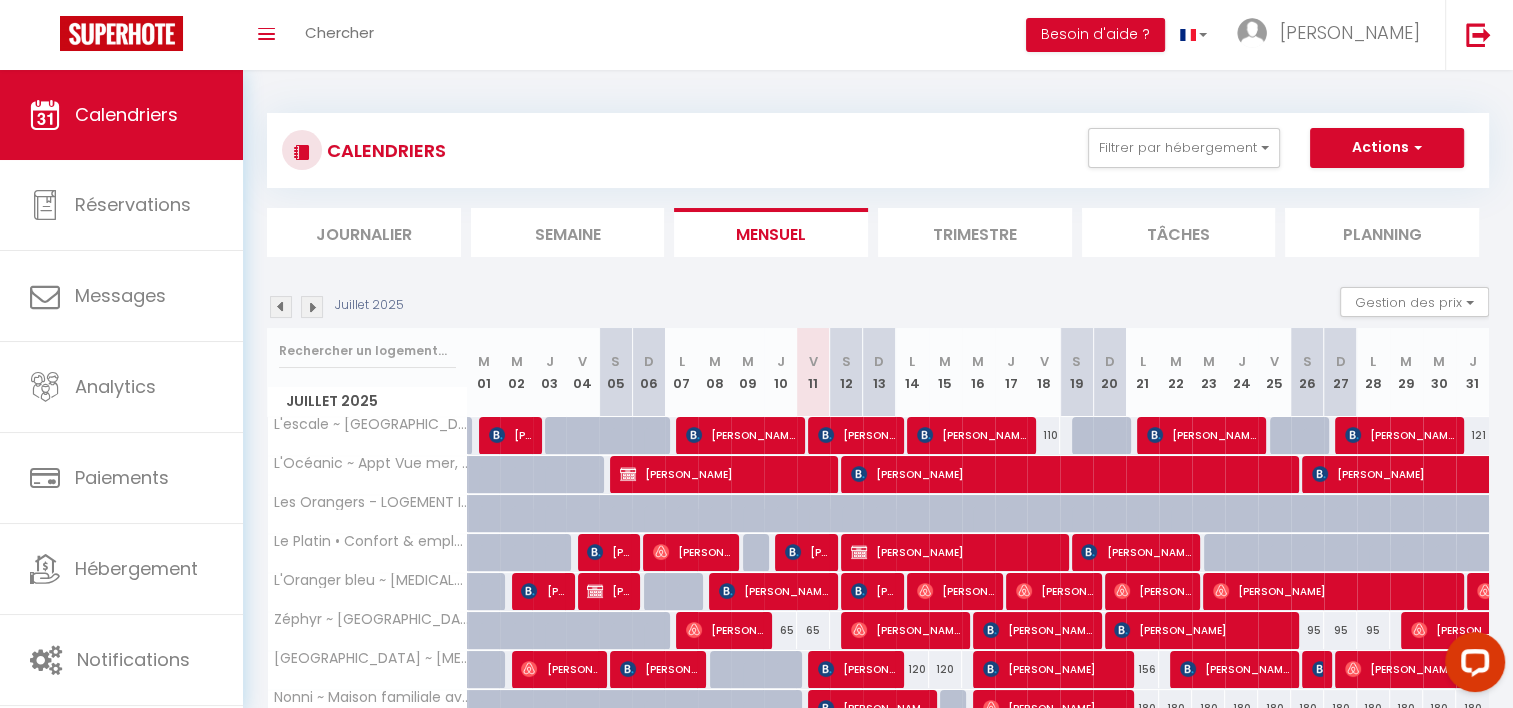 click on "110" at bounding box center (1043, 435) 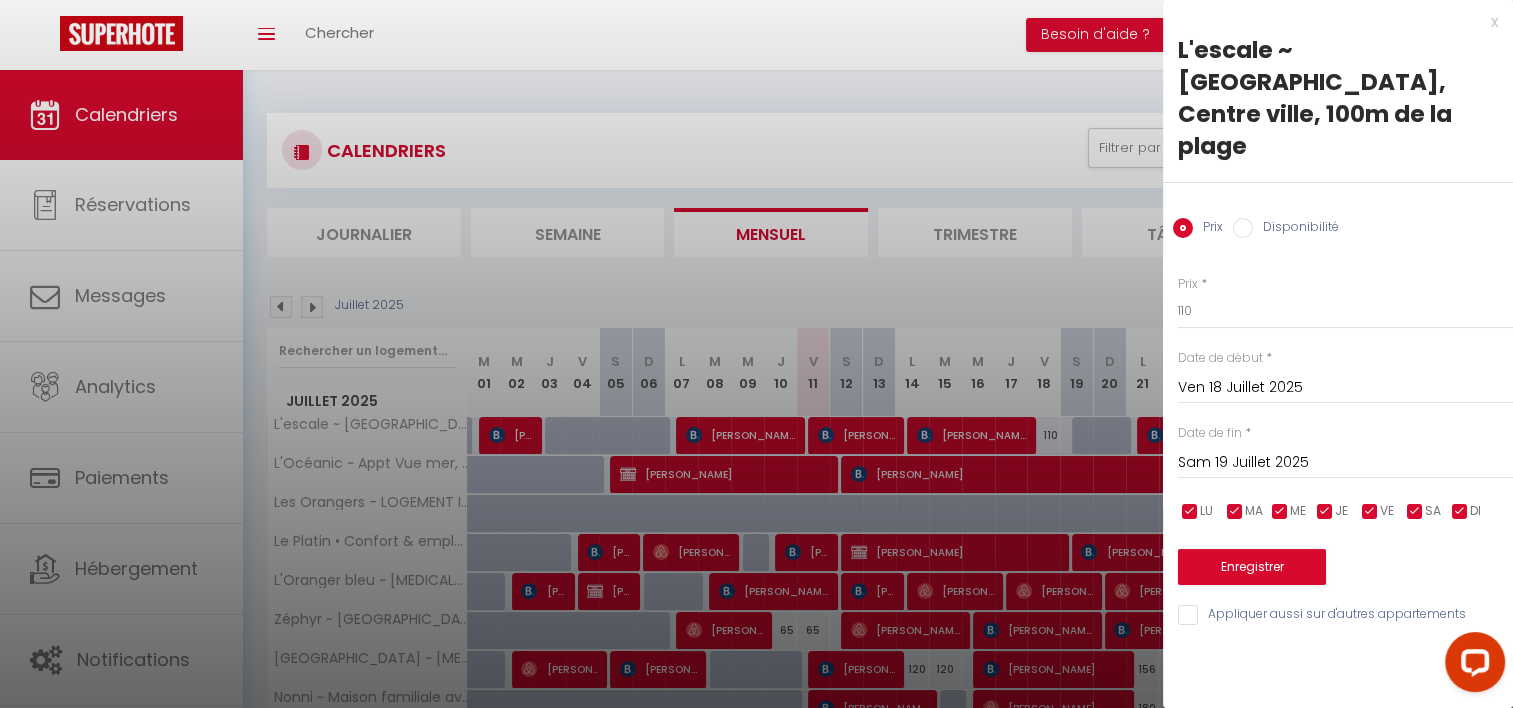 scroll, scrollTop: 36, scrollLeft: 0, axis: vertical 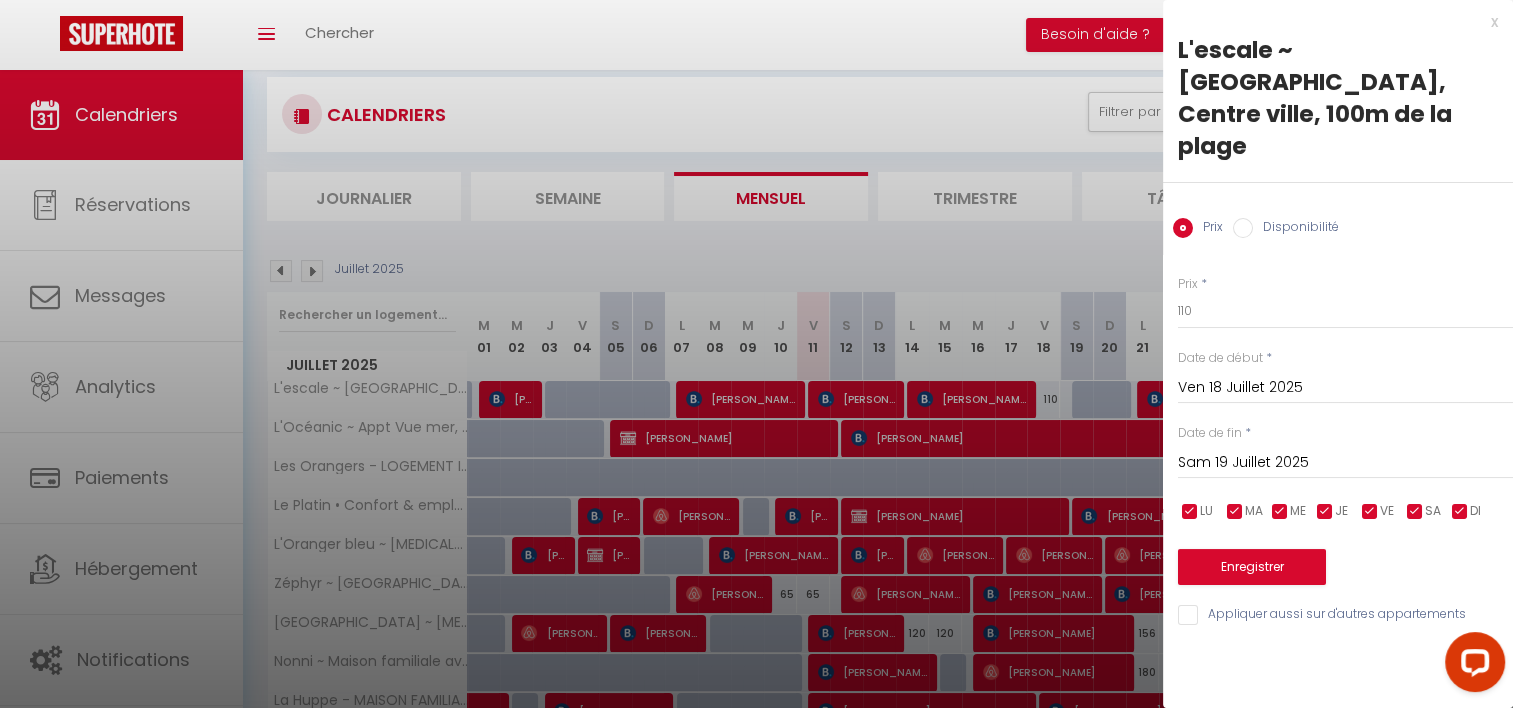 click on "Disponibilité" at bounding box center [1243, 228] 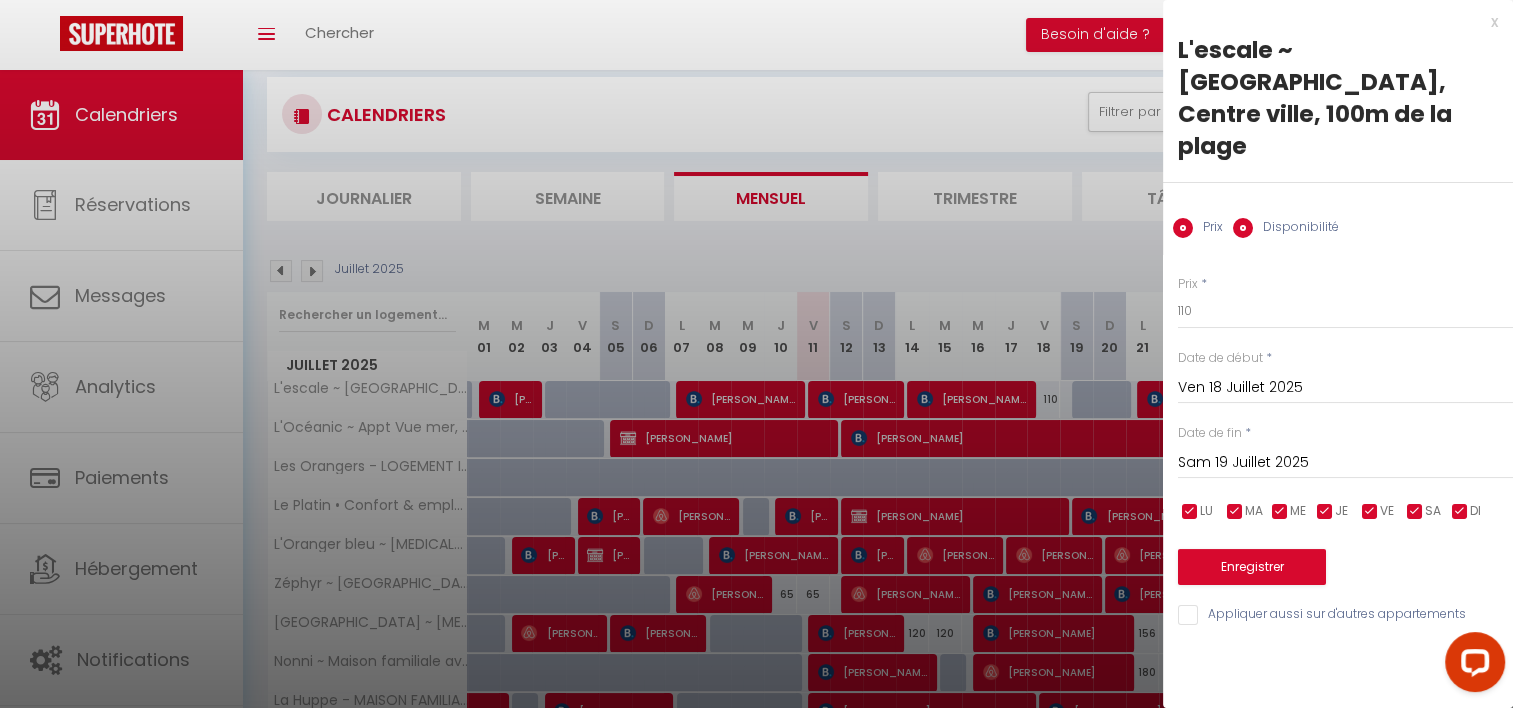 radio on "false" 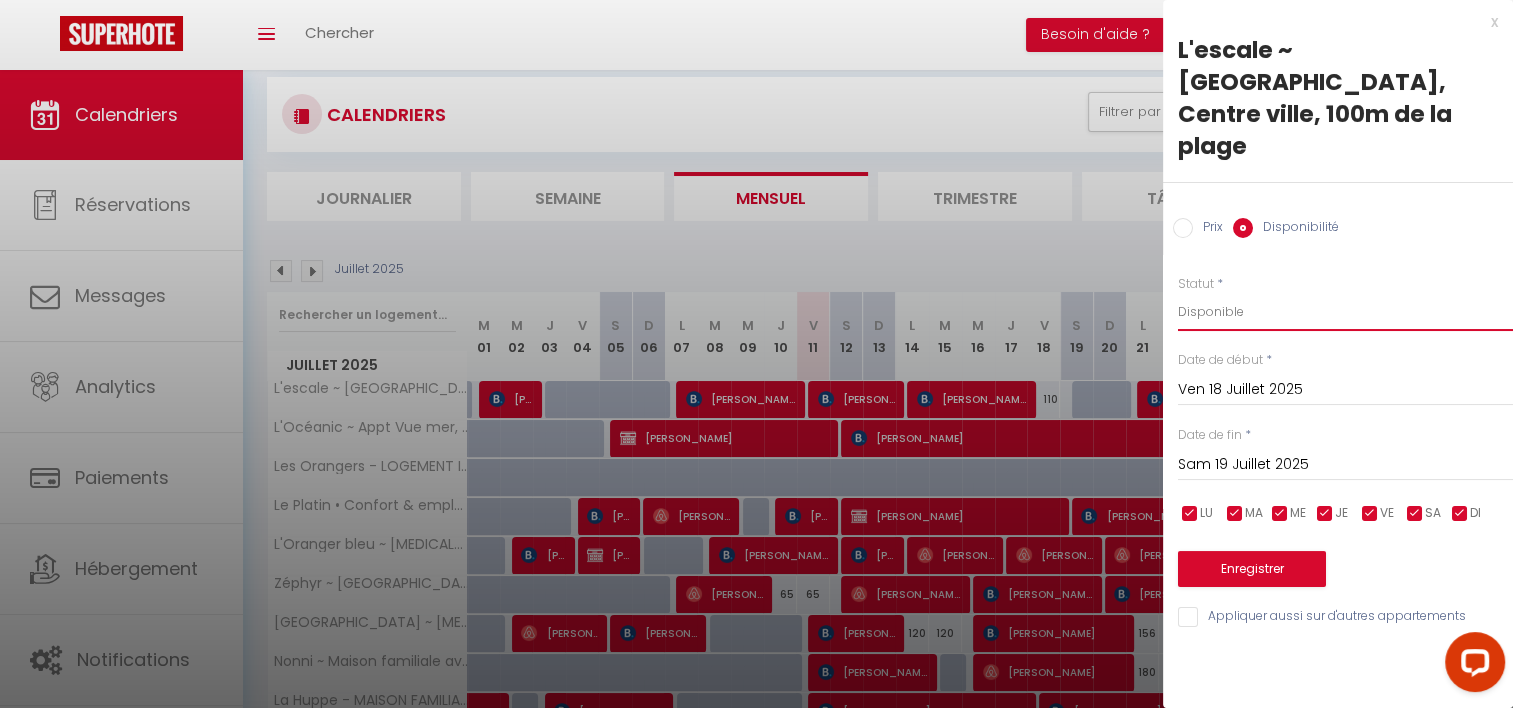 click on "Disponible
Indisponible" at bounding box center [1345, 312] 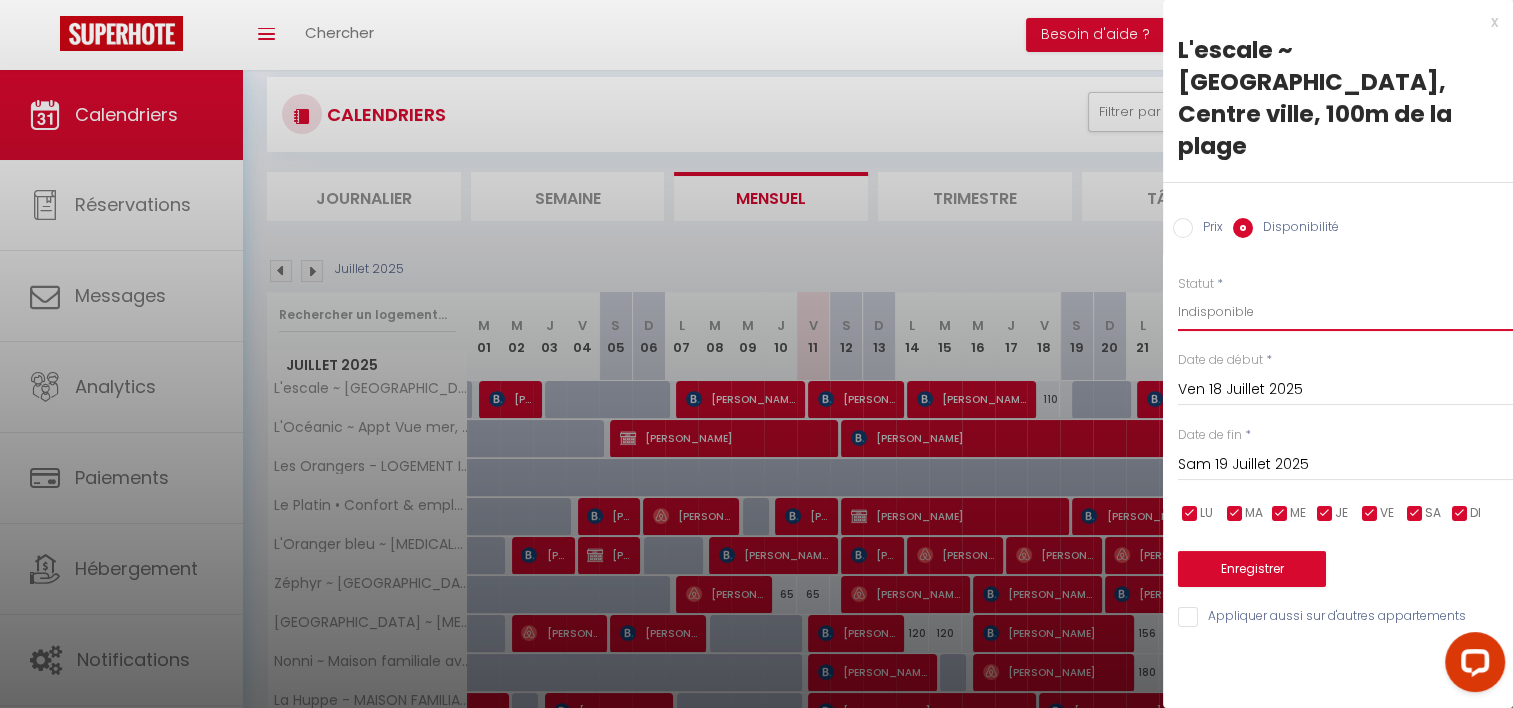 click on "Disponible
Indisponible" at bounding box center (1345, 312) 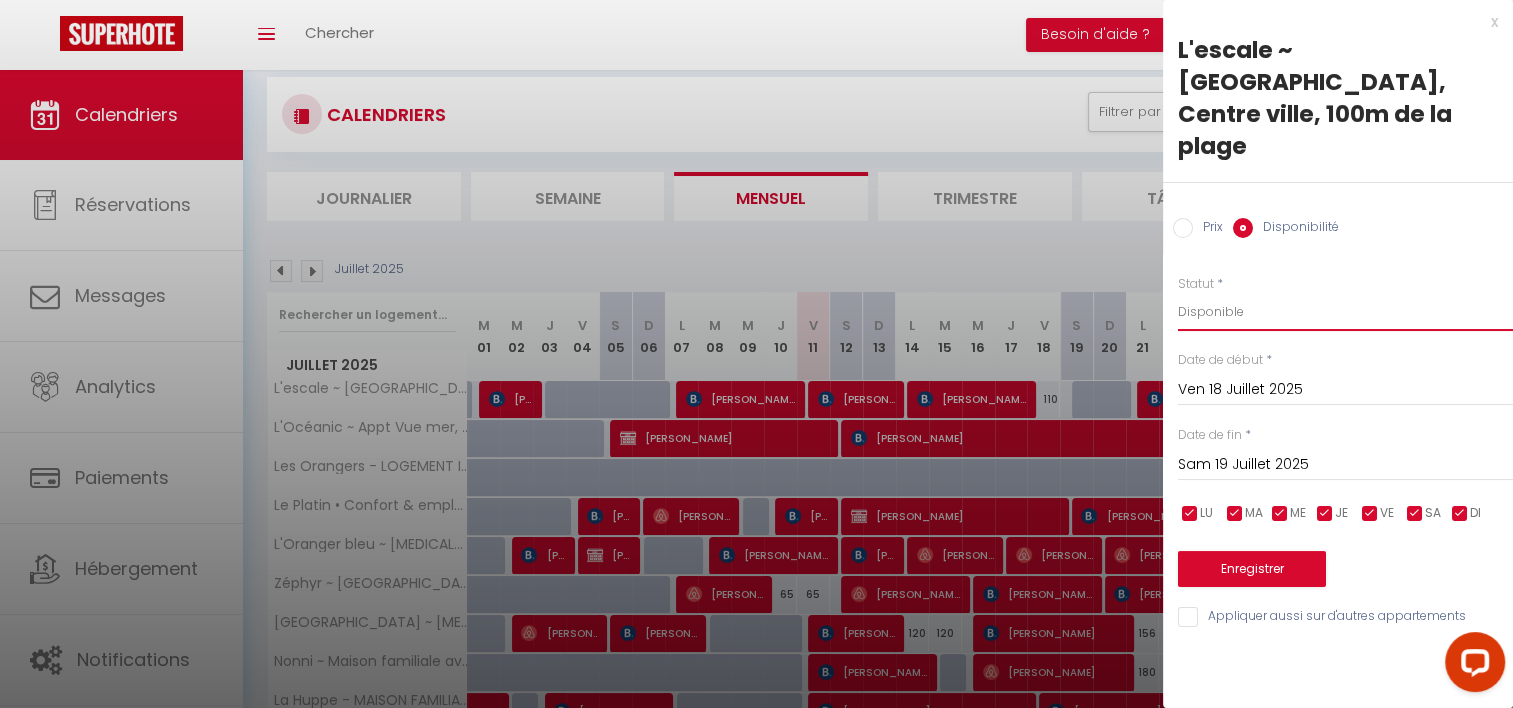 click on "Disponible
Indisponible" at bounding box center (1345, 312) 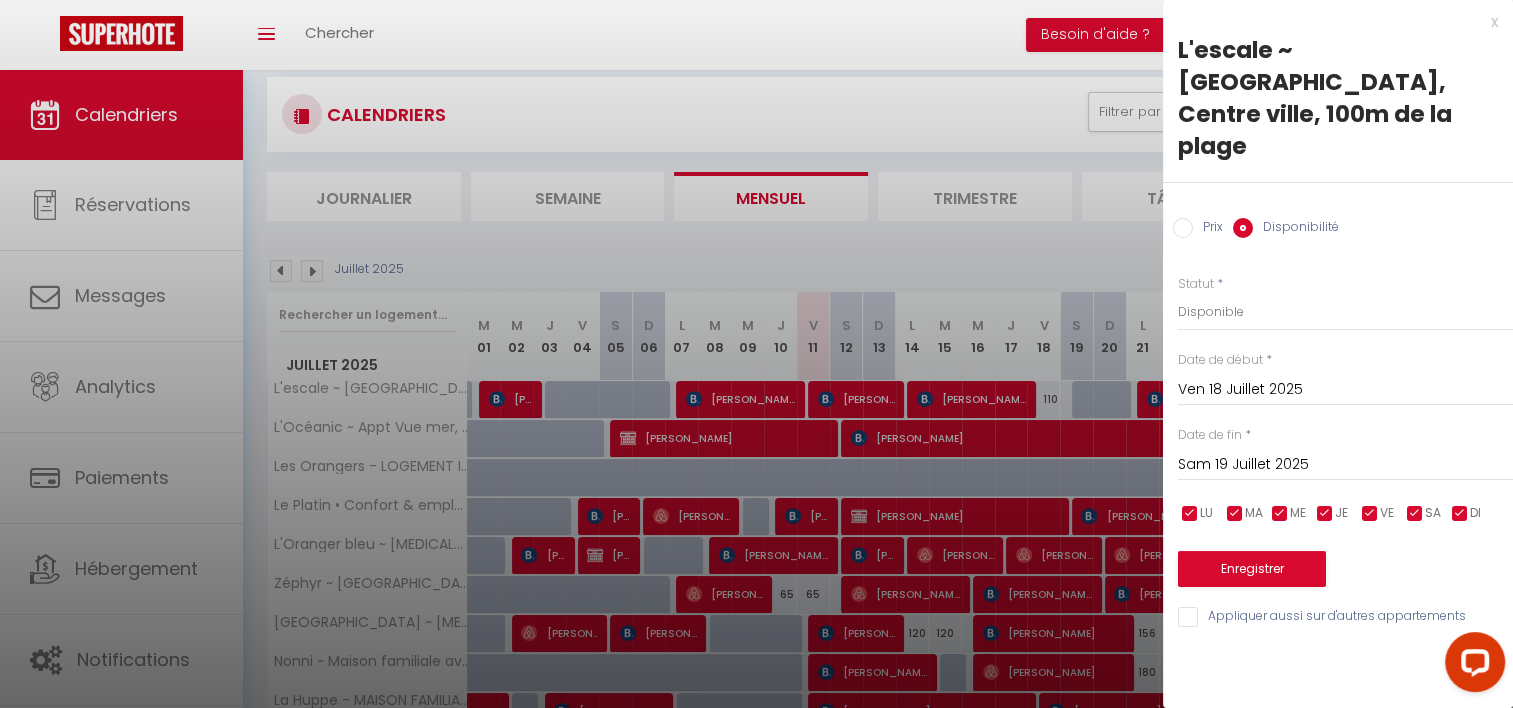 click on "Prix" at bounding box center [1183, 228] 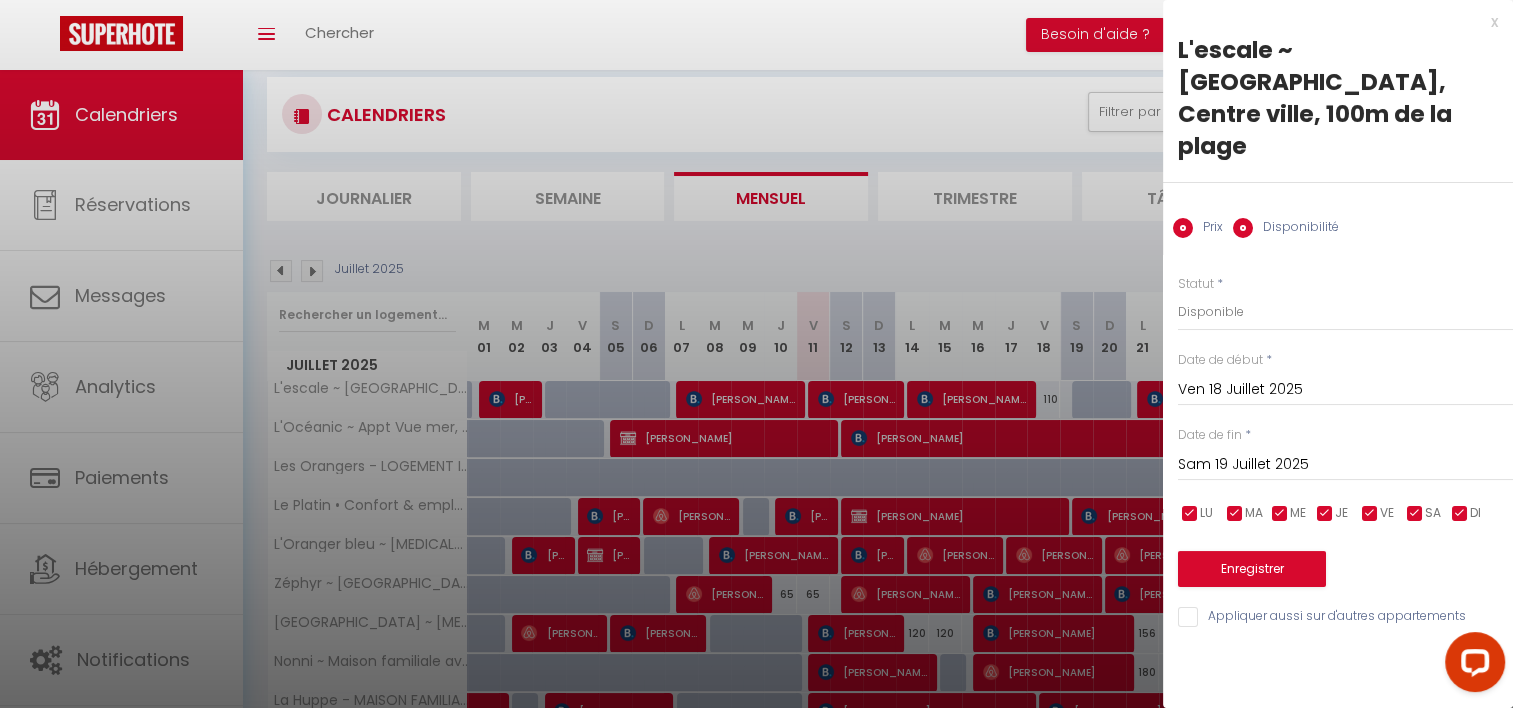 radio on "false" 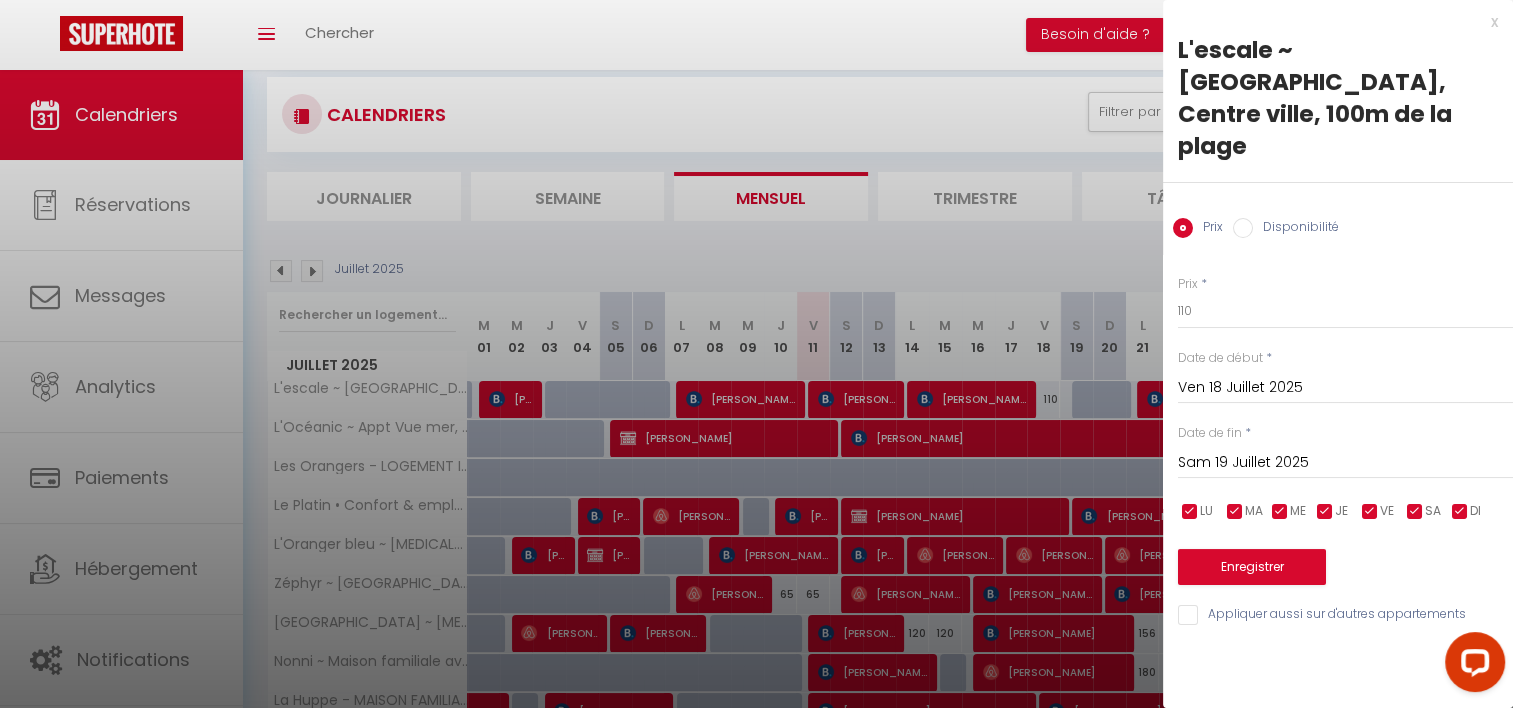 click on "x" at bounding box center (1330, 22) 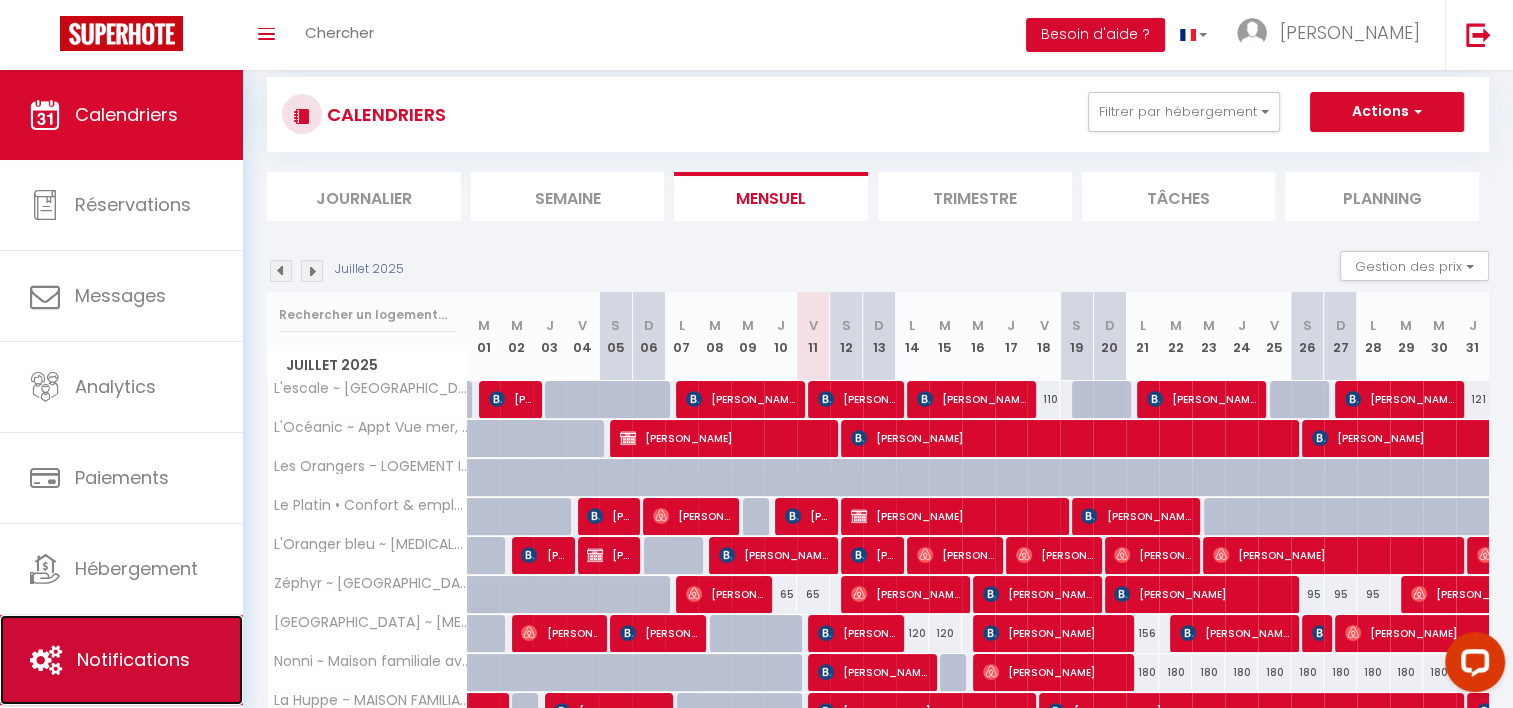 click on "Notifications" at bounding box center (133, 659) 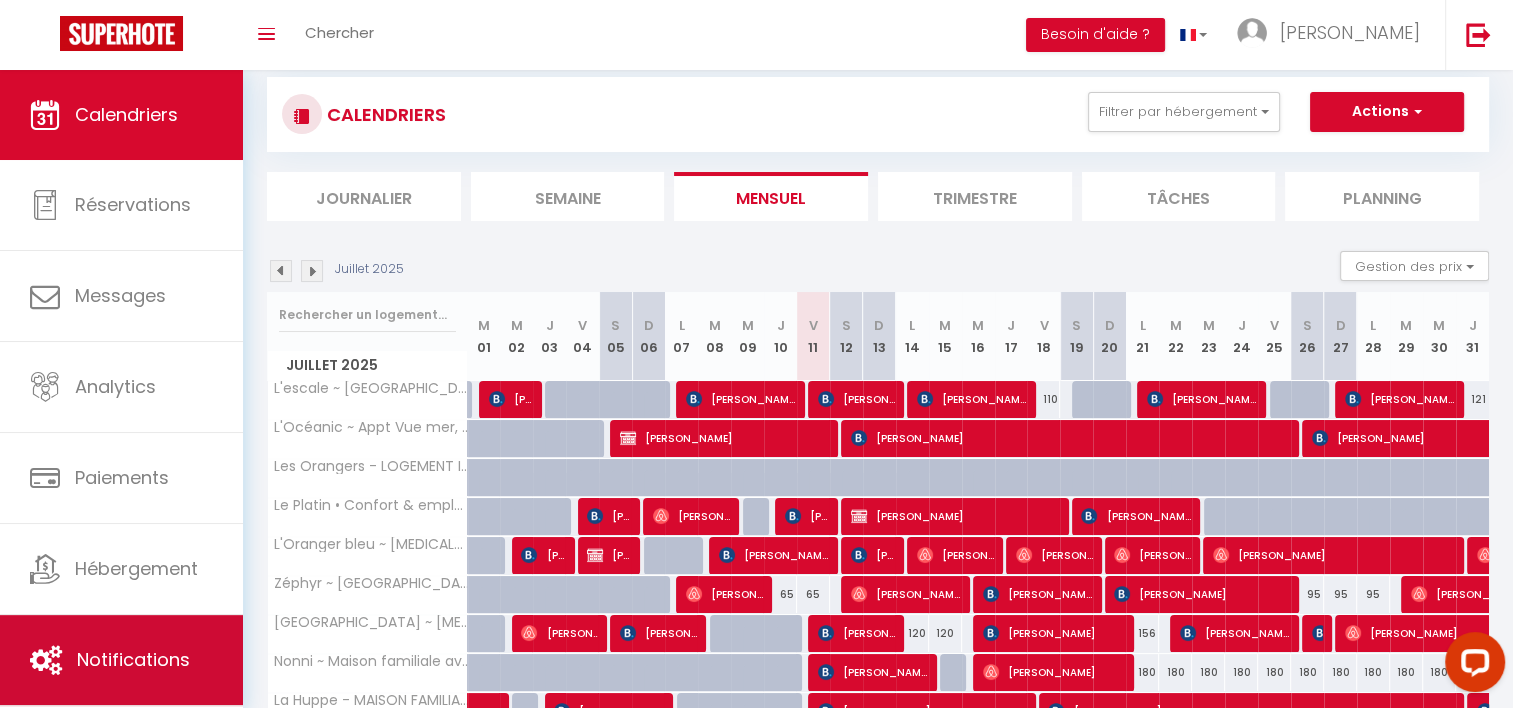 scroll, scrollTop: 0, scrollLeft: 0, axis: both 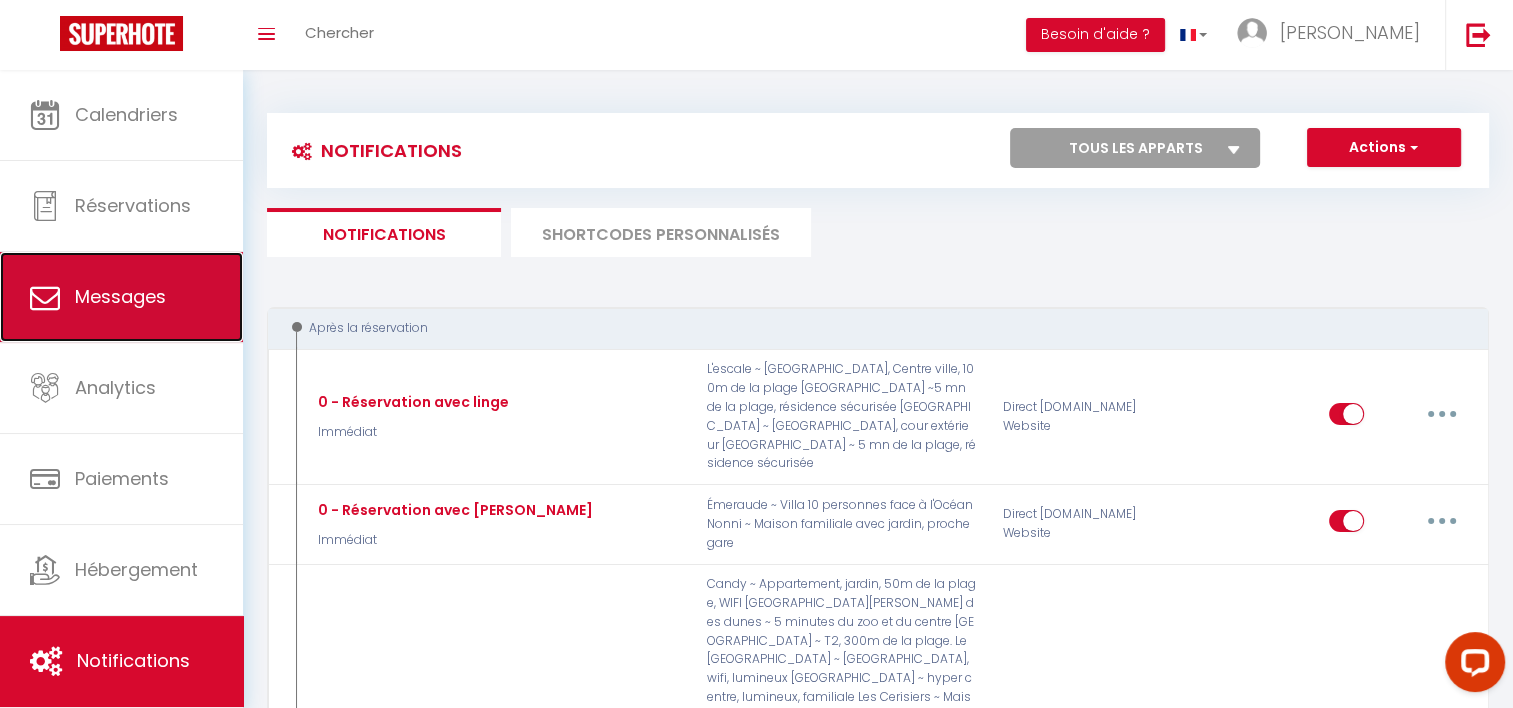 click on "Messages" at bounding box center (121, 297) 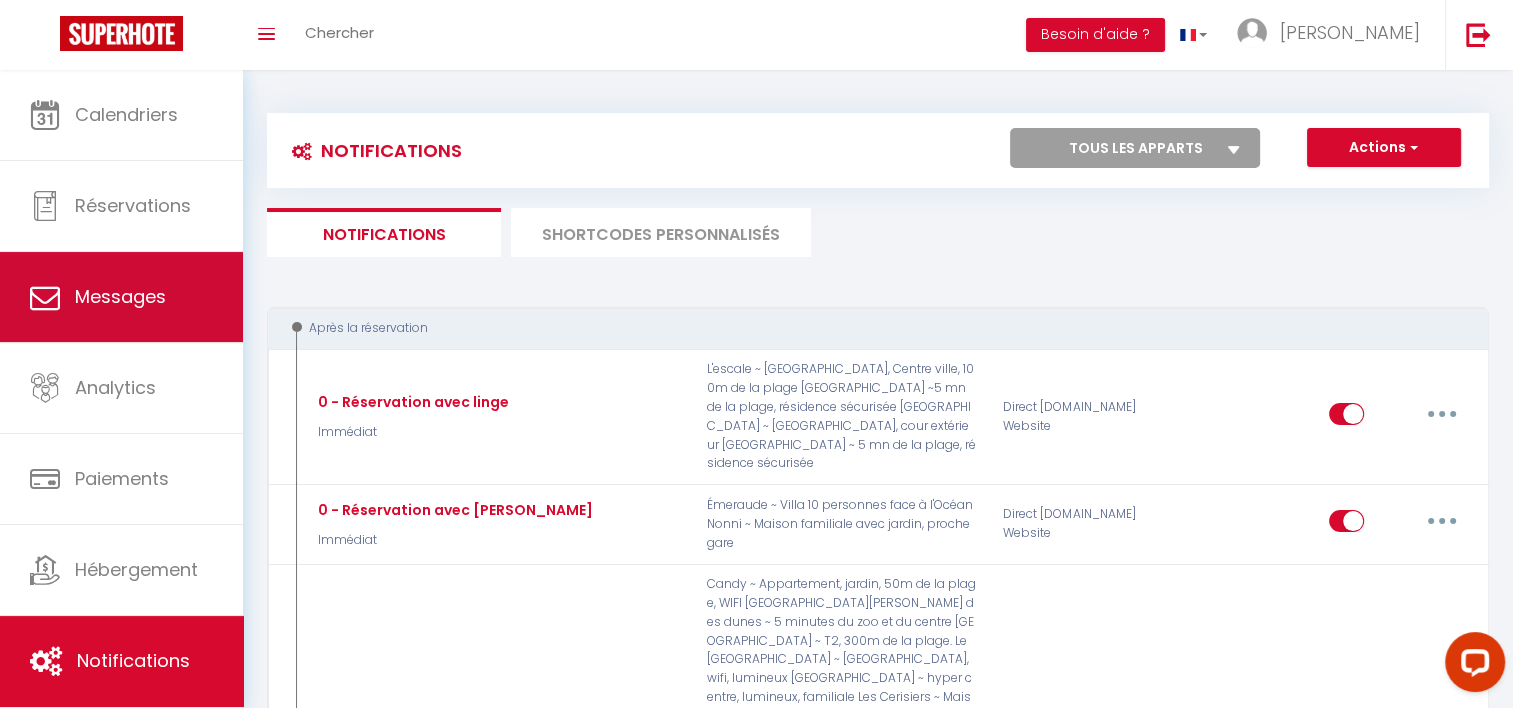 select on "message" 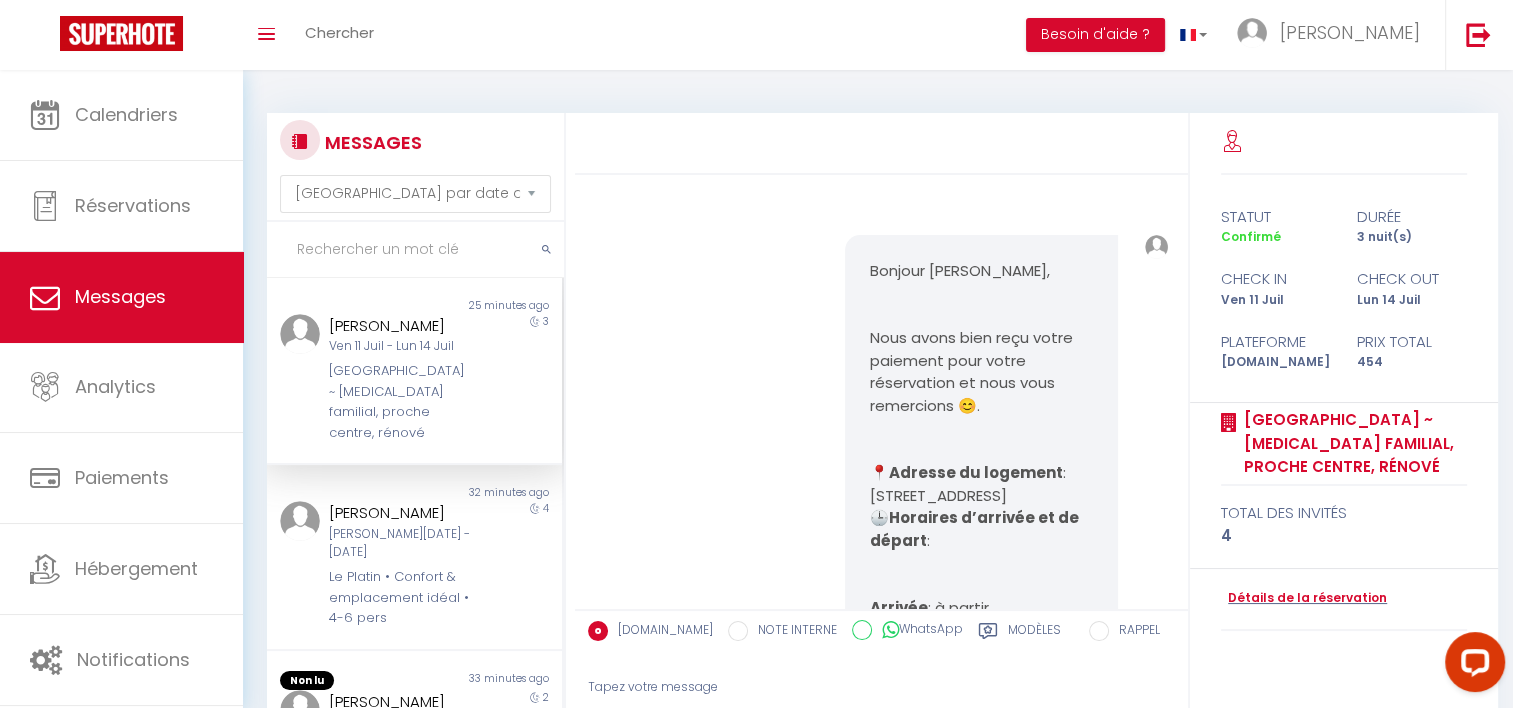 scroll, scrollTop: 9940, scrollLeft: 0, axis: vertical 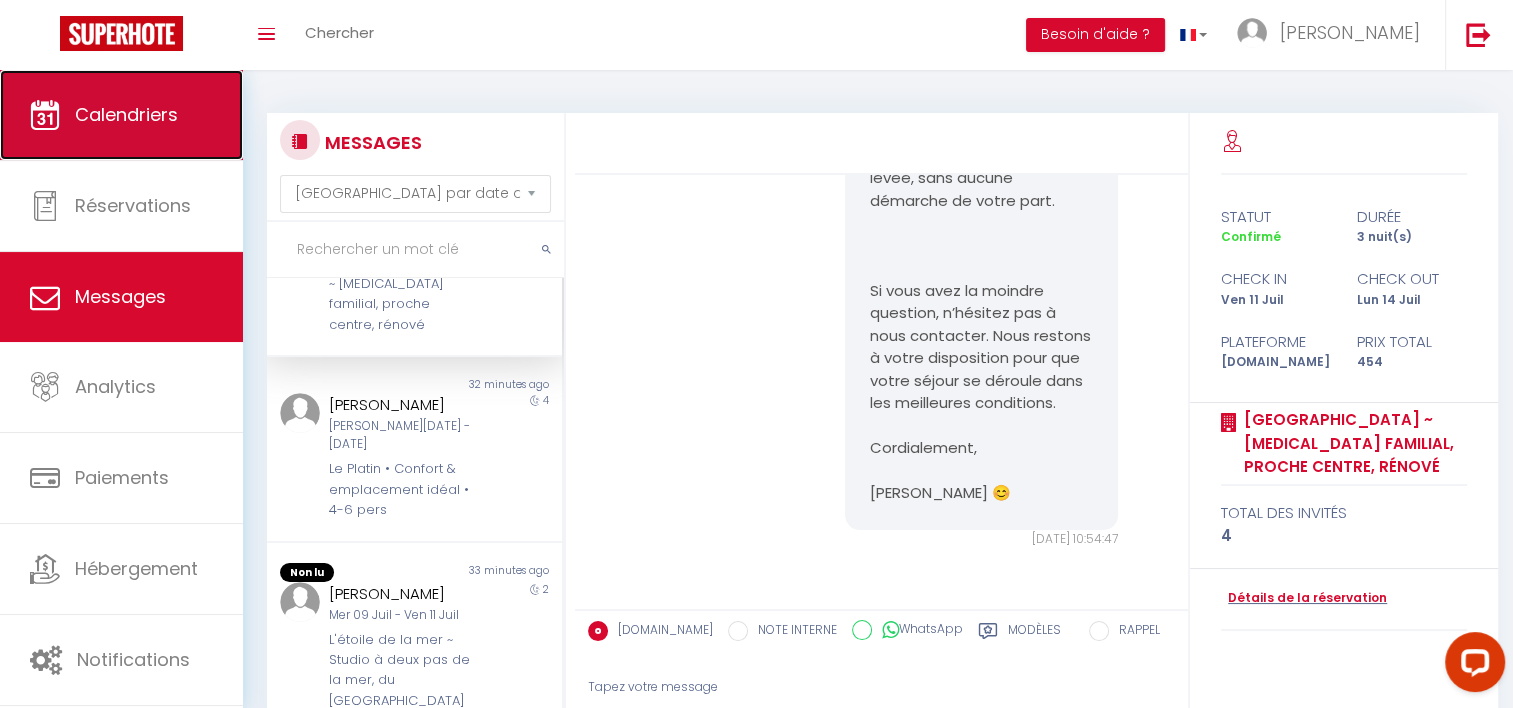 click on "Calendriers" at bounding box center [121, 115] 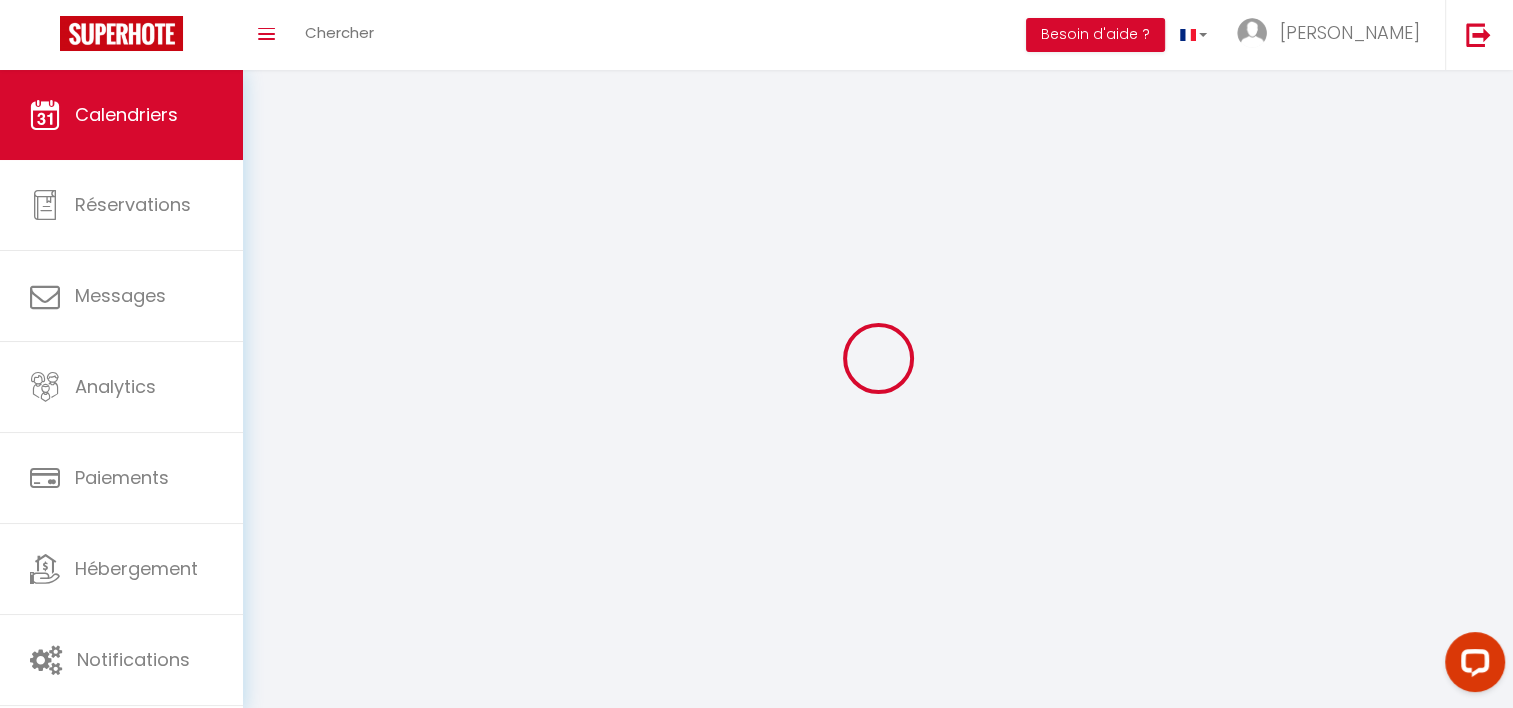 select 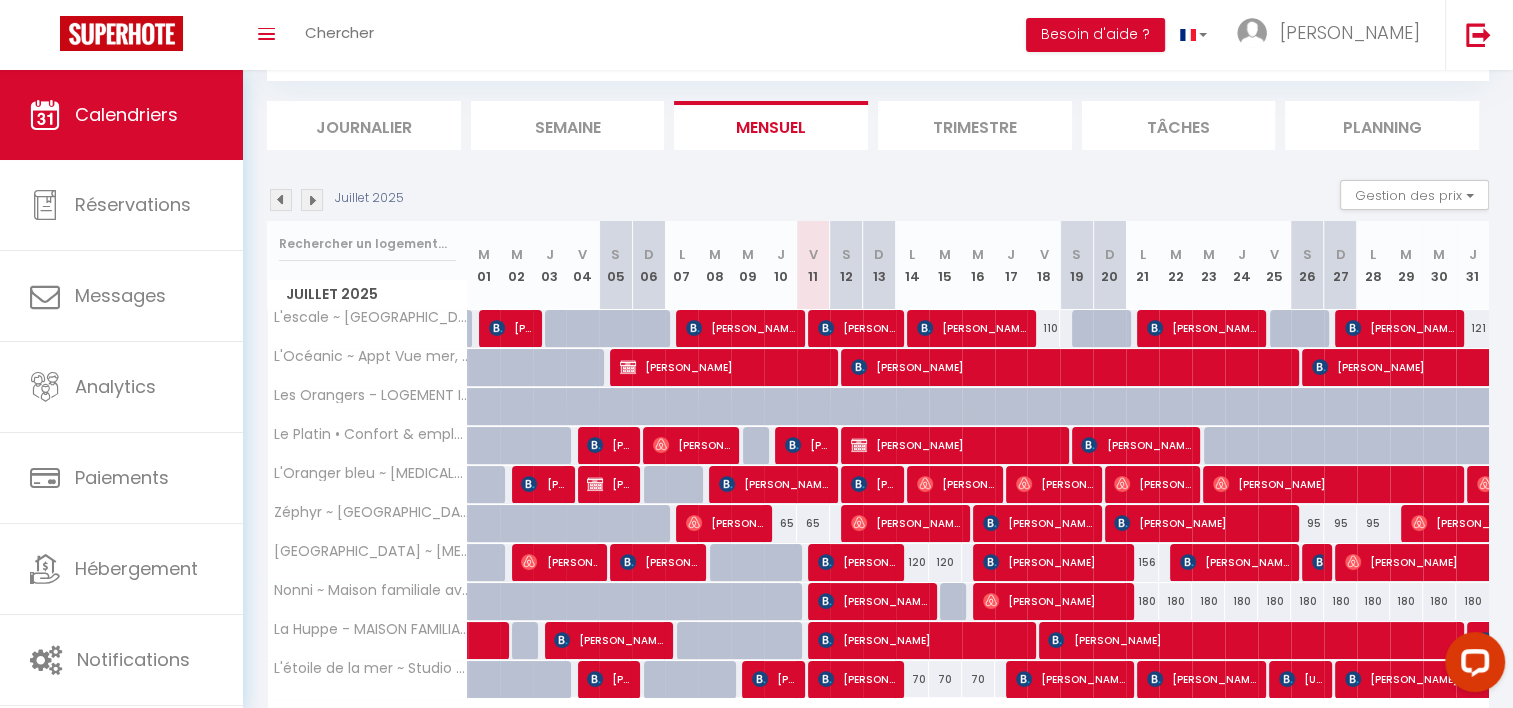 scroll, scrollTop: 160, scrollLeft: 0, axis: vertical 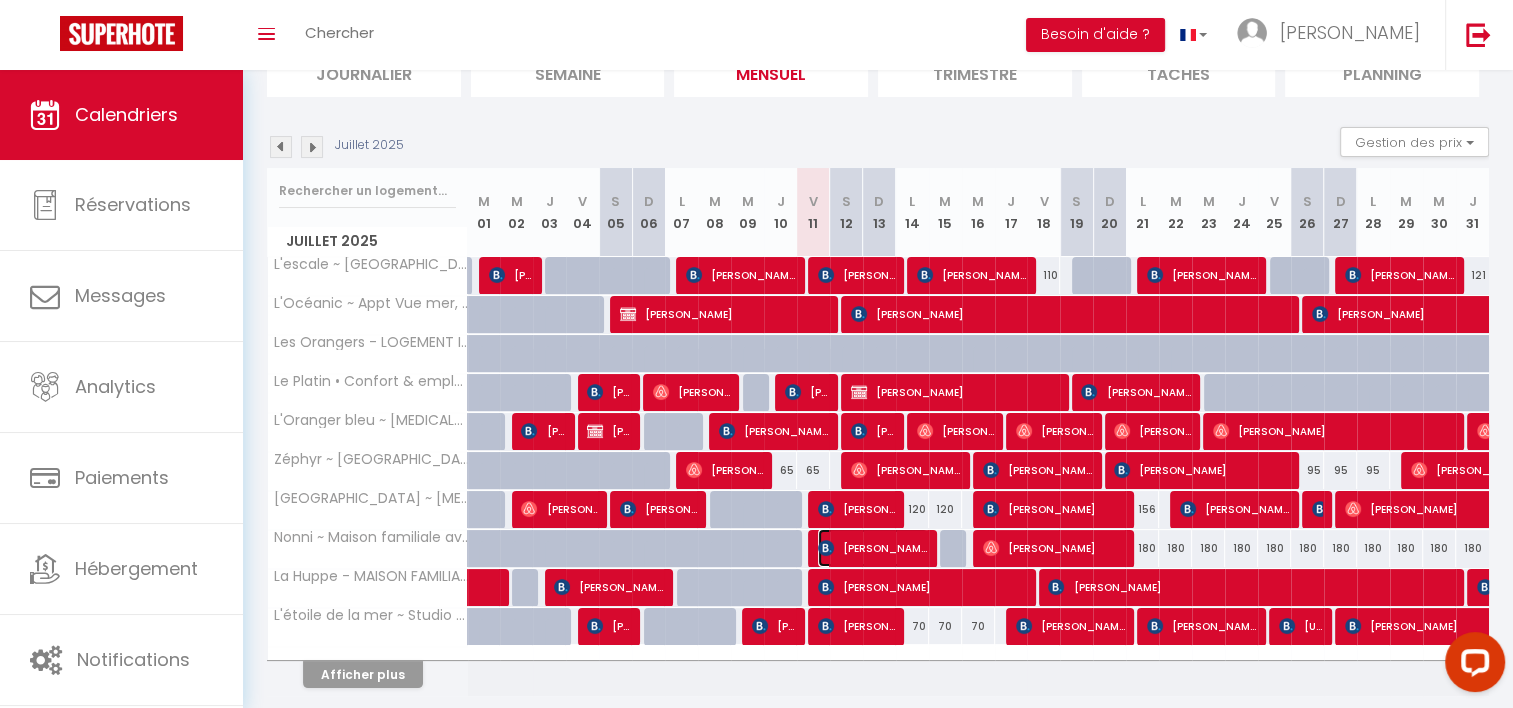 click on "[PERSON_NAME]" at bounding box center [873, 548] 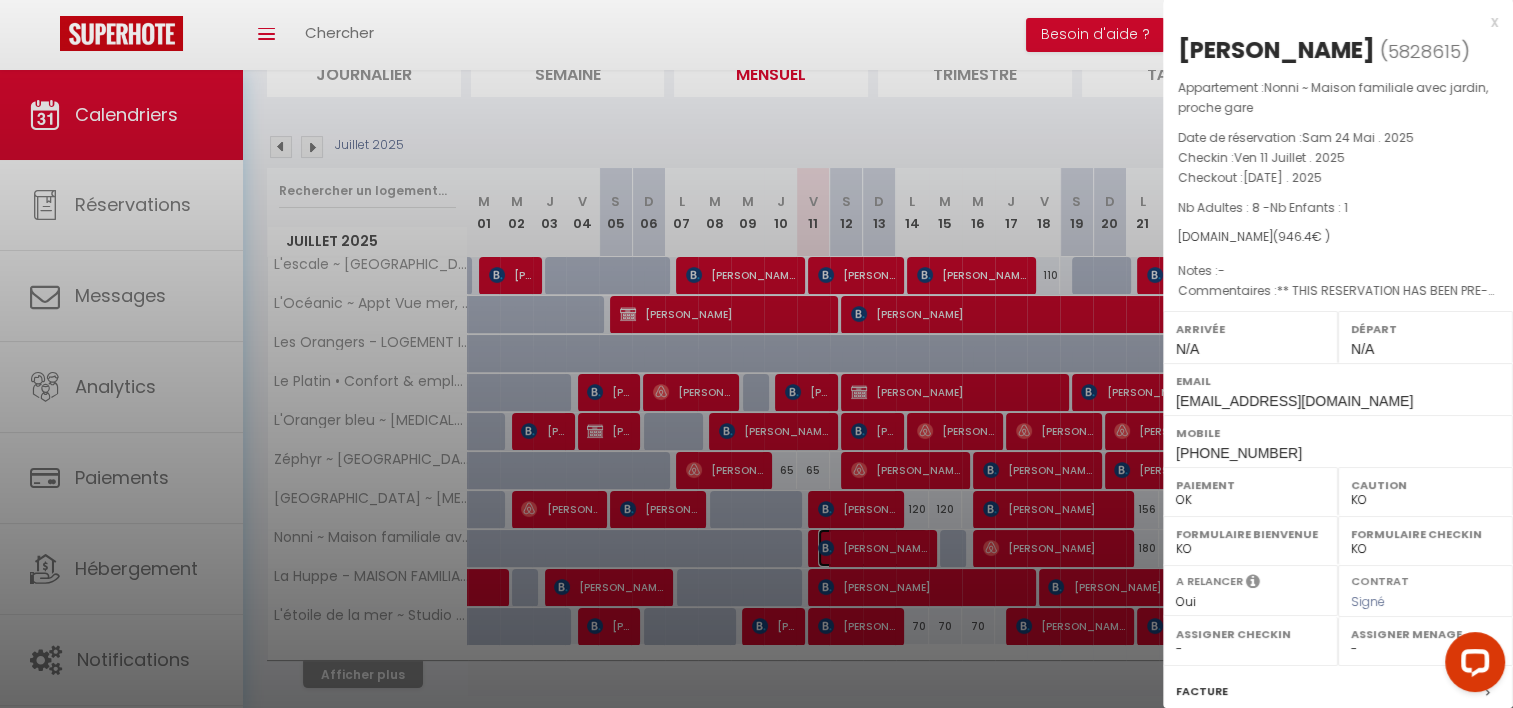 select on "37577" 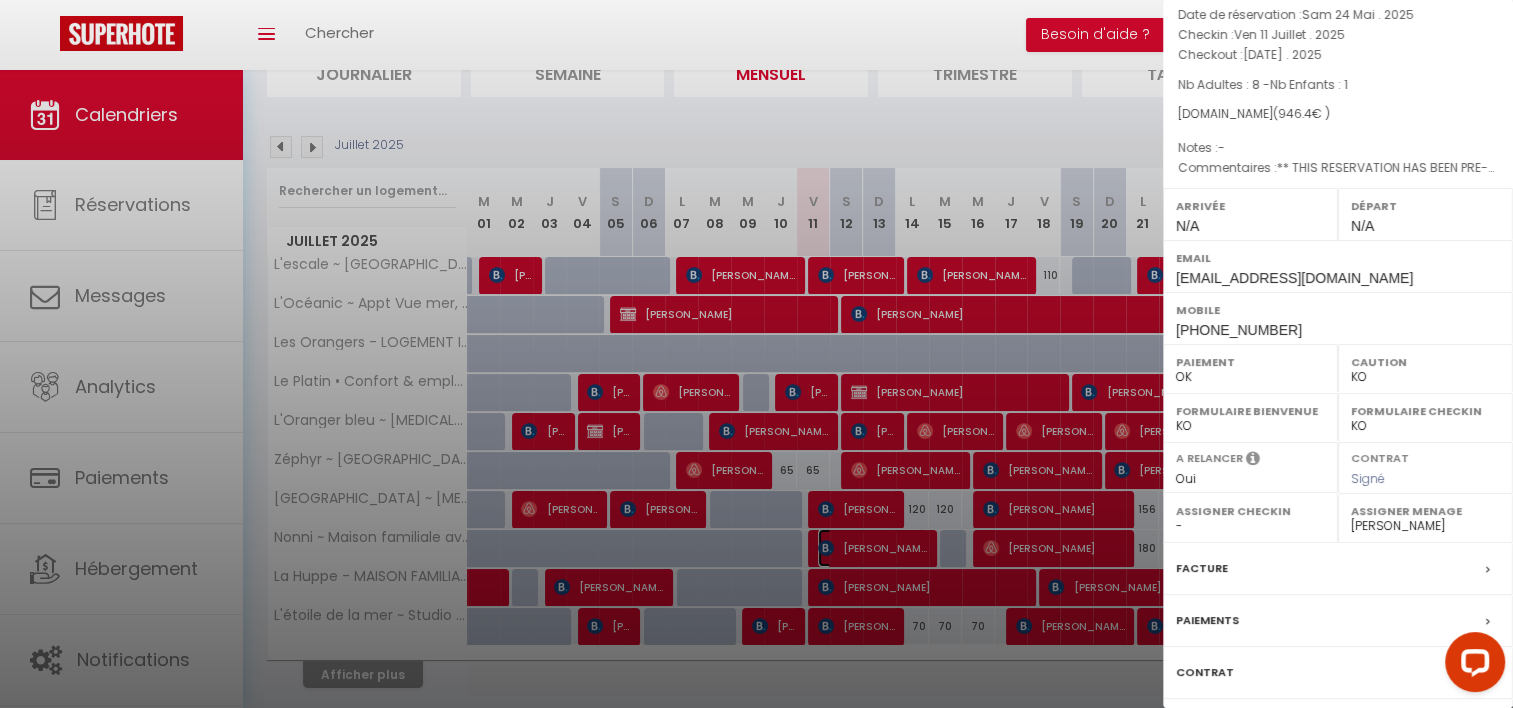 scroll, scrollTop: 124, scrollLeft: 0, axis: vertical 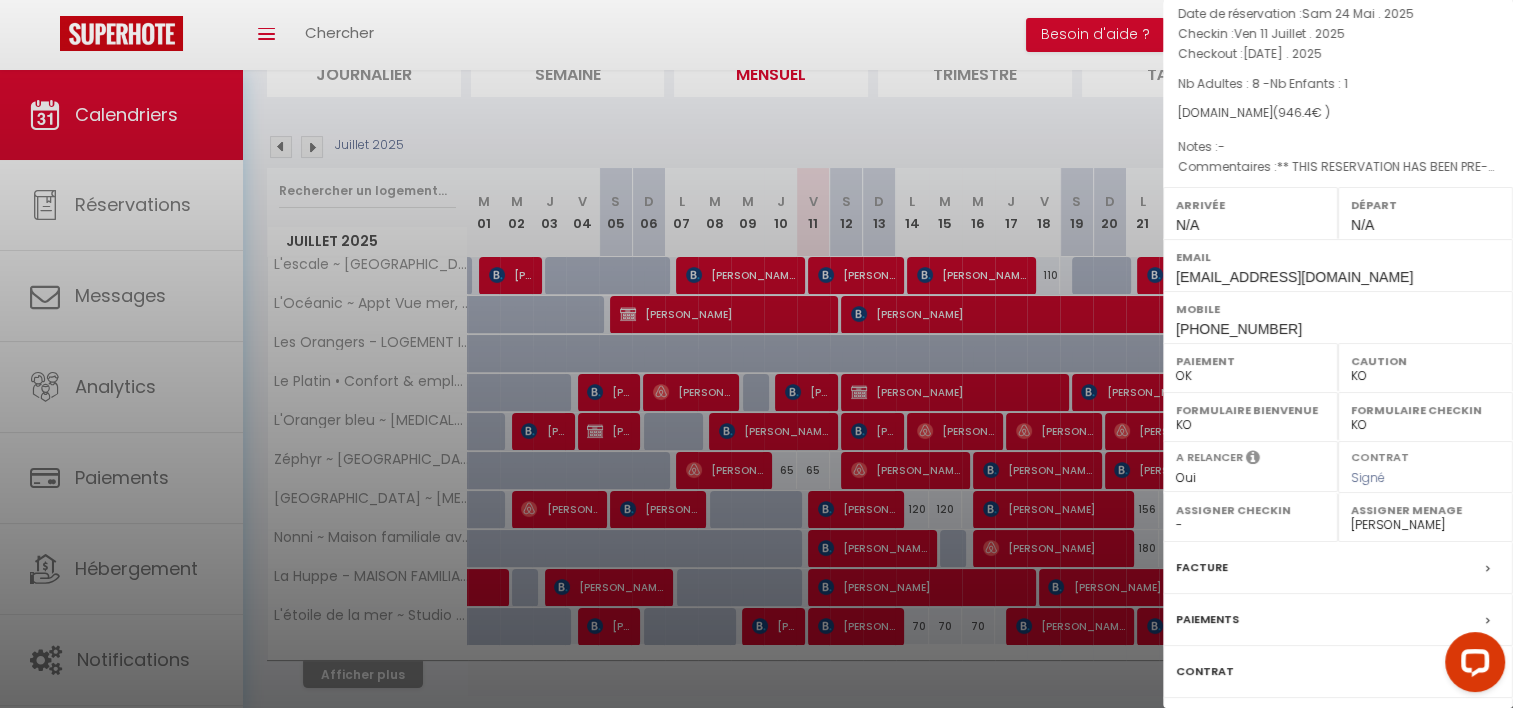 click on "OK   KO" at bounding box center [1425, 376] 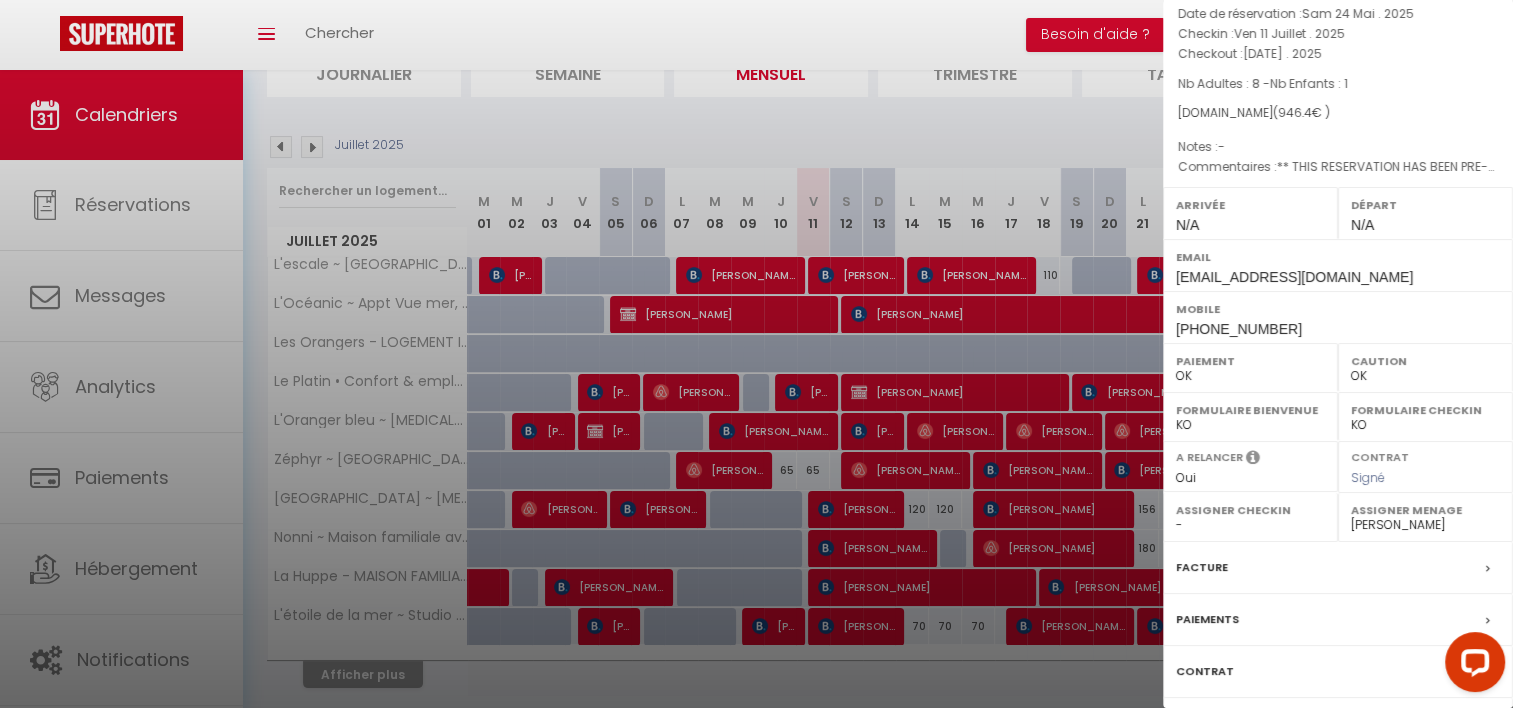 click on "OK   KO" at bounding box center [1425, 376] 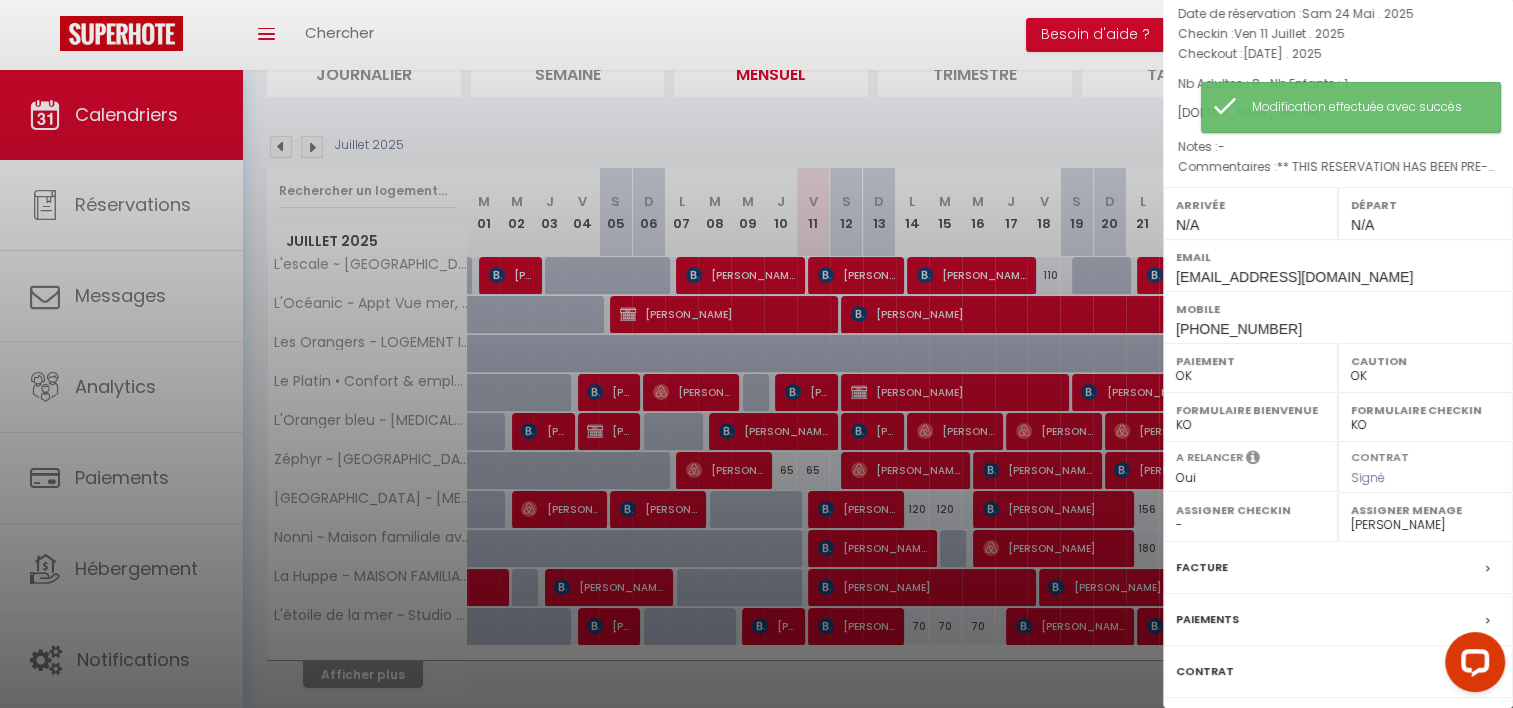 click on "Paiements" at bounding box center (1338, 620) 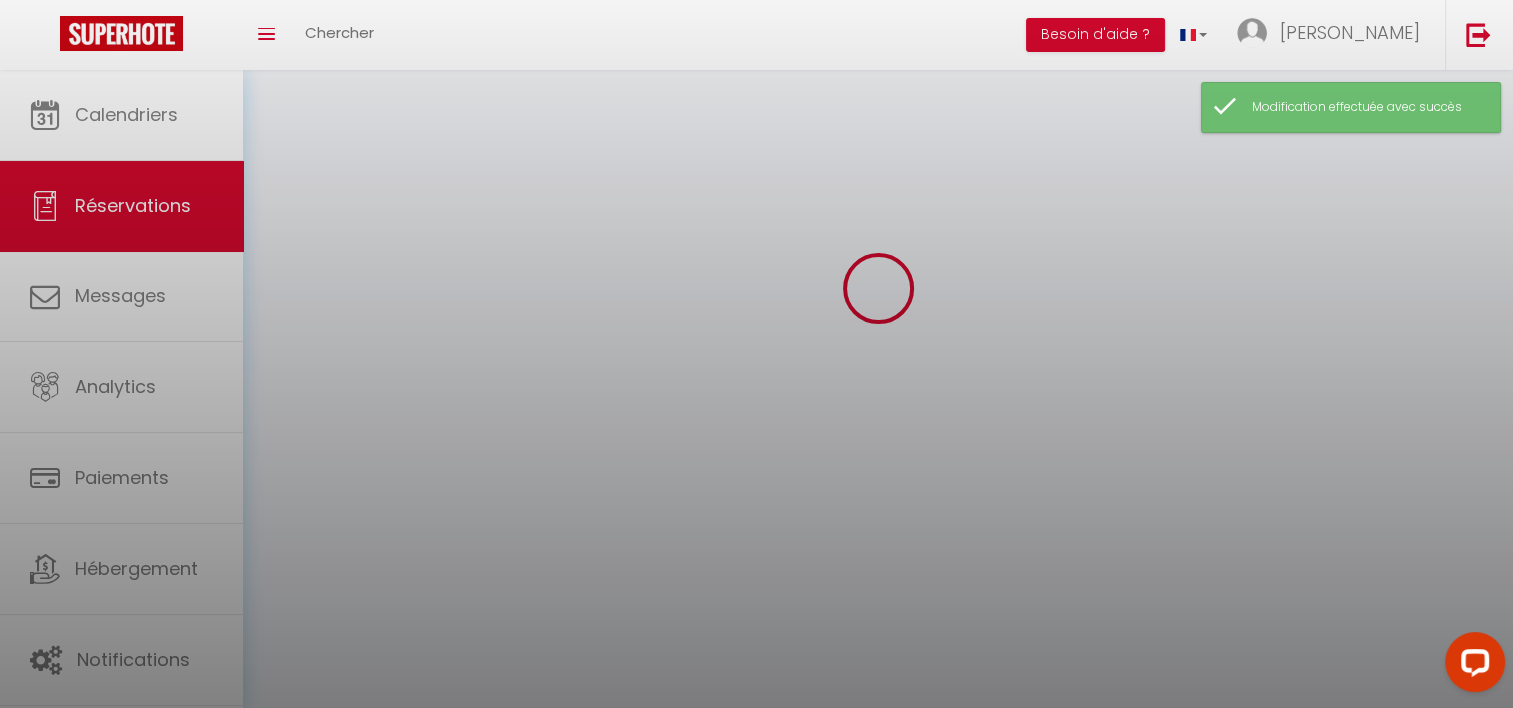 scroll, scrollTop: 0, scrollLeft: 0, axis: both 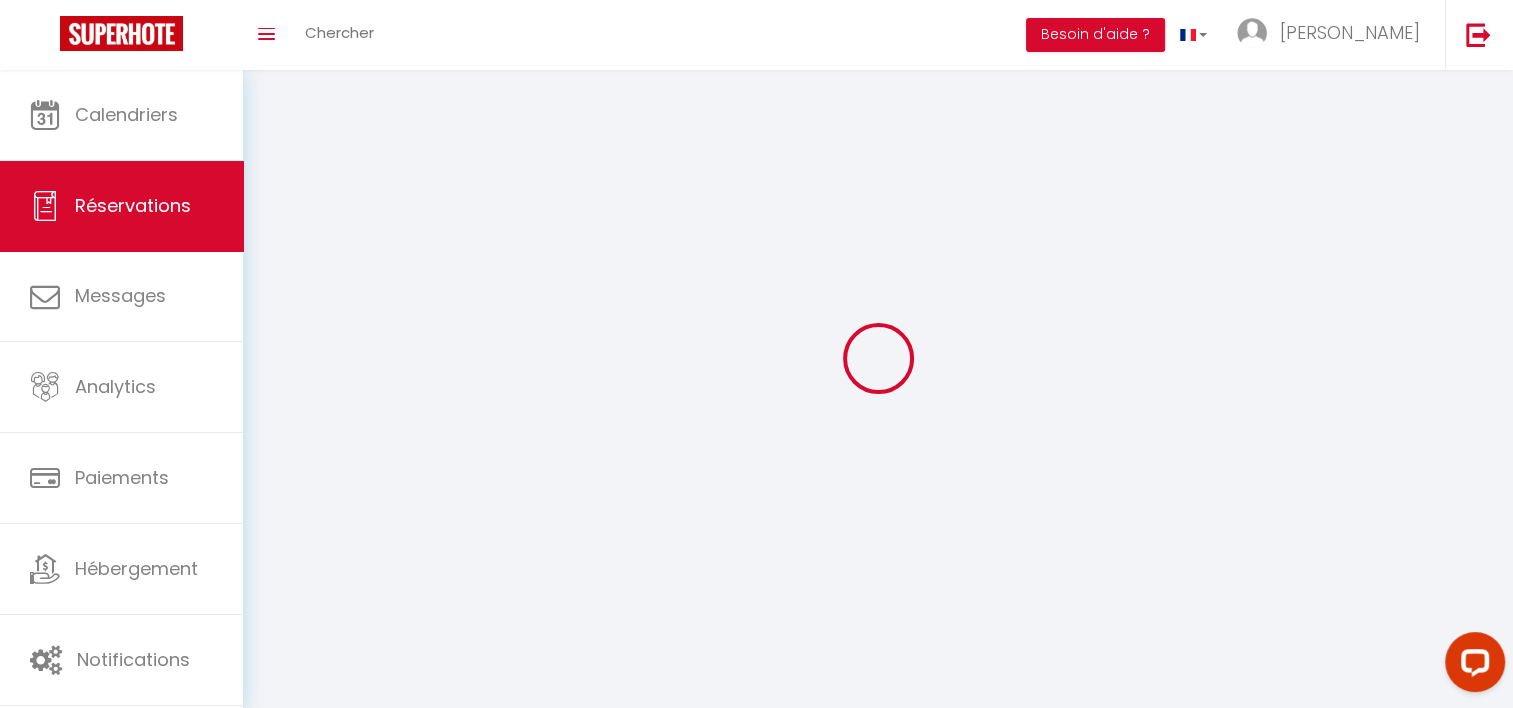 select on "0" 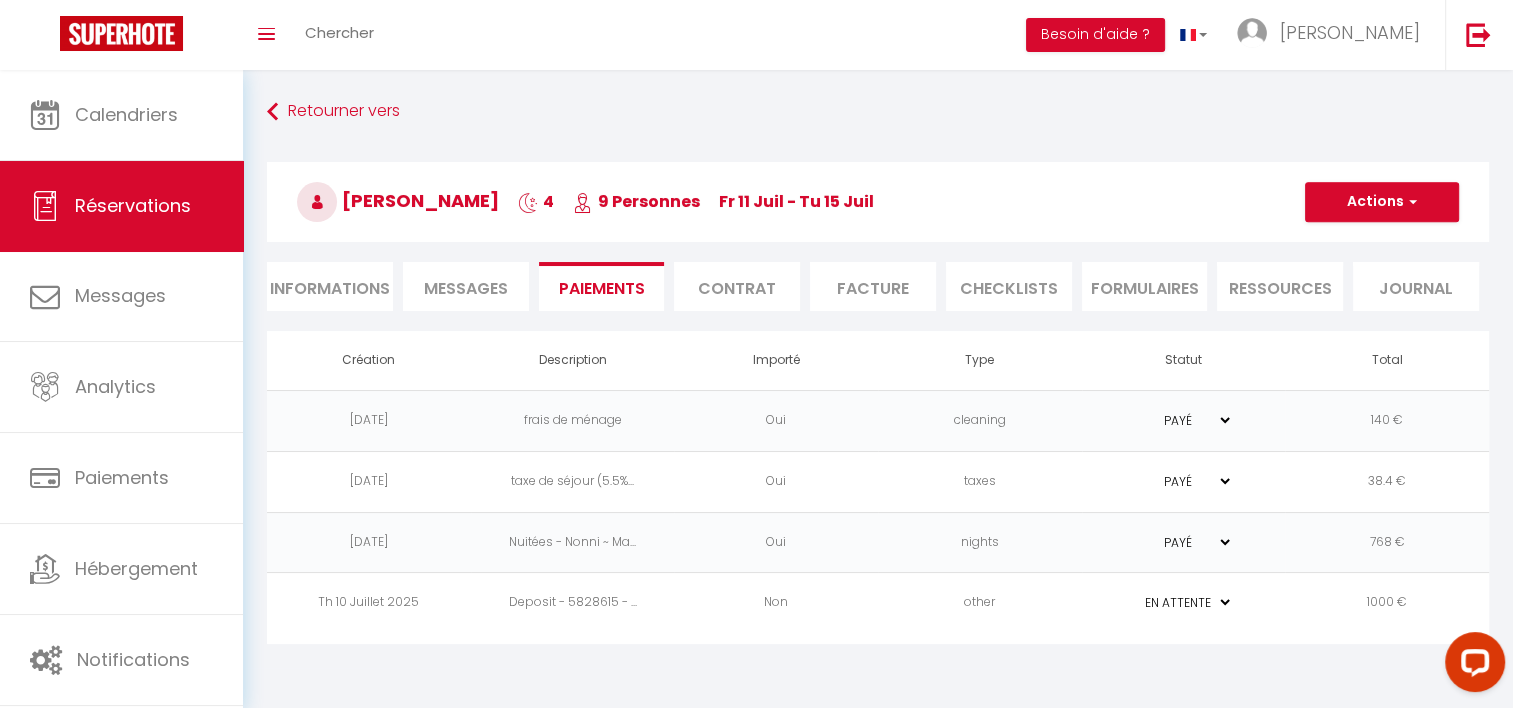 click on "Informations" at bounding box center [330, 286] 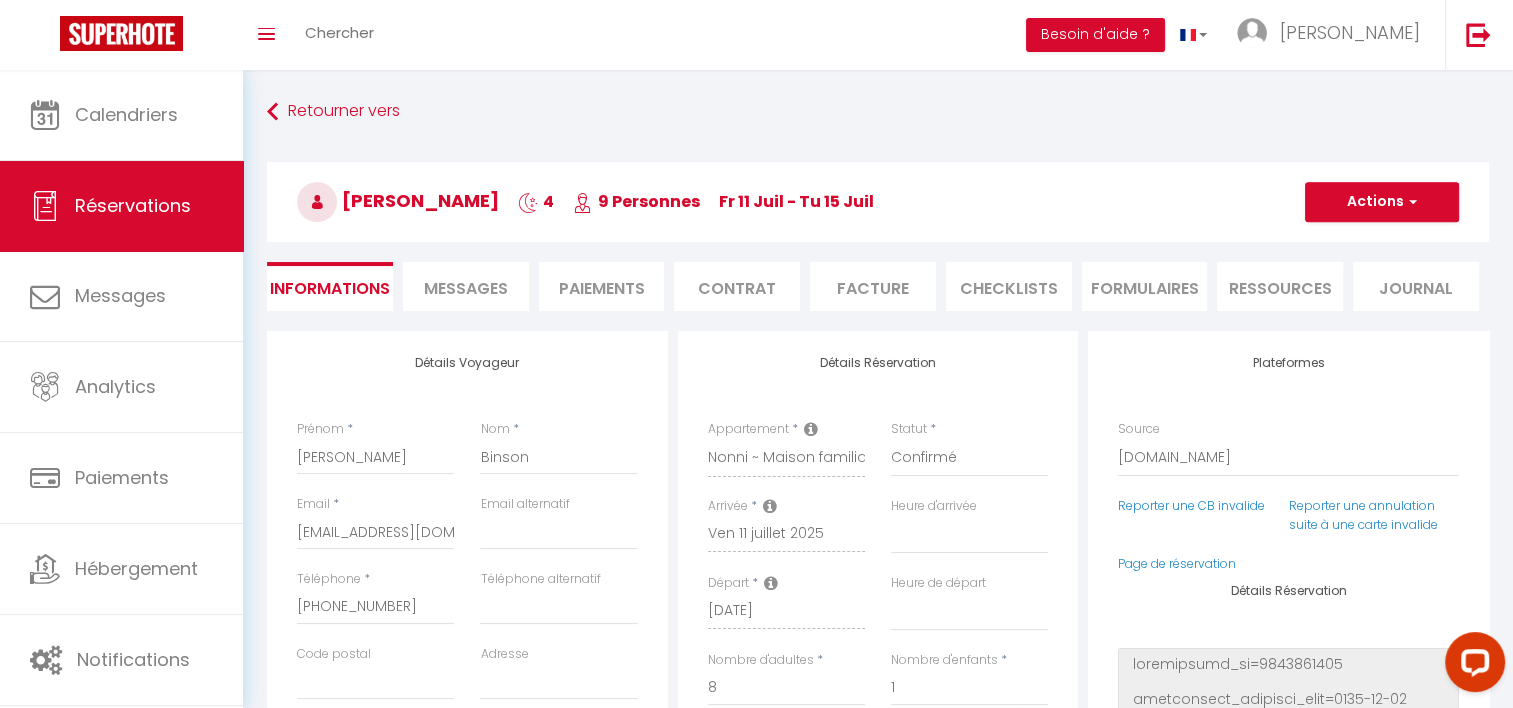 scroll, scrollTop: 236, scrollLeft: 0, axis: vertical 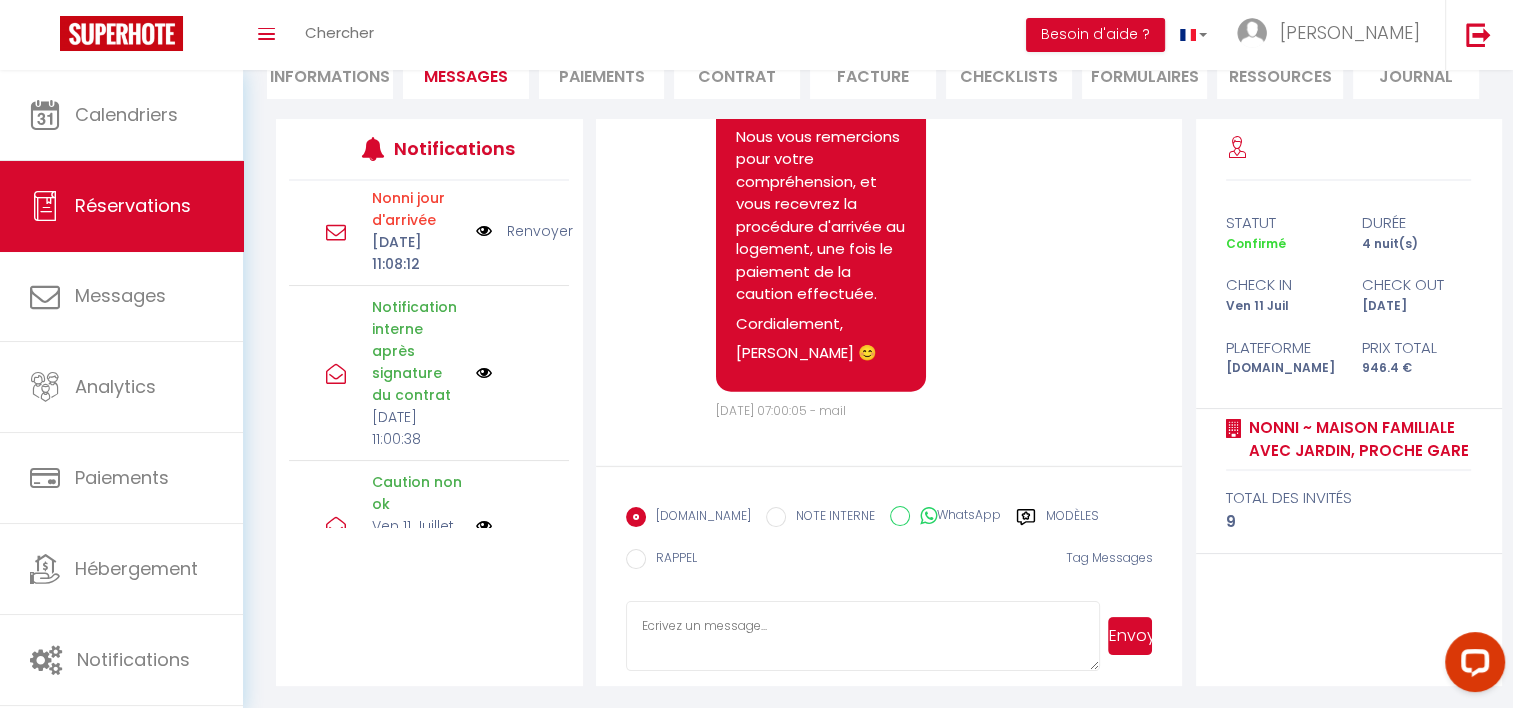 click on "Renvoyer" at bounding box center [540, 231] 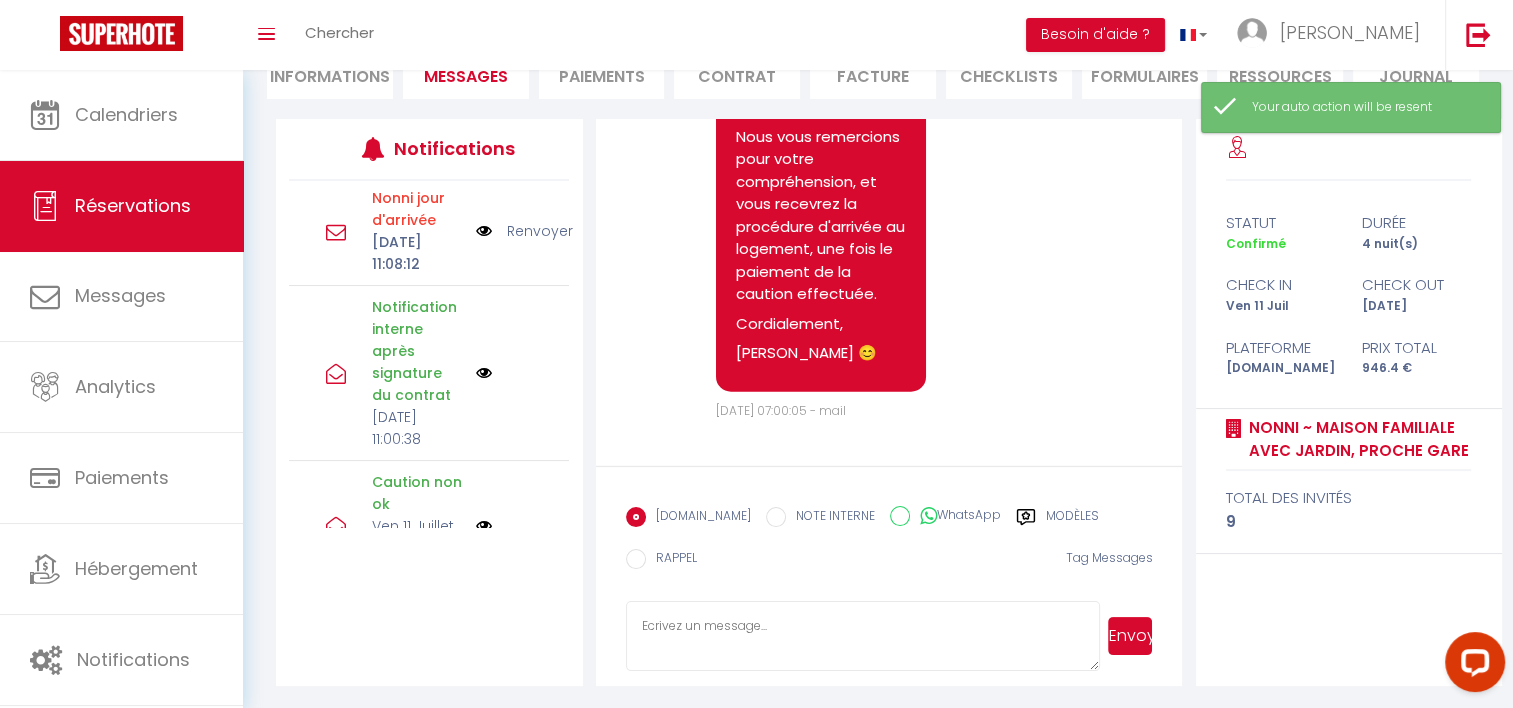 click at bounding box center (484, 231) 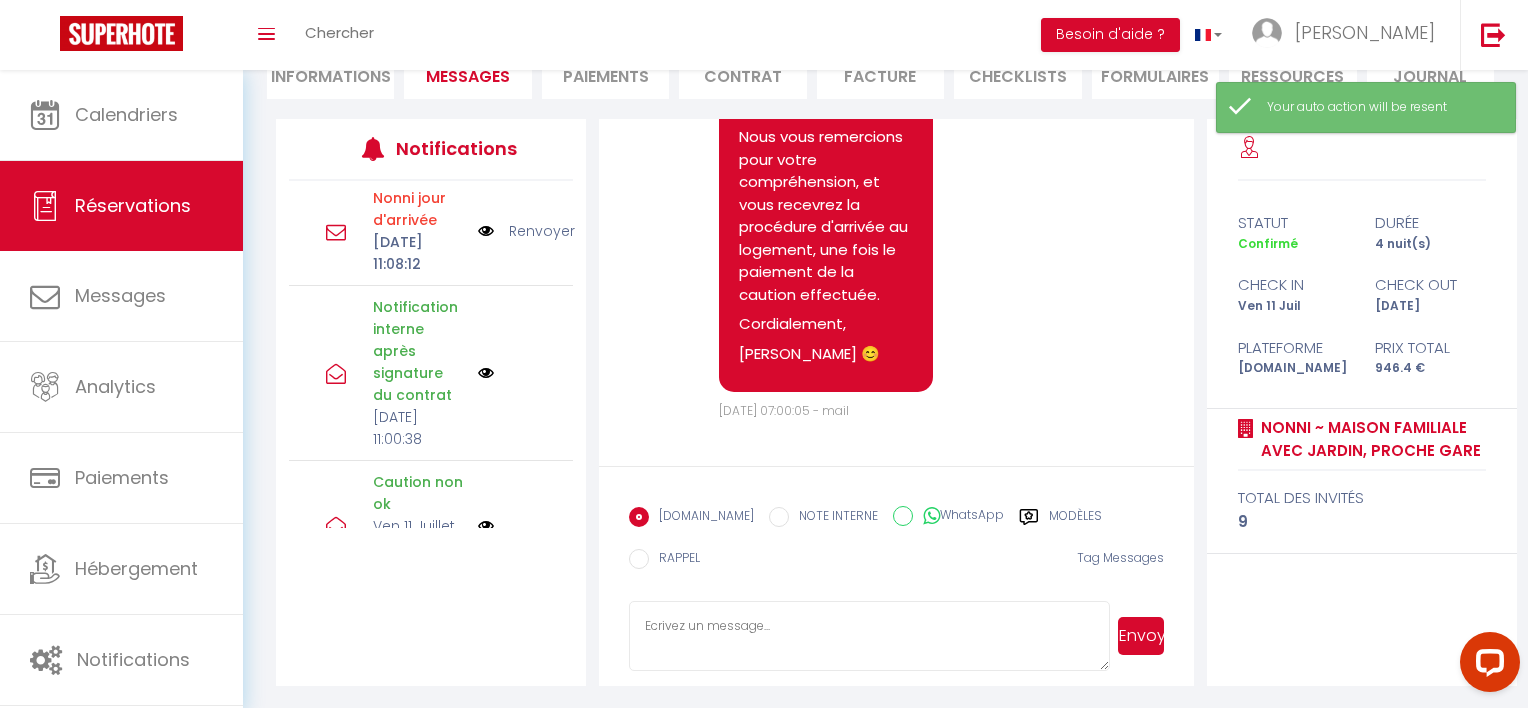 scroll, scrollTop: 4759, scrollLeft: 0, axis: vertical 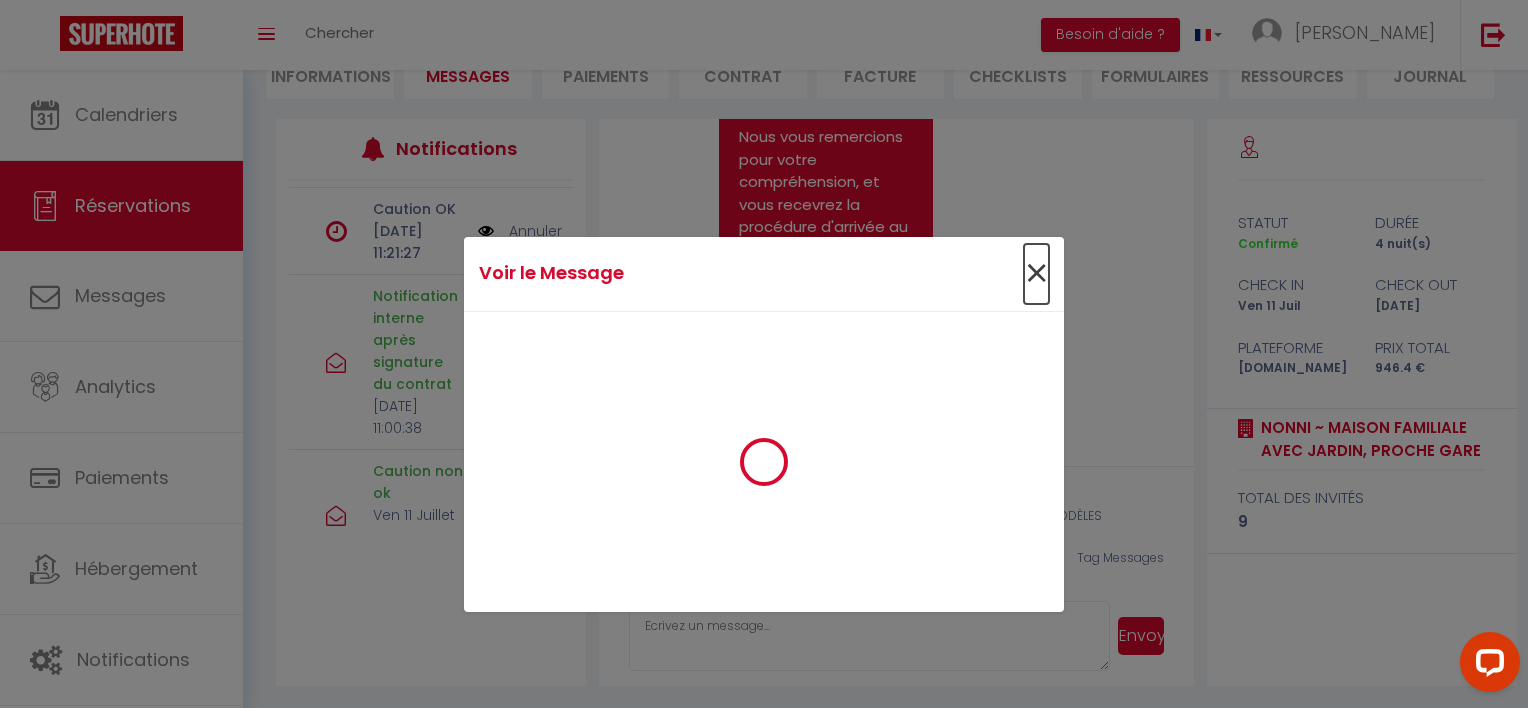 click on "×" at bounding box center (1036, 274) 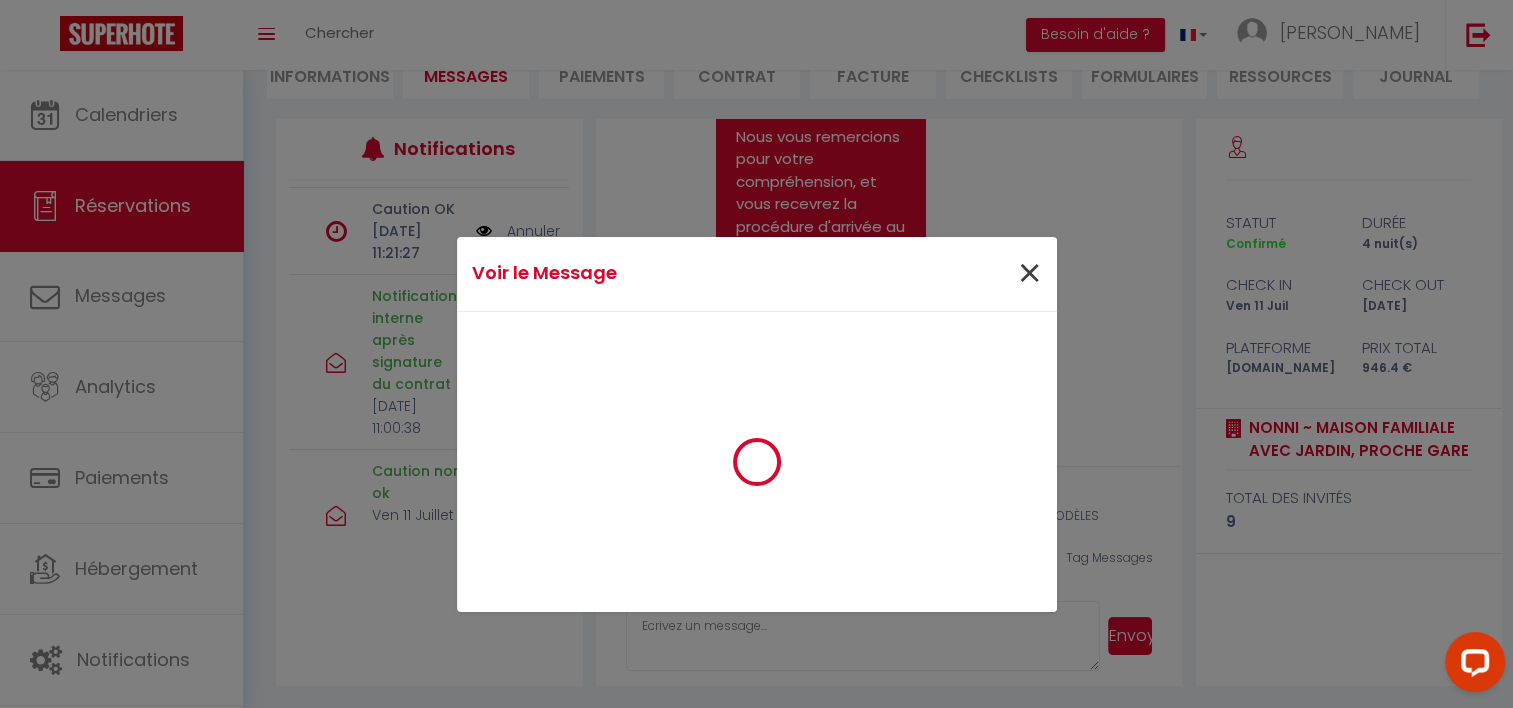 scroll, scrollTop: 4782, scrollLeft: 0, axis: vertical 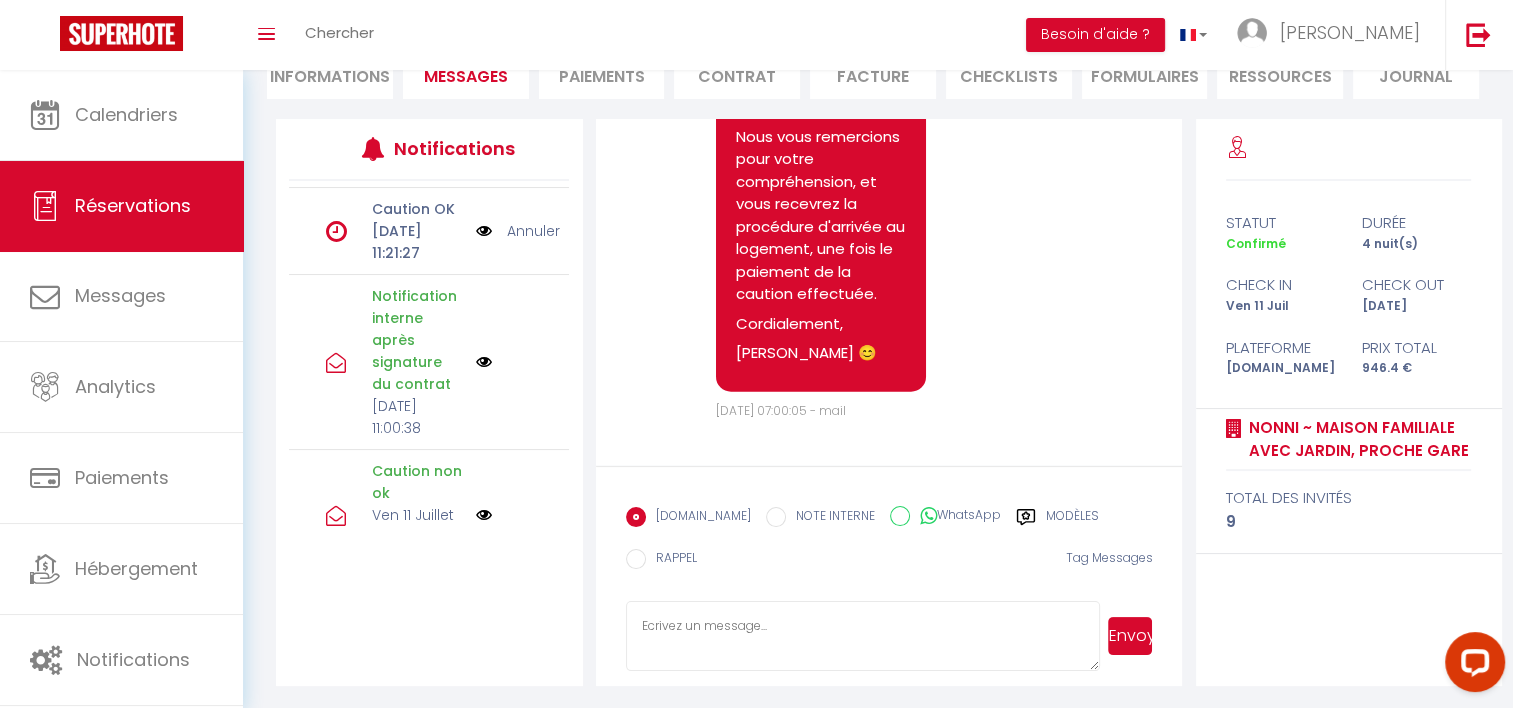click on "Informations" at bounding box center (330, 74) 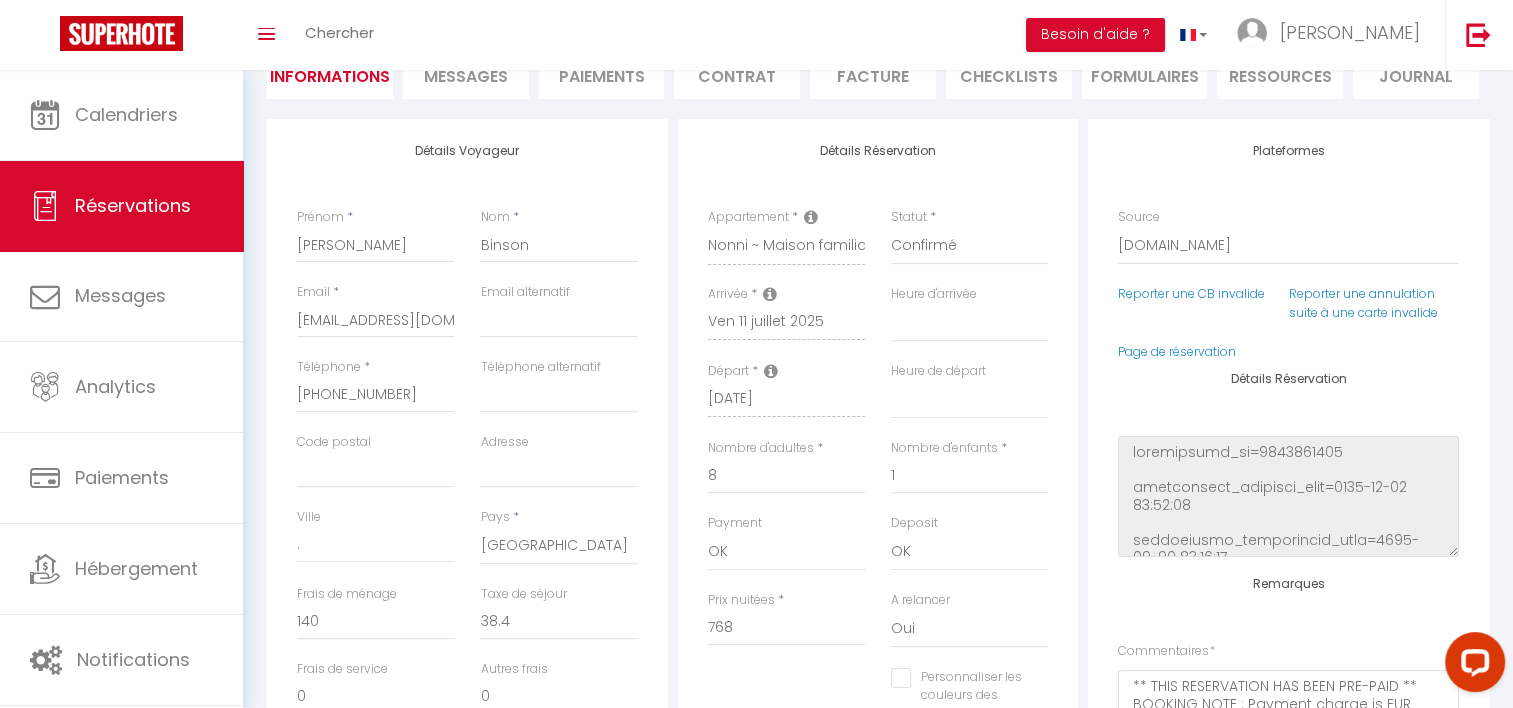 select 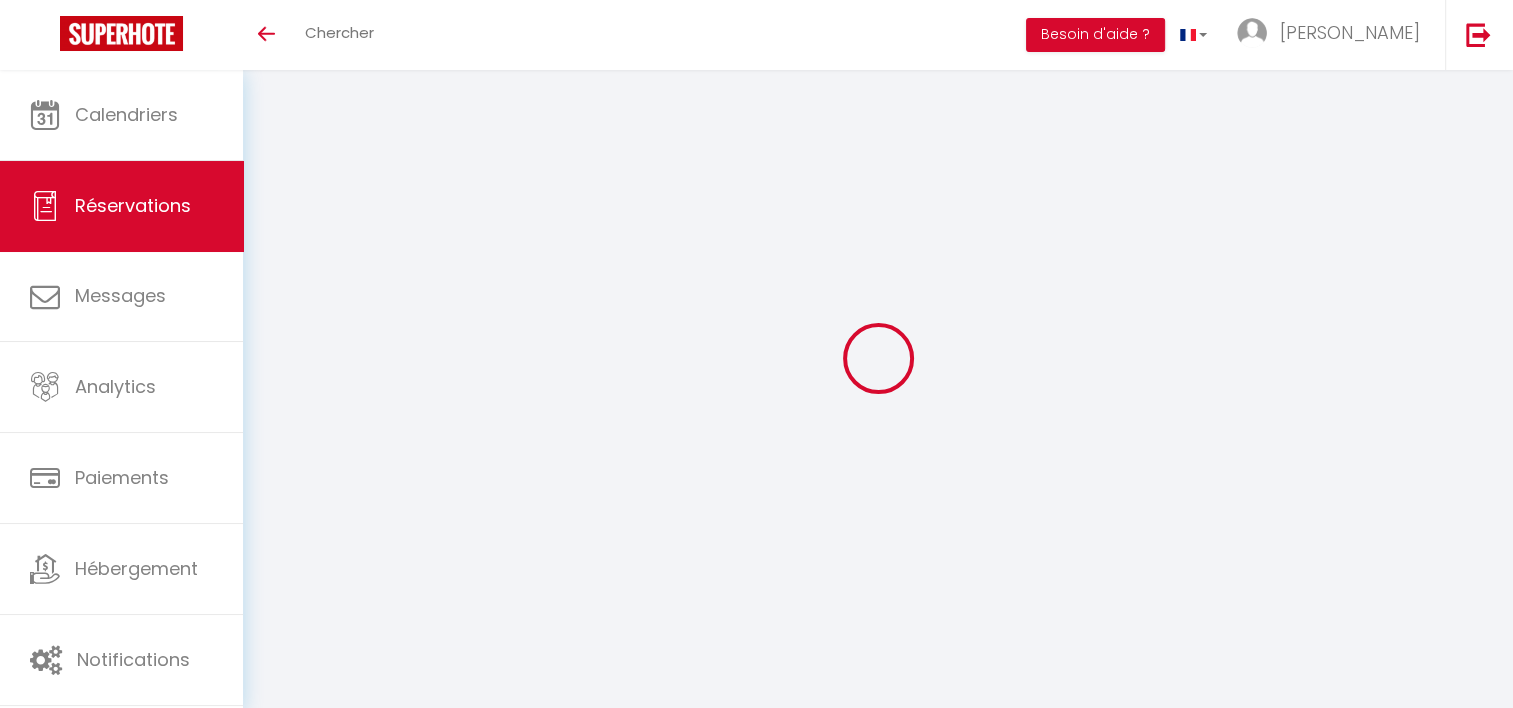 scroll, scrollTop: 70, scrollLeft: 0, axis: vertical 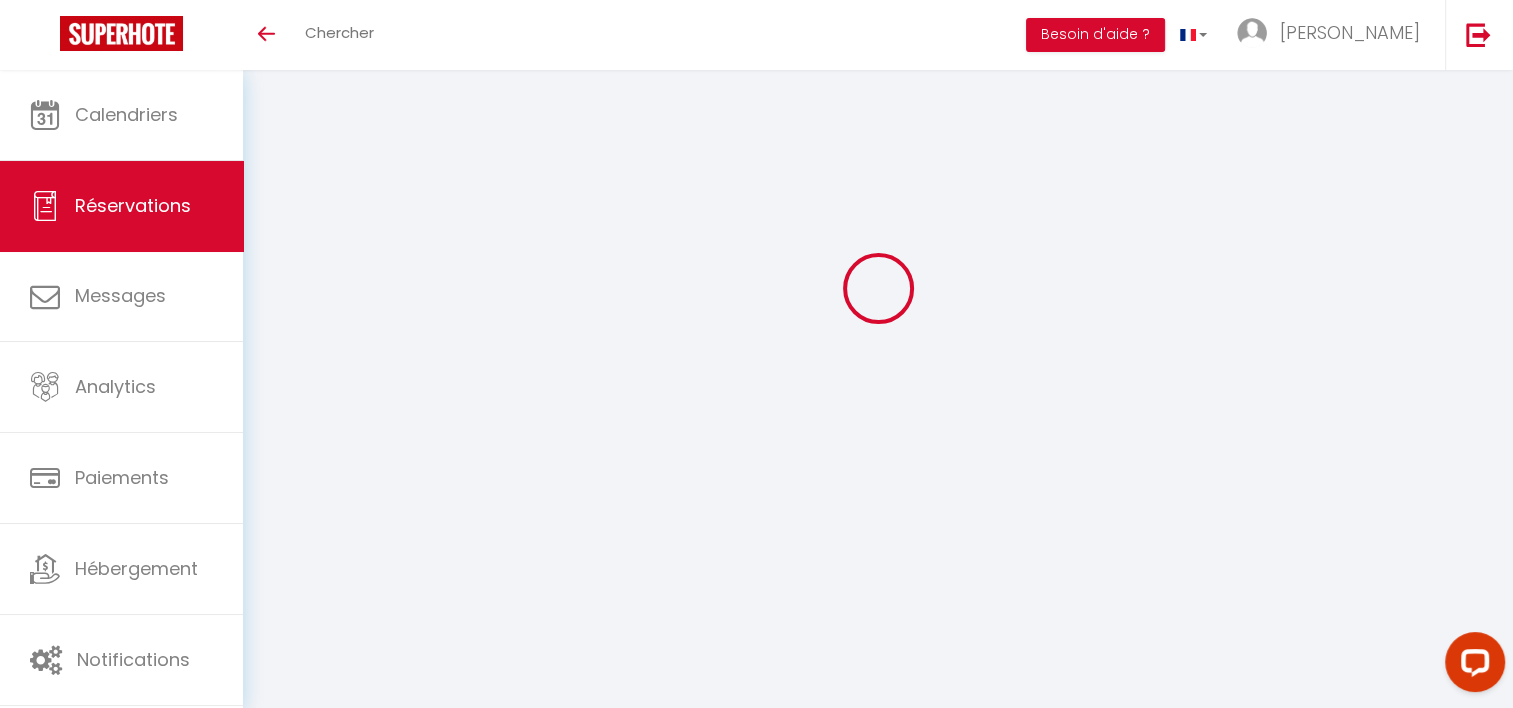 select 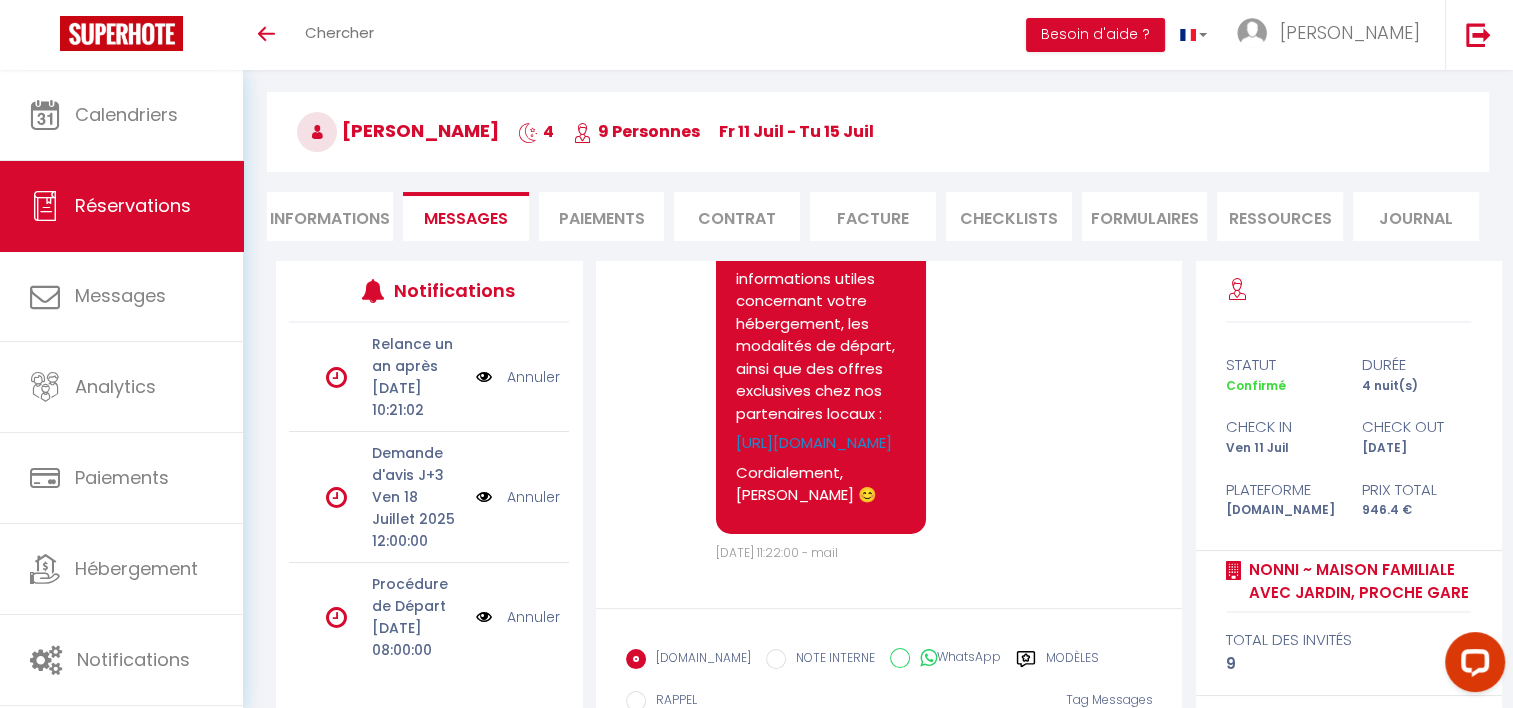 scroll, scrollTop: 7711, scrollLeft: 0, axis: vertical 